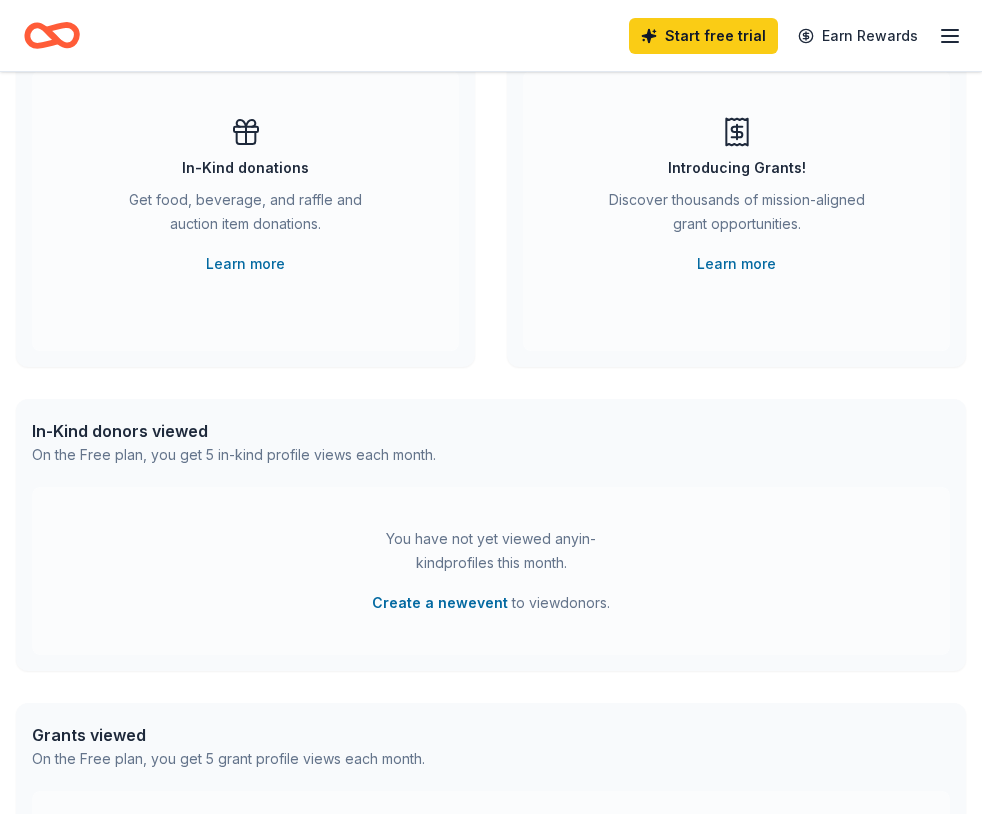 scroll, scrollTop: 0, scrollLeft: 0, axis: both 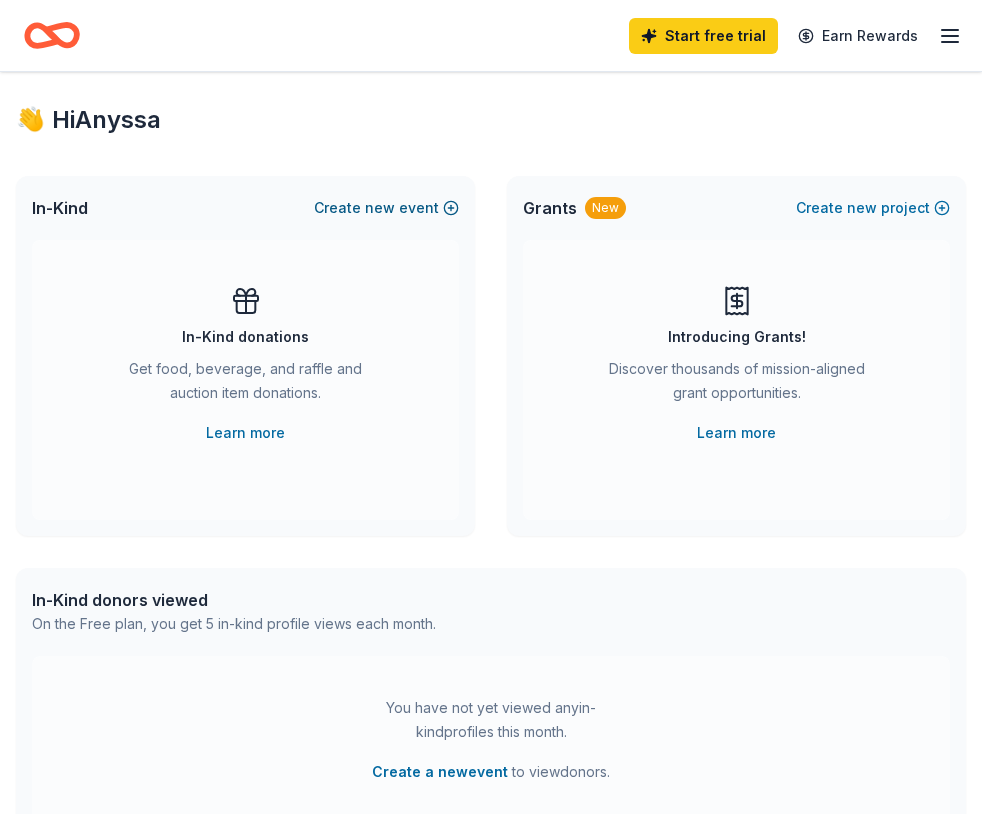 click on "new" at bounding box center (380, 208) 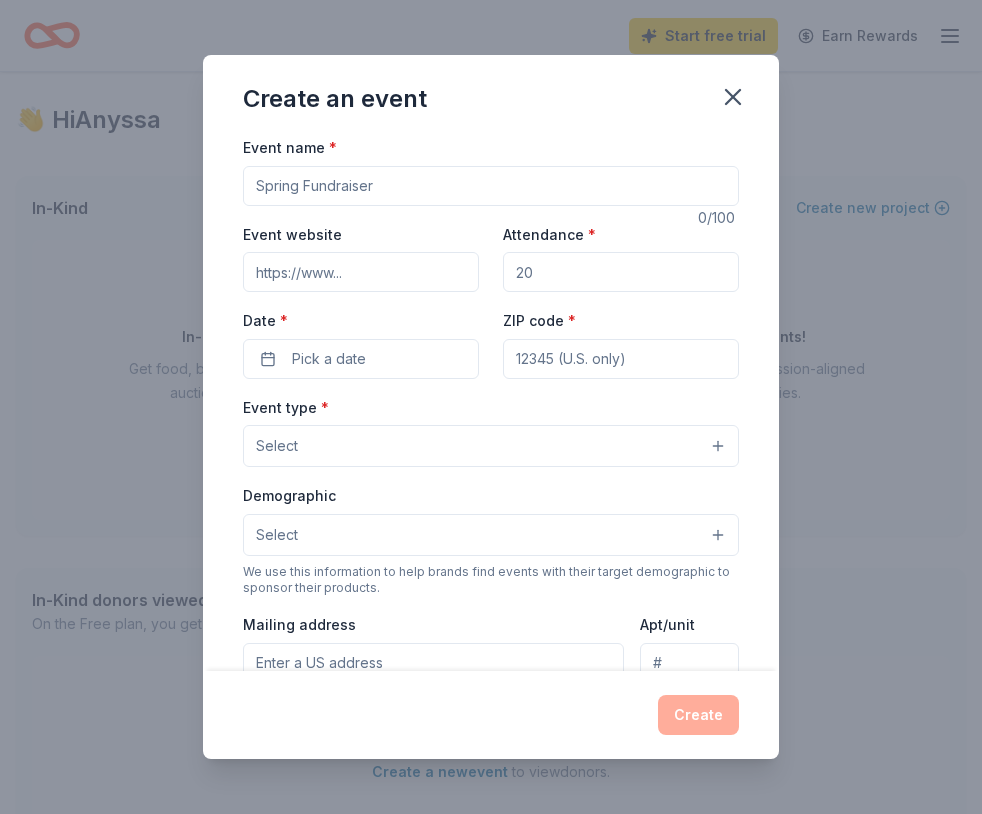 click on "Event name *" at bounding box center [491, 186] 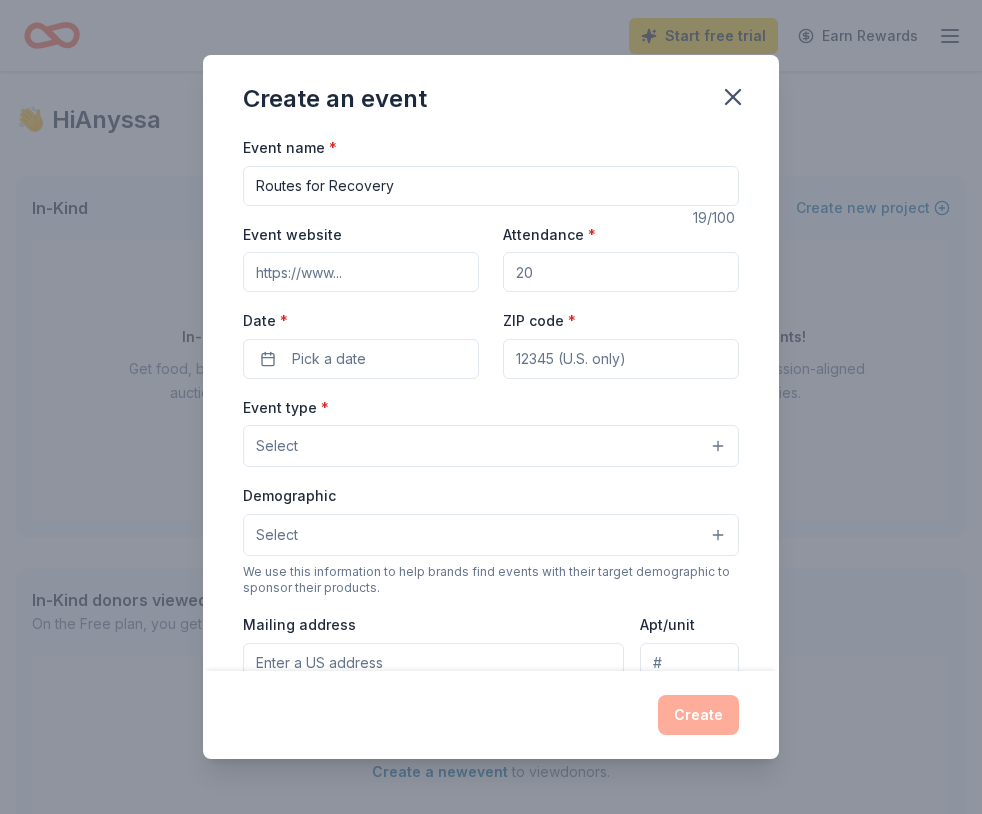 type on "Routes for Recovery" 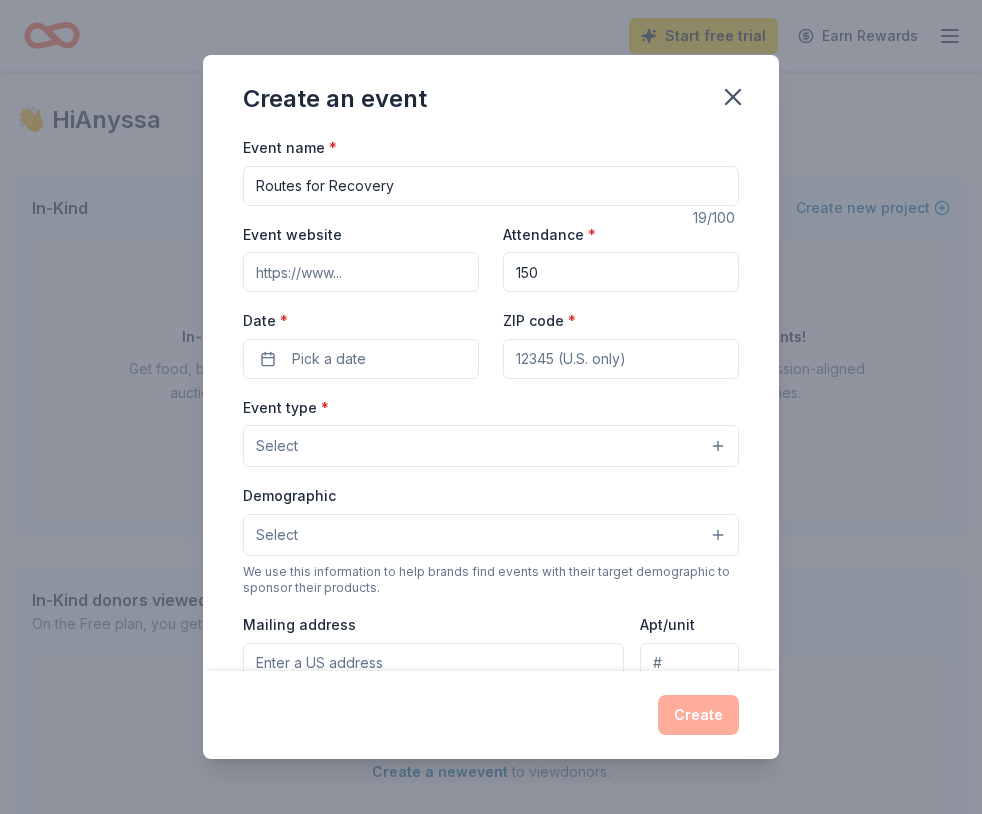 type on "150" 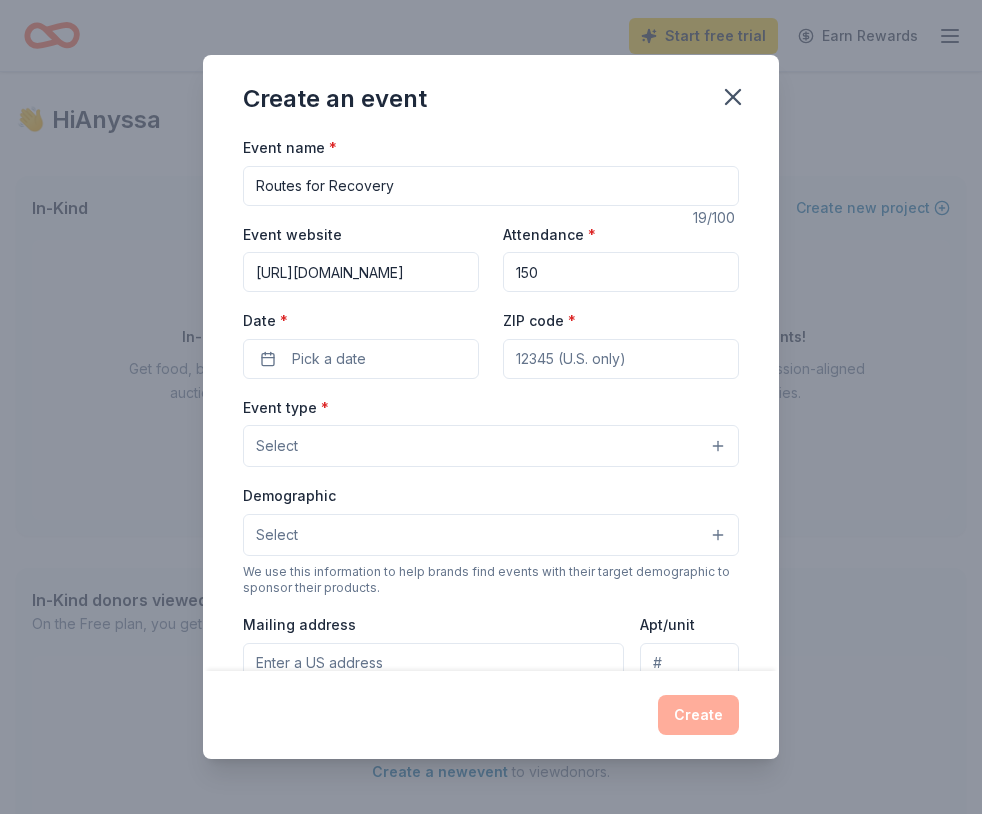 scroll, scrollTop: 0, scrollLeft: 140, axis: horizontal 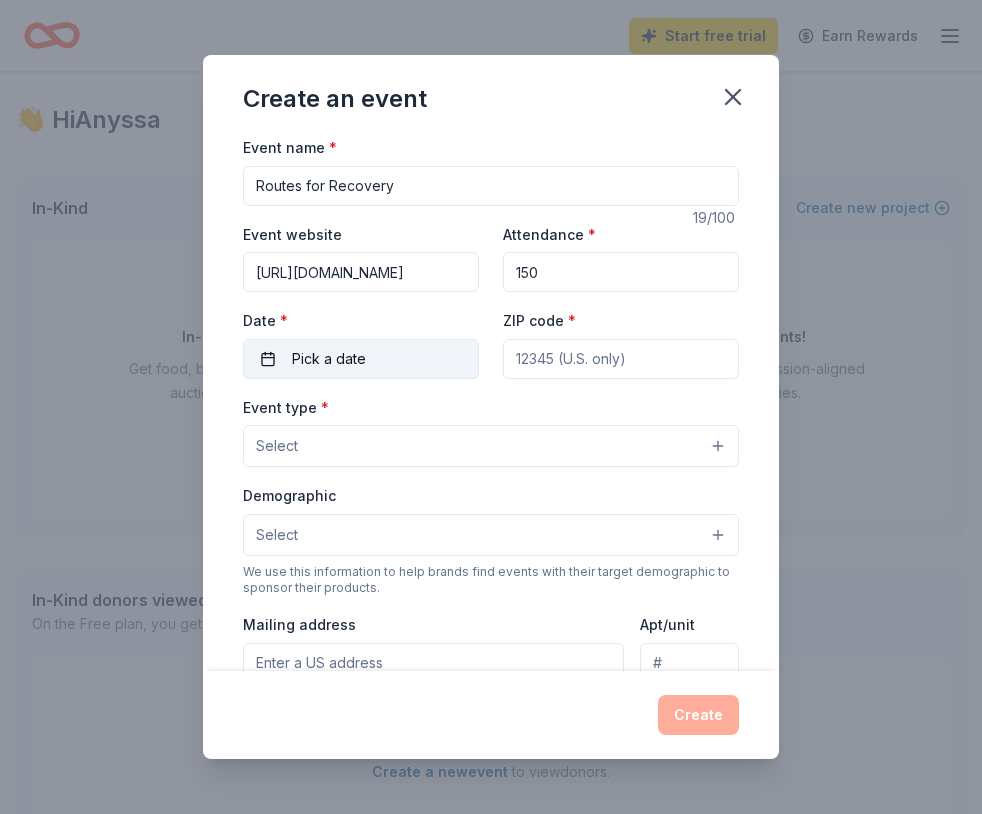 type on "https://www.genuineclimbing.com/routesforrecovery" 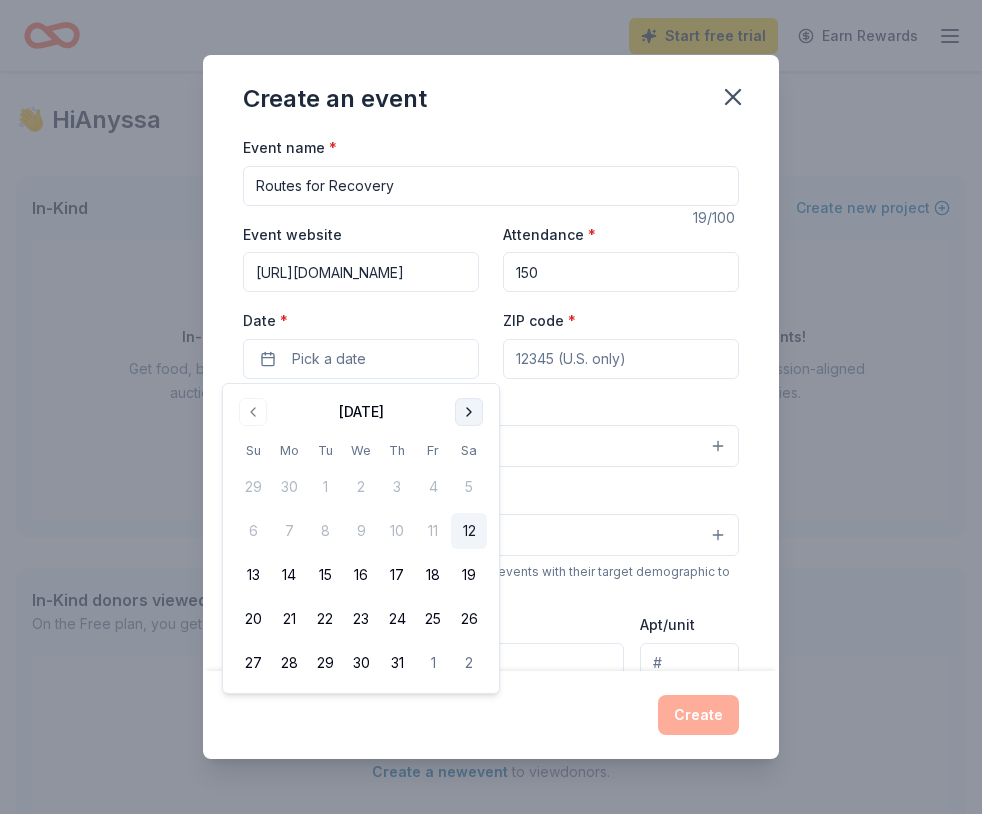 click at bounding box center [469, 412] 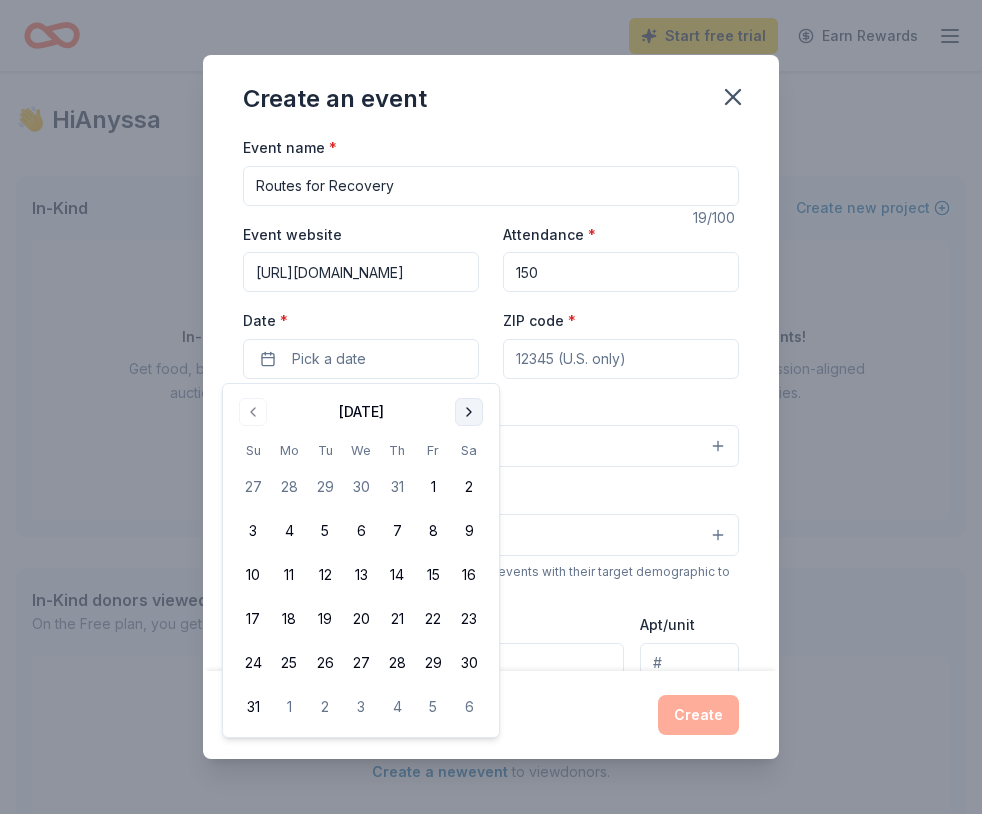 click at bounding box center (469, 412) 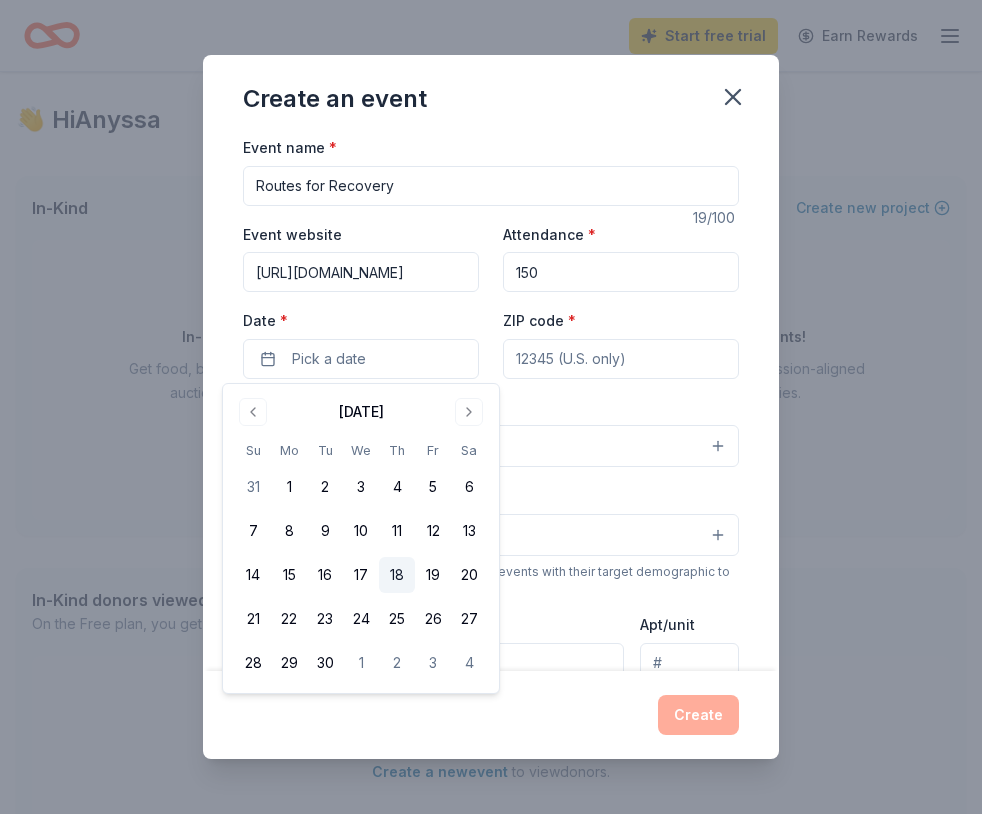click on "18" at bounding box center [397, 575] 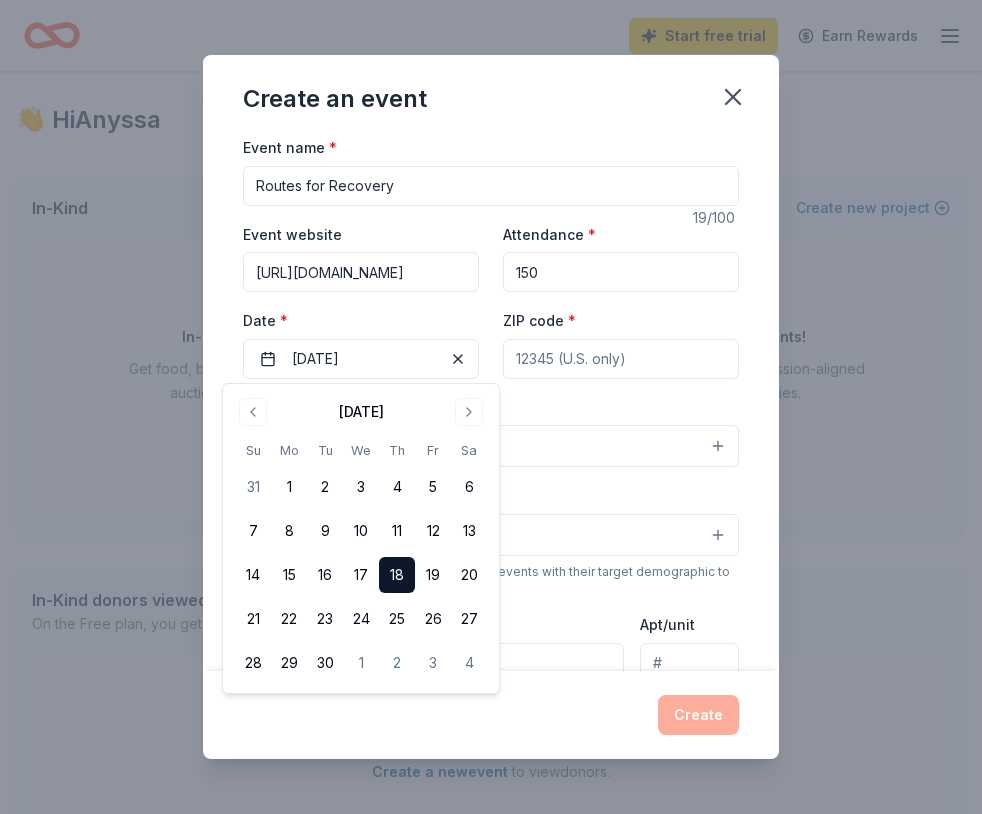 click on "ZIP code *" at bounding box center (621, 359) 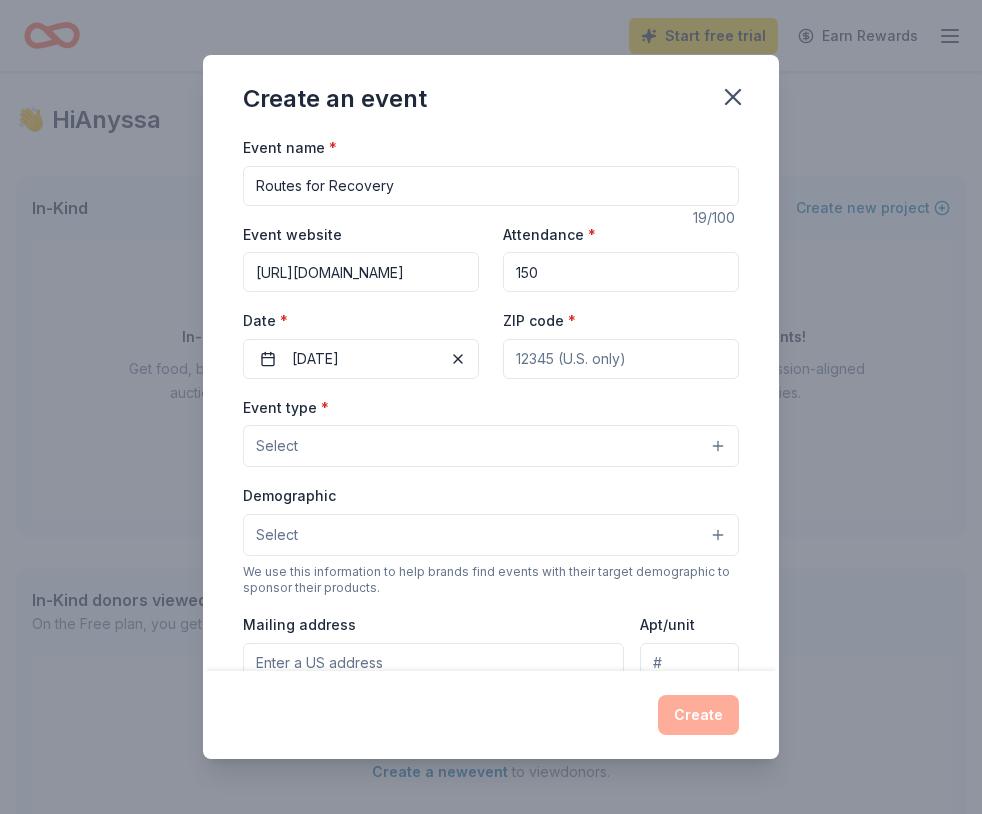 paste on "19605" 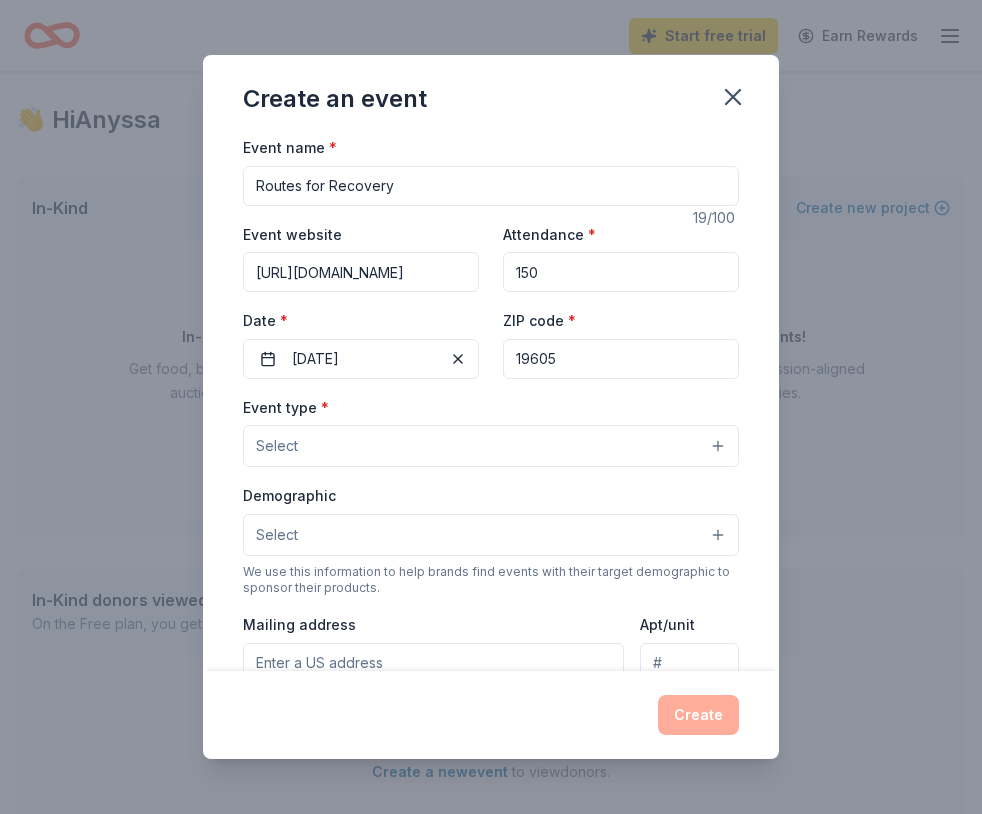 type on "19605" 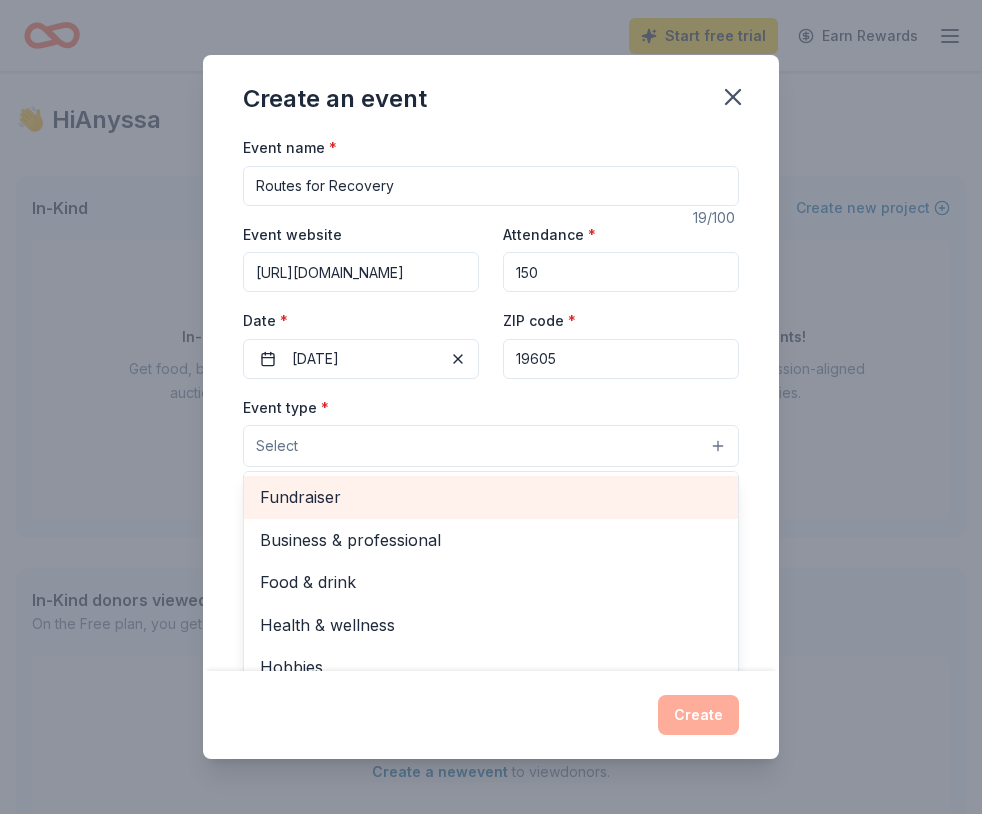 click on "Fundraiser" at bounding box center [491, 497] 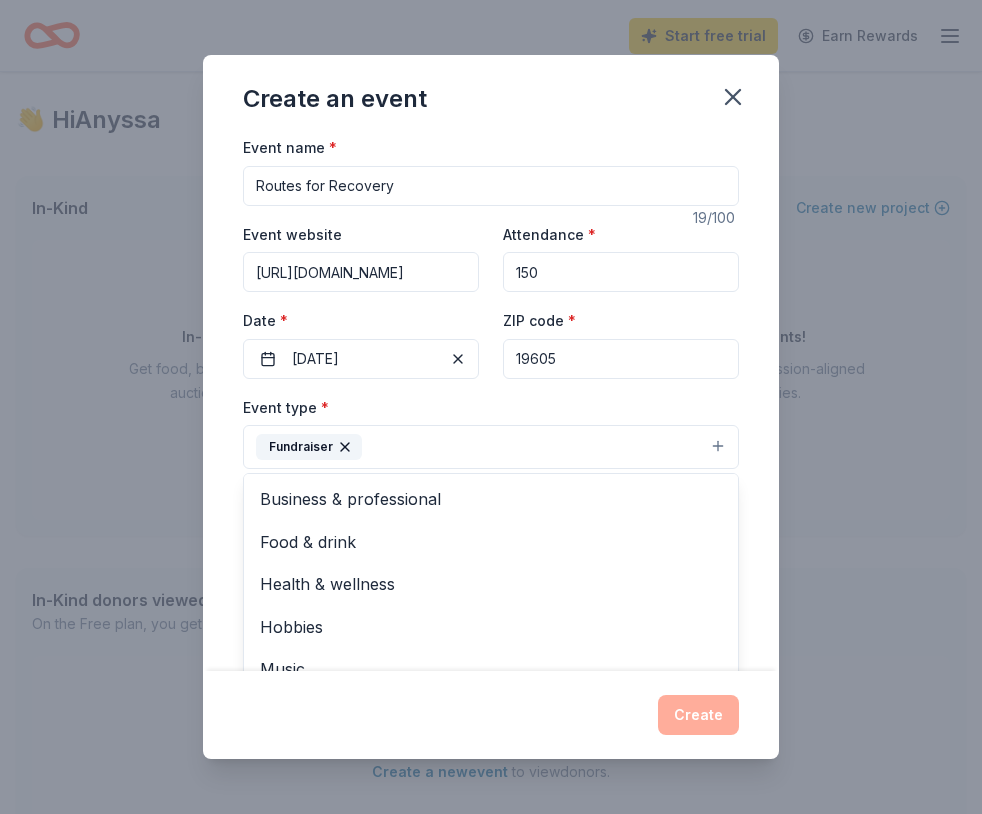 click on "Event type * Fundraiser Business & professional Food & drink Health & wellness Hobbies Music Performing & visual arts" at bounding box center [491, 432] 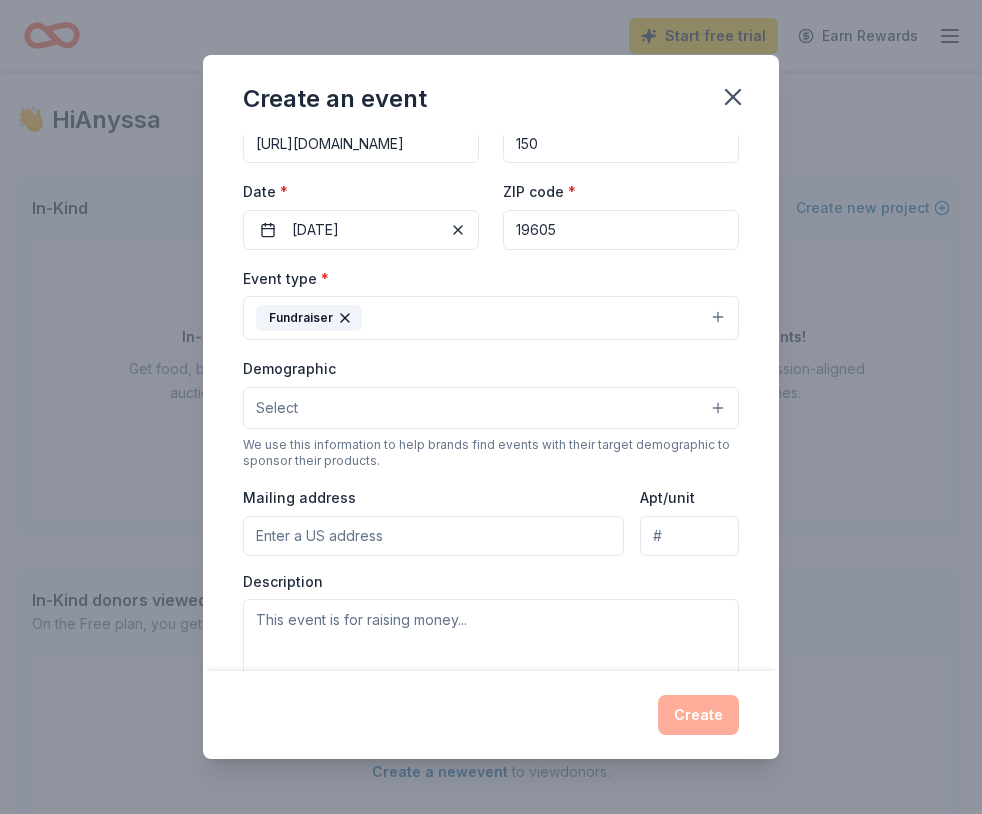 scroll, scrollTop: 175, scrollLeft: 0, axis: vertical 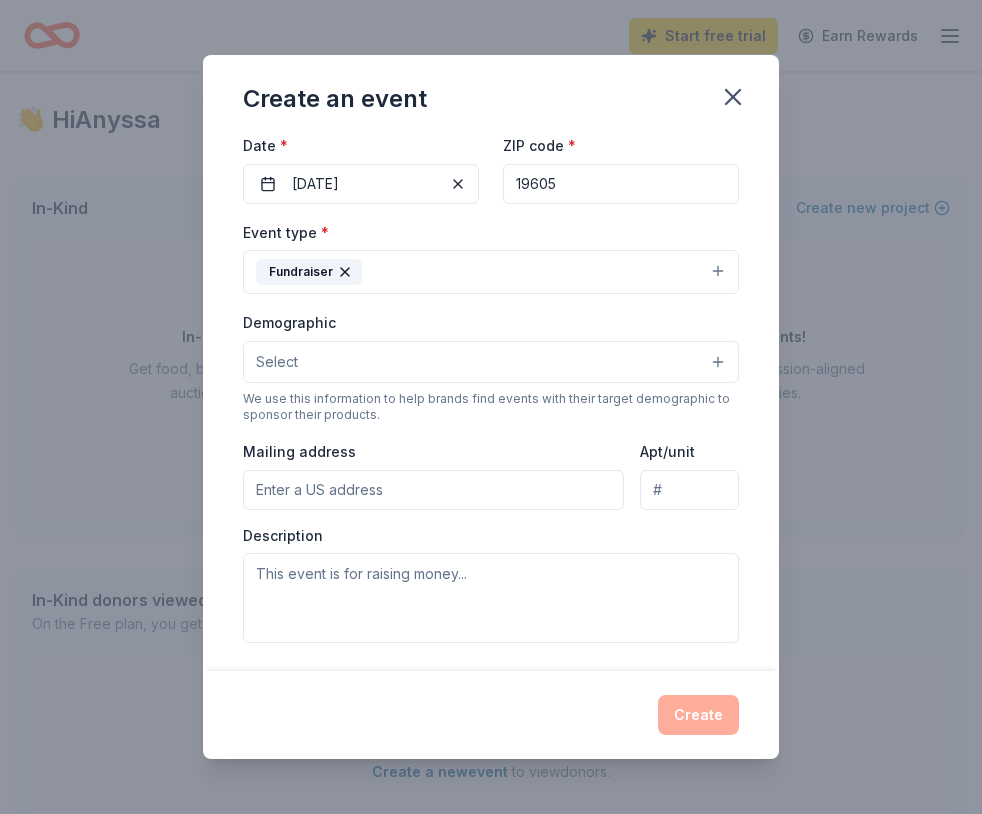 click on "Select" at bounding box center [491, 362] 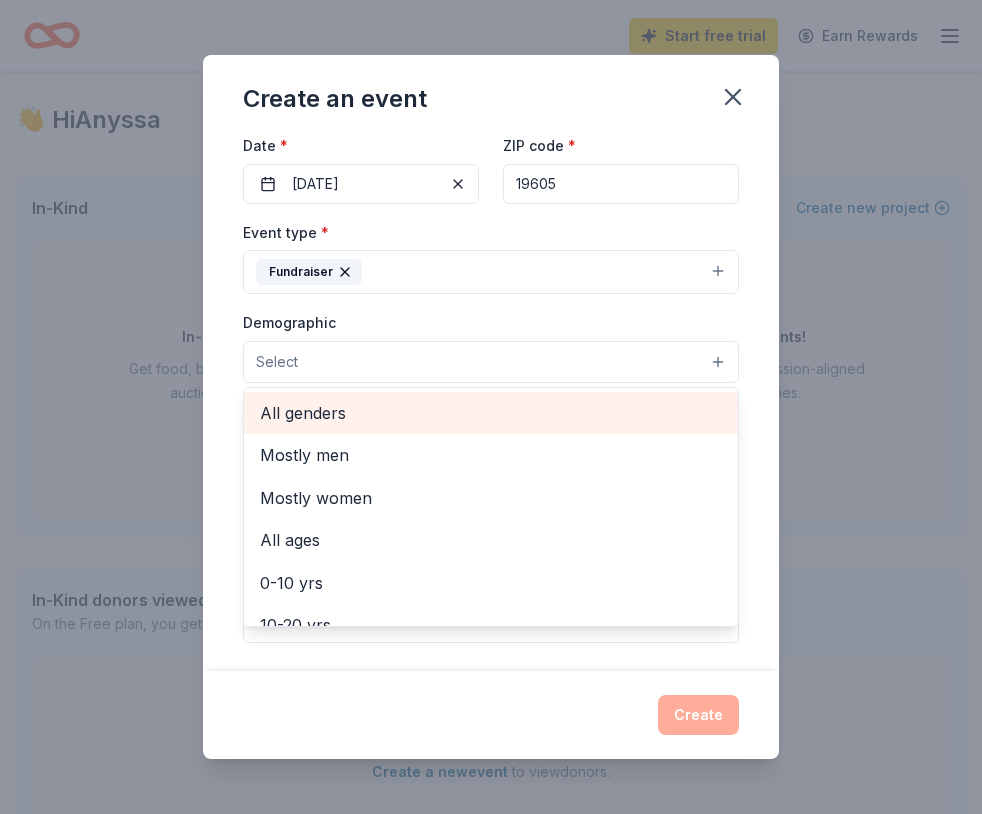 click on "All genders" at bounding box center (491, 413) 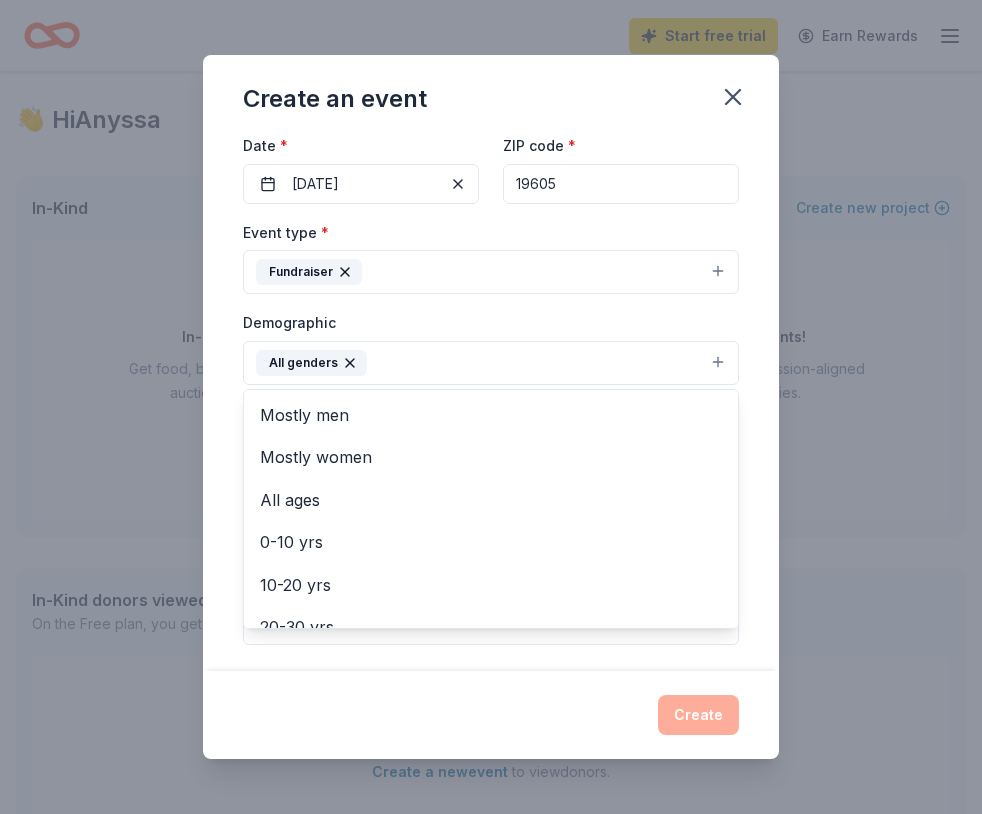 click on "Event name * Routes for Recovery 19 /100 Event website https://www.genuineclimbing.com/routesforrecovery Attendance * 150 Date * 09/18/2025 ZIP code * 19605 Event type * Fundraiser Demographic All genders Mostly men Mostly women All ages 0-10 yrs 10-20 yrs 20-30 yrs 30-40 yrs 40-50 yrs 50-60 yrs 60-70 yrs 70-80 yrs 80+ yrs We use this information to help brands find events with their target demographic to sponsor their products. Mailing address Apt/unit Description What are you looking for? * Auction & raffle Meals Snacks Desserts Alcohol Beverages Send me reminders Email me reminders of donor application deadlines Recurring event" at bounding box center (491, 403) 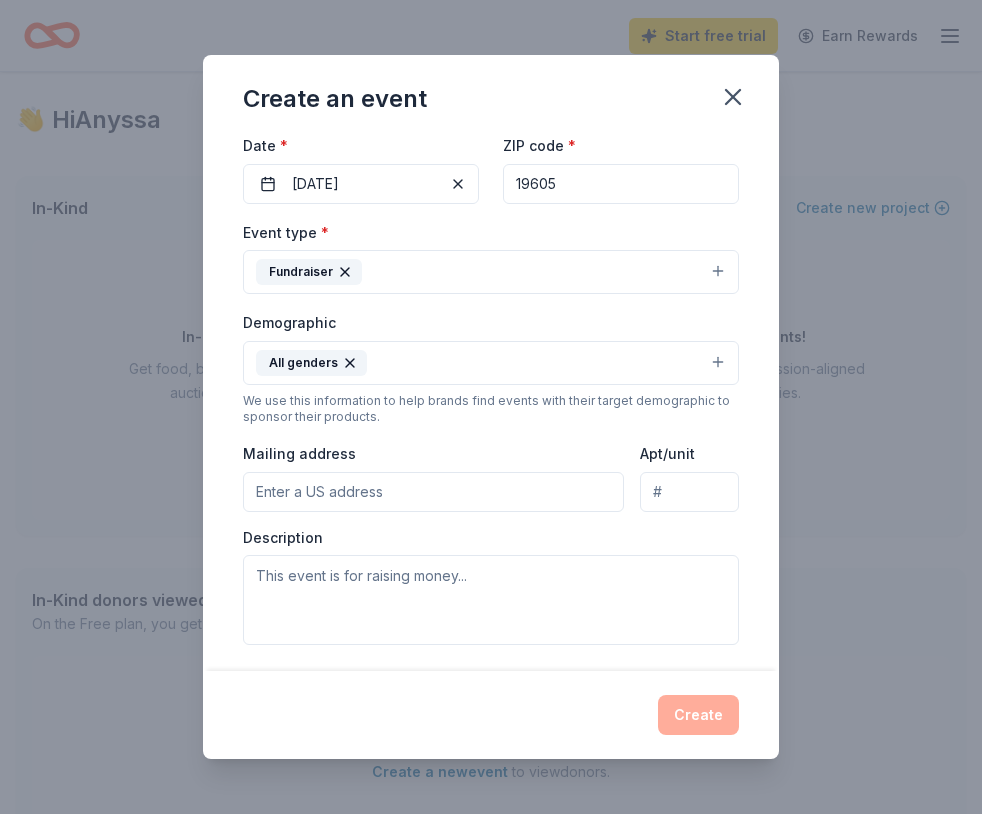 click on "Mailing address" at bounding box center (433, 492) 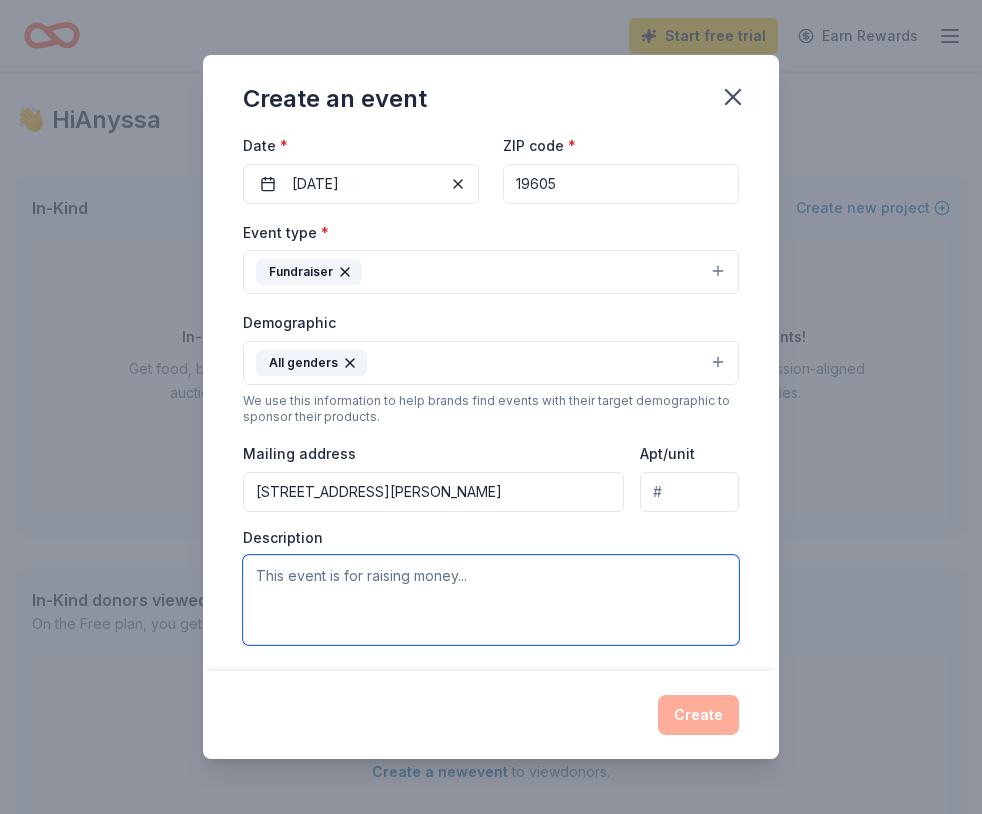 click at bounding box center [491, 600] 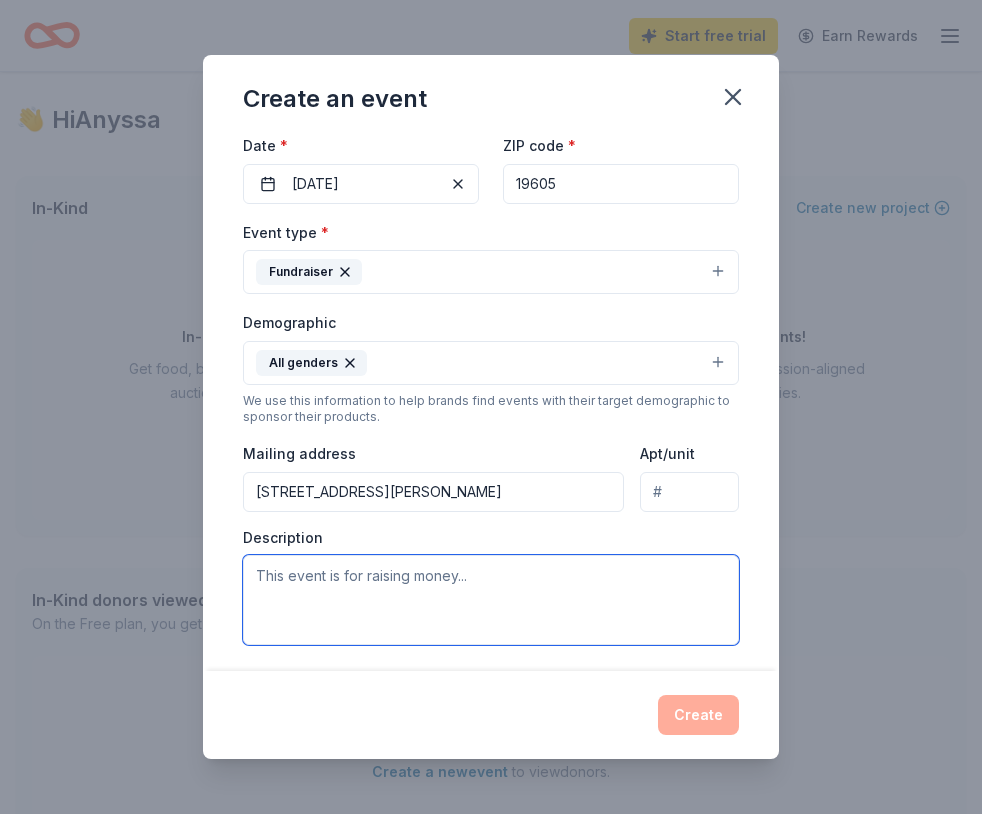 click at bounding box center [491, 600] 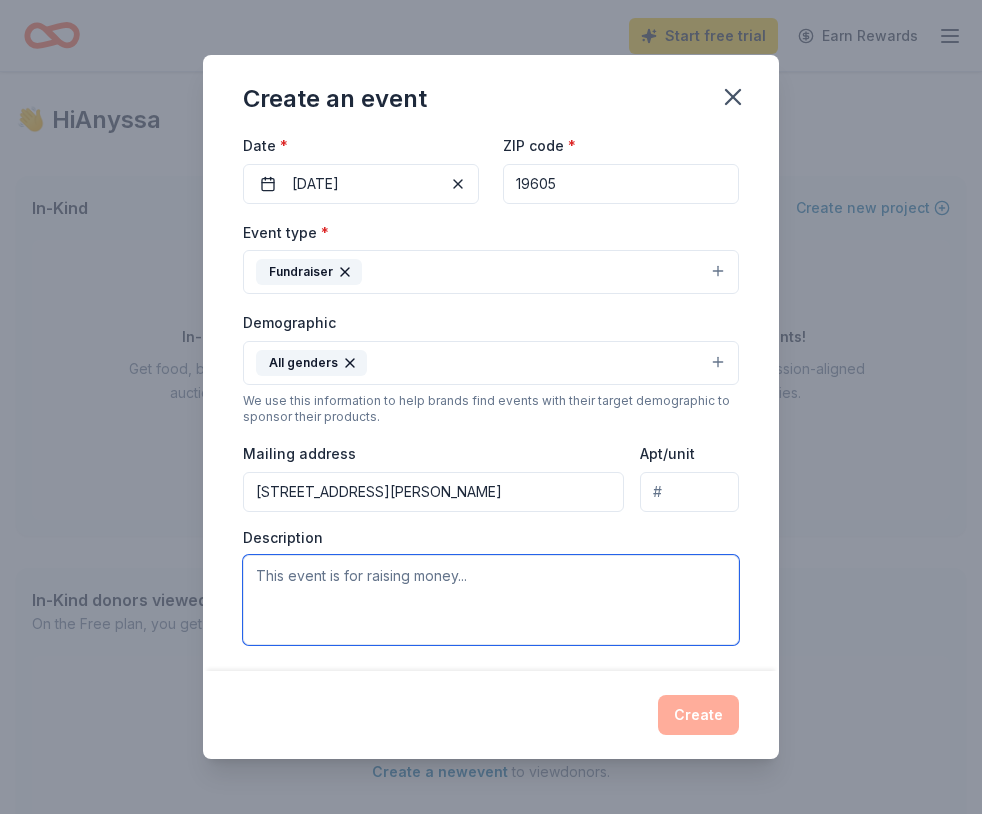 paste on "Genuine Climbing empowers women affected by cancer through free four-day rock climbing retreats." 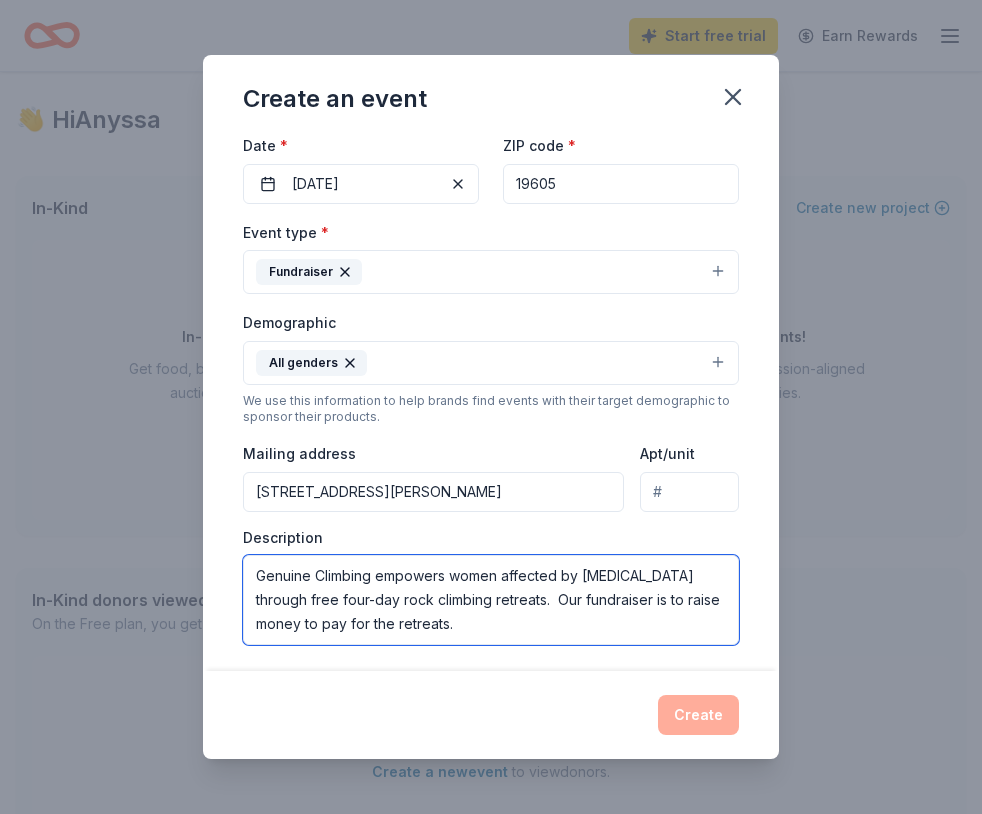type on "Genuine Climbing empowers women affected by [MEDICAL_DATA] through free four-day rock climbing retreats.  Our fundraiser is to raise money to pay for the retreats." 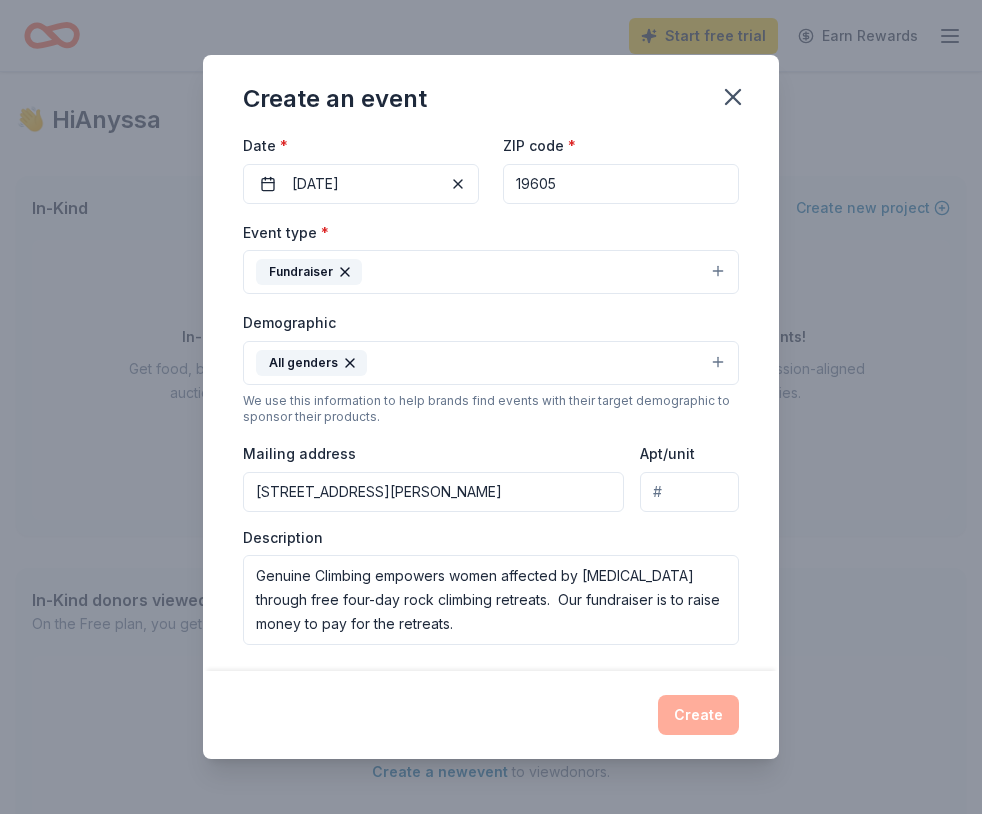 click on "Create" at bounding box center (491, 715) 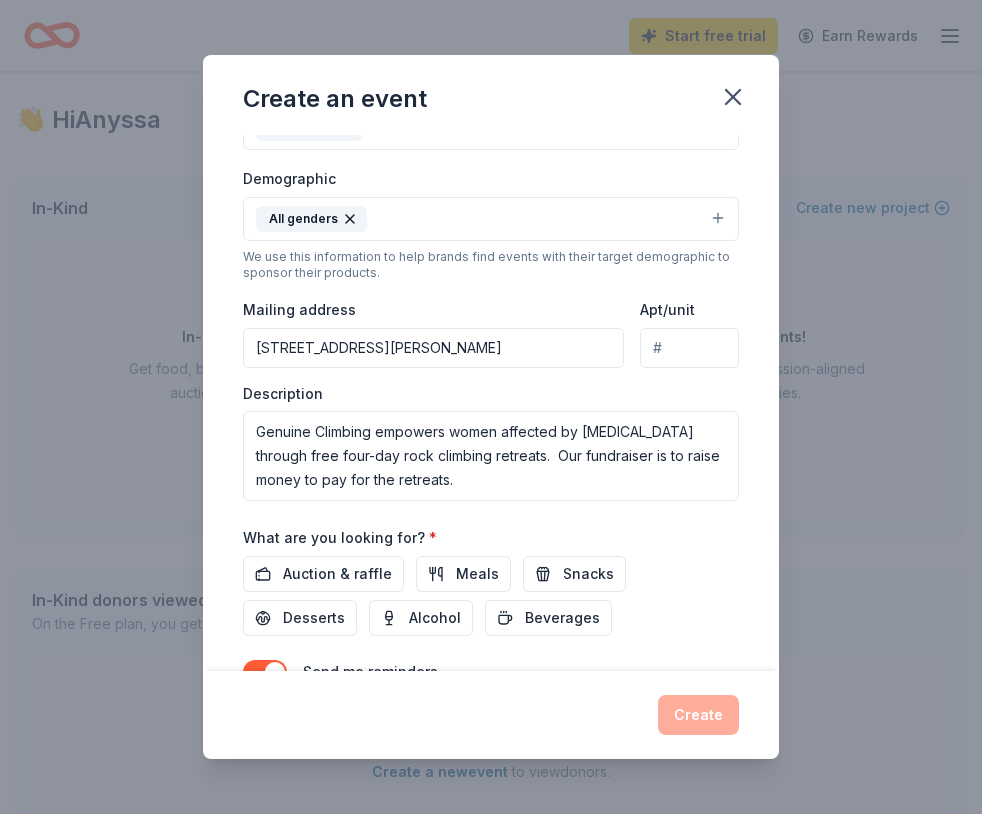 scroll, scrollTop: 424, scrollLeft: 0, axis: vertical 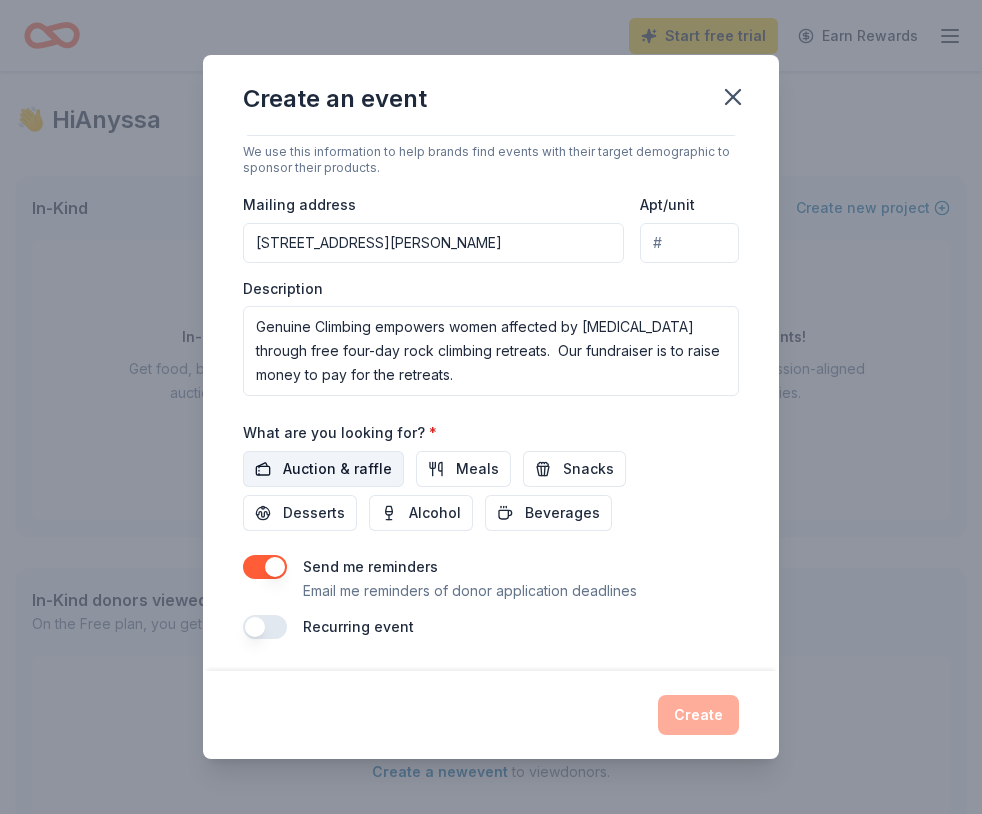 click on "Auction & raffle" at bounding box center (337, 469) 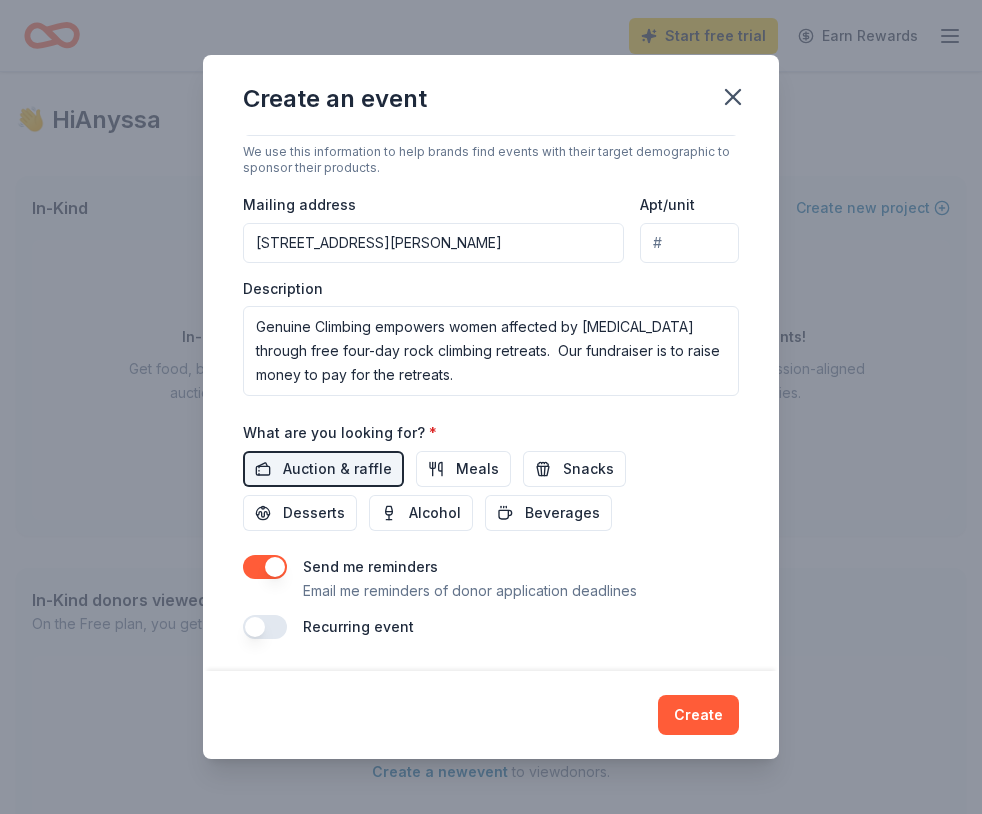 click at bounding box center (265, 567) 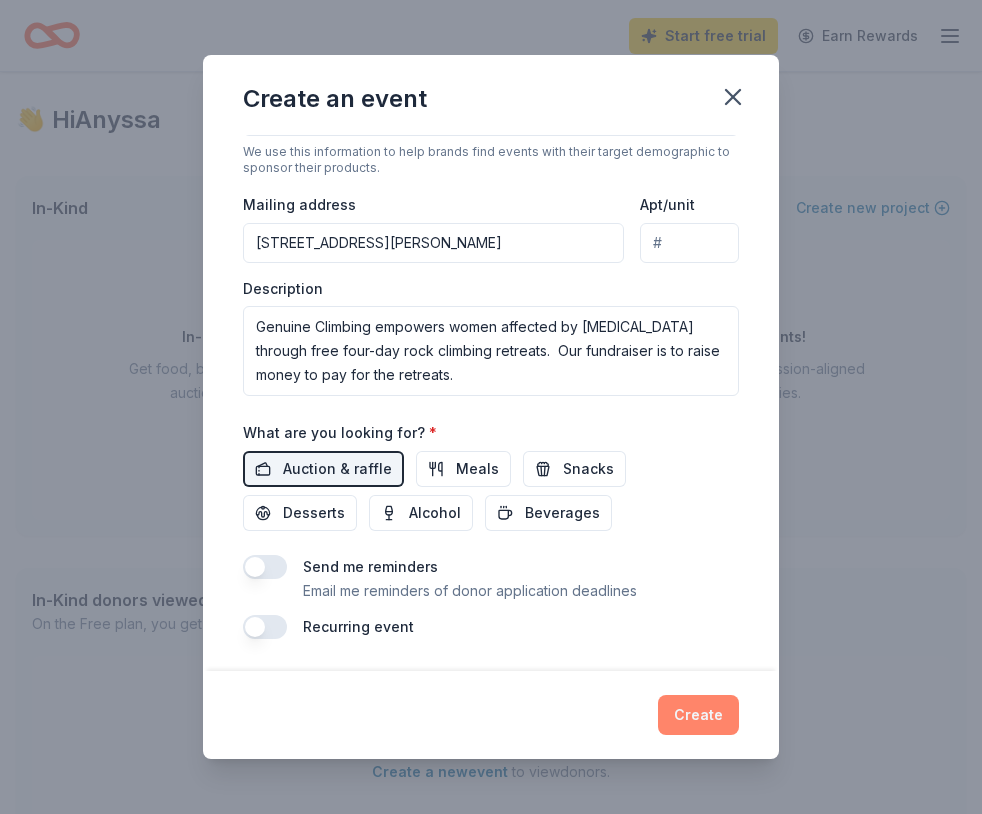 click on "Create" at bounding box center [698, 715] 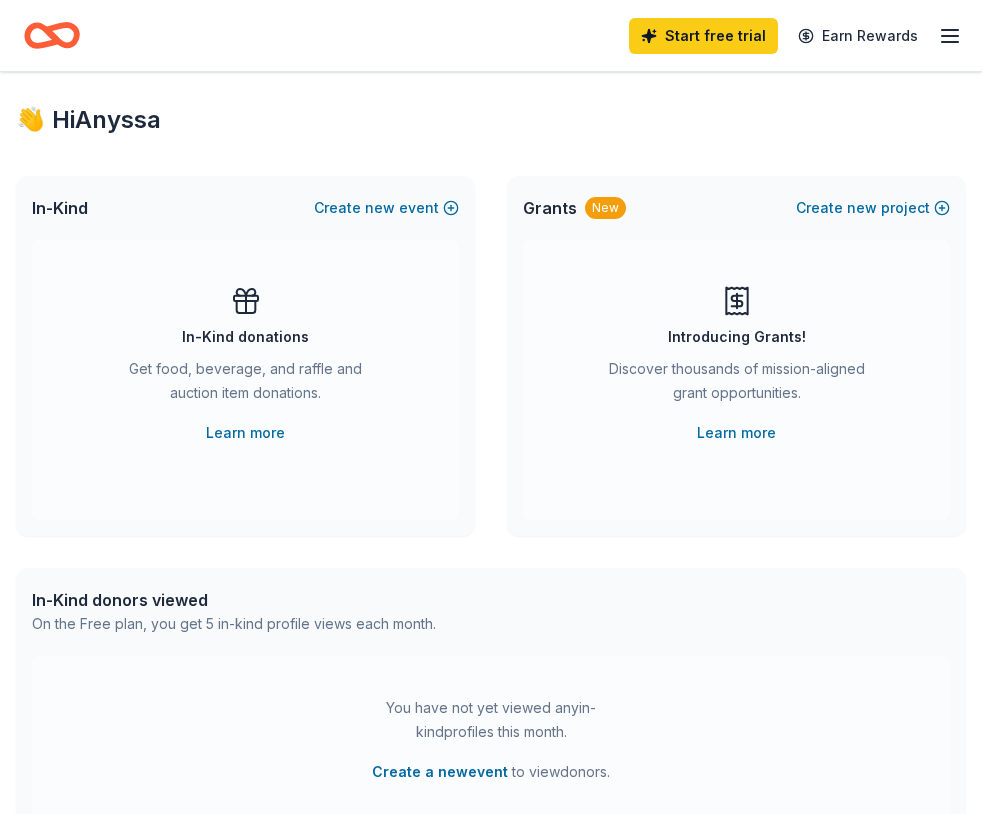 scroll, scrollTop: 0, scrollLeft: 0, axis: both 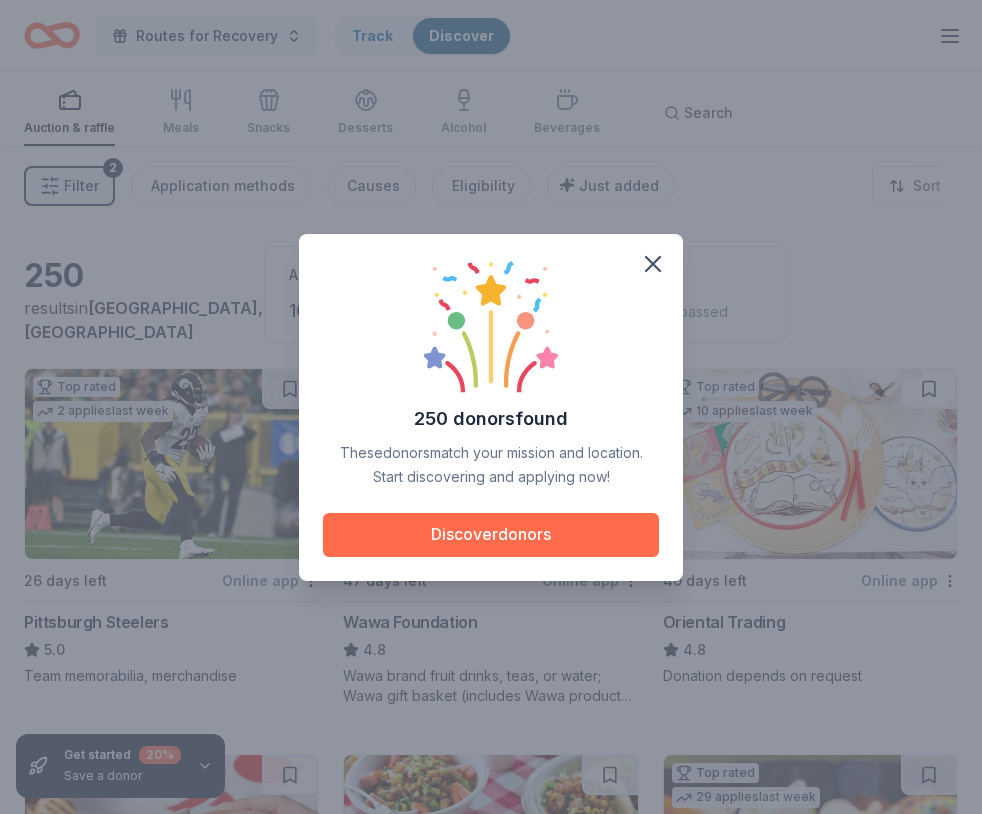 click on "Discover  donors" at bounding box center [491, 535] 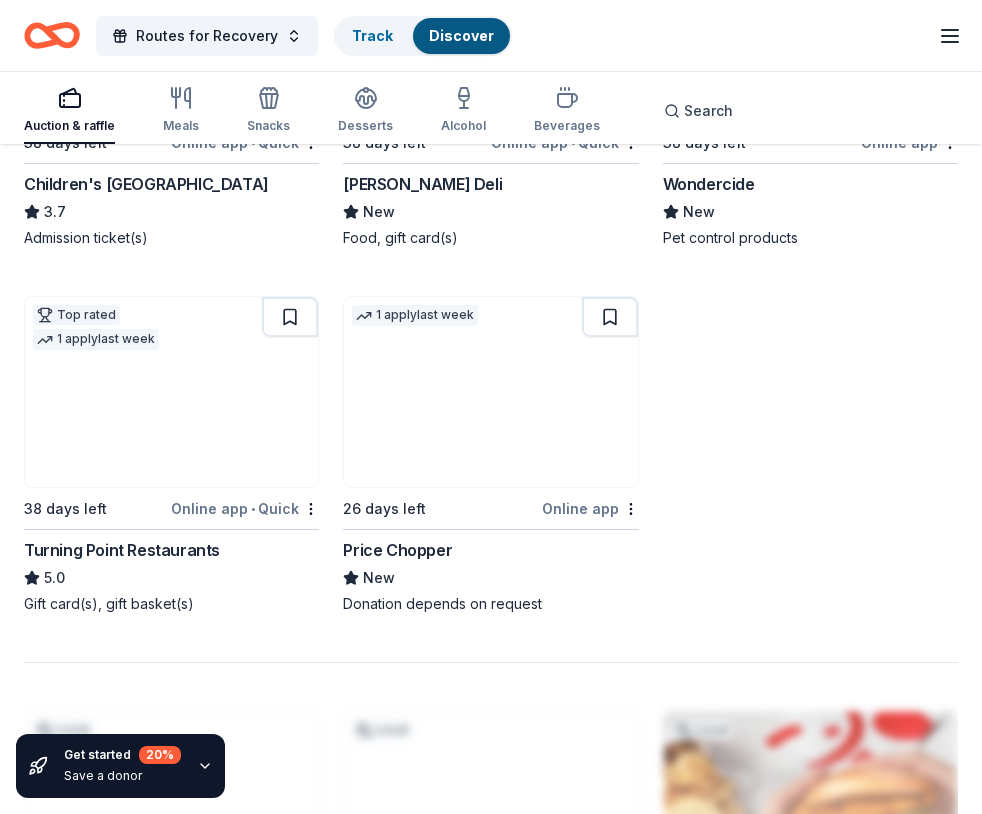 scroll, scrollTop: 2352, scrollLeft: 0, axis: vertical 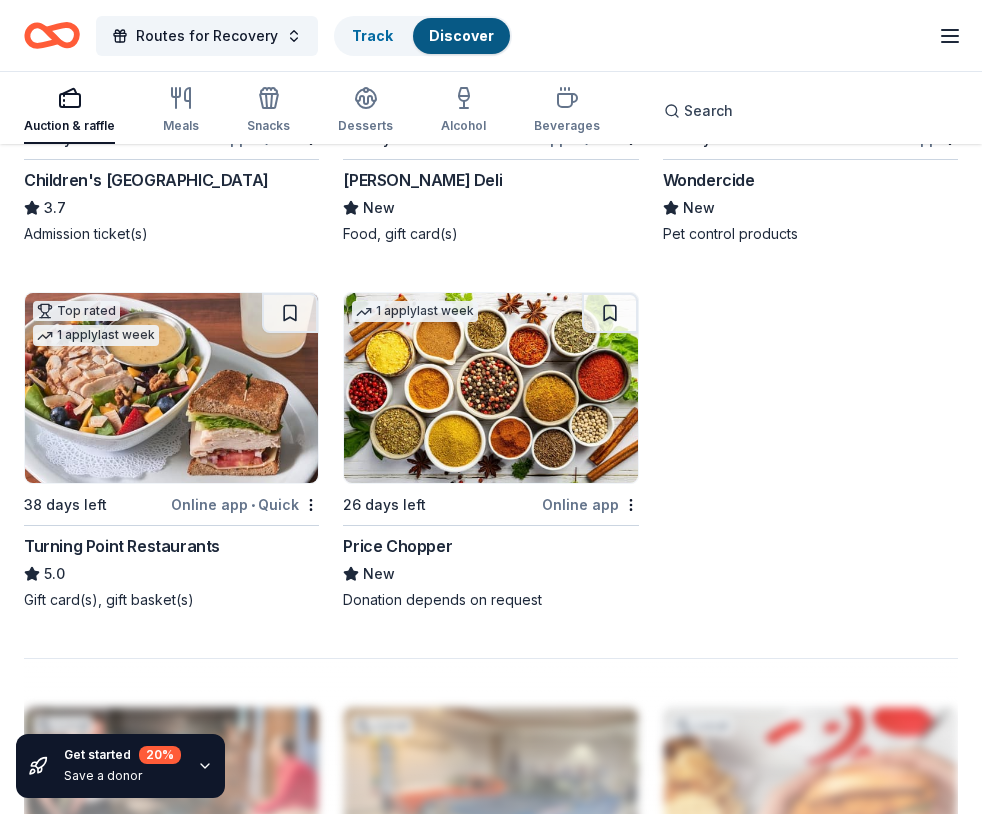 click at bounding box center (490, 388) 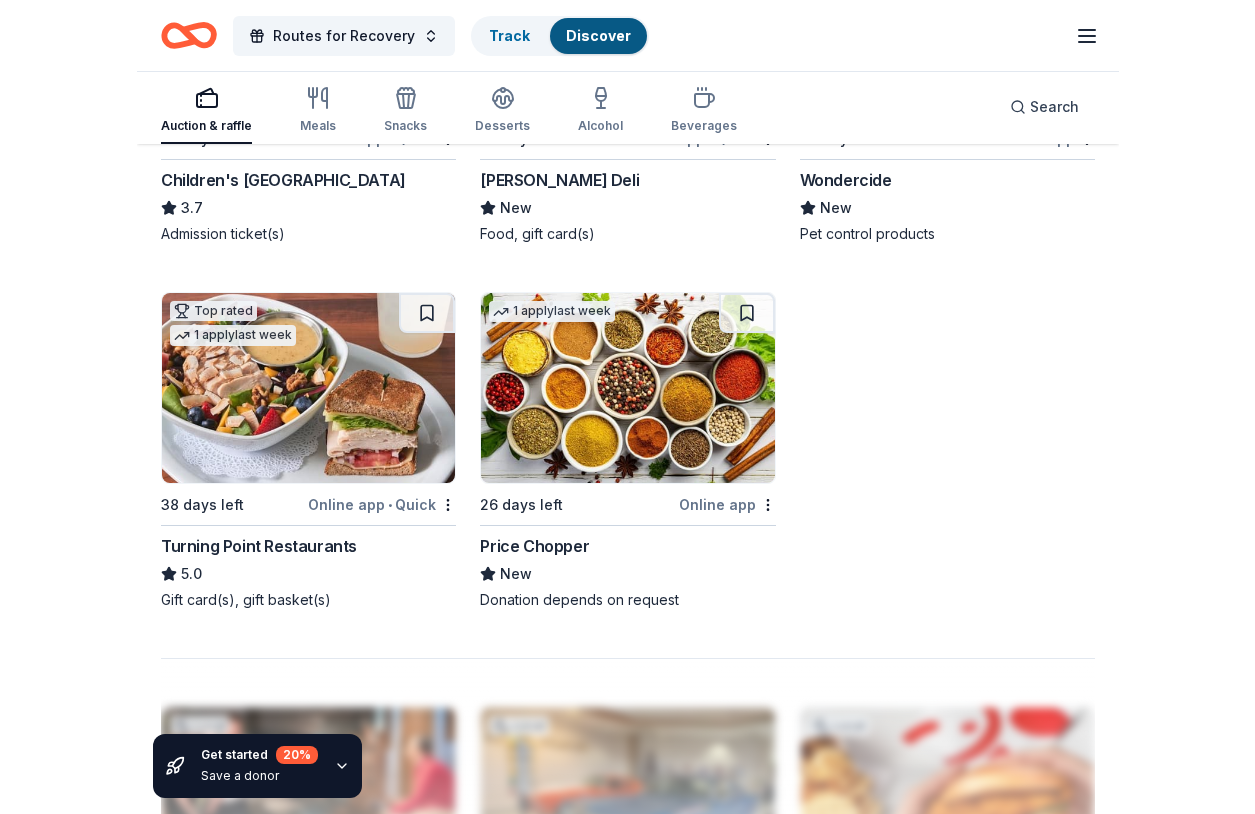 scroll, scrollTop: 2246, scrollLeft: 0, axis: vertical 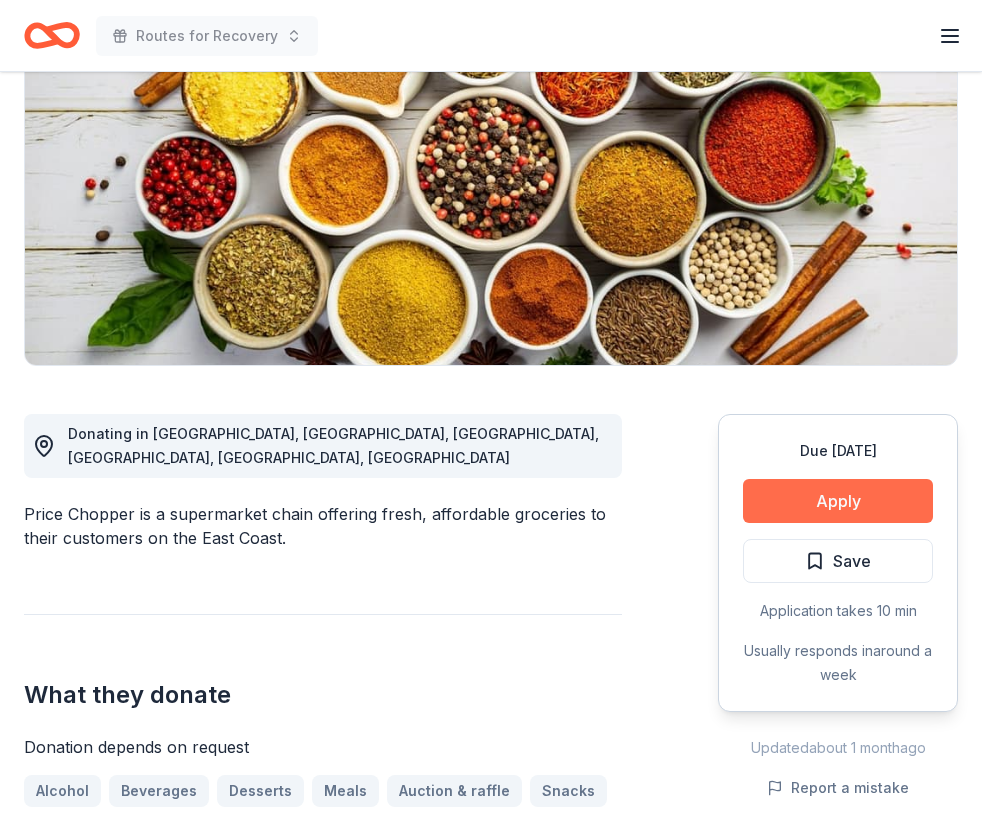 click on "Apply" at bounding box center (838, 501) 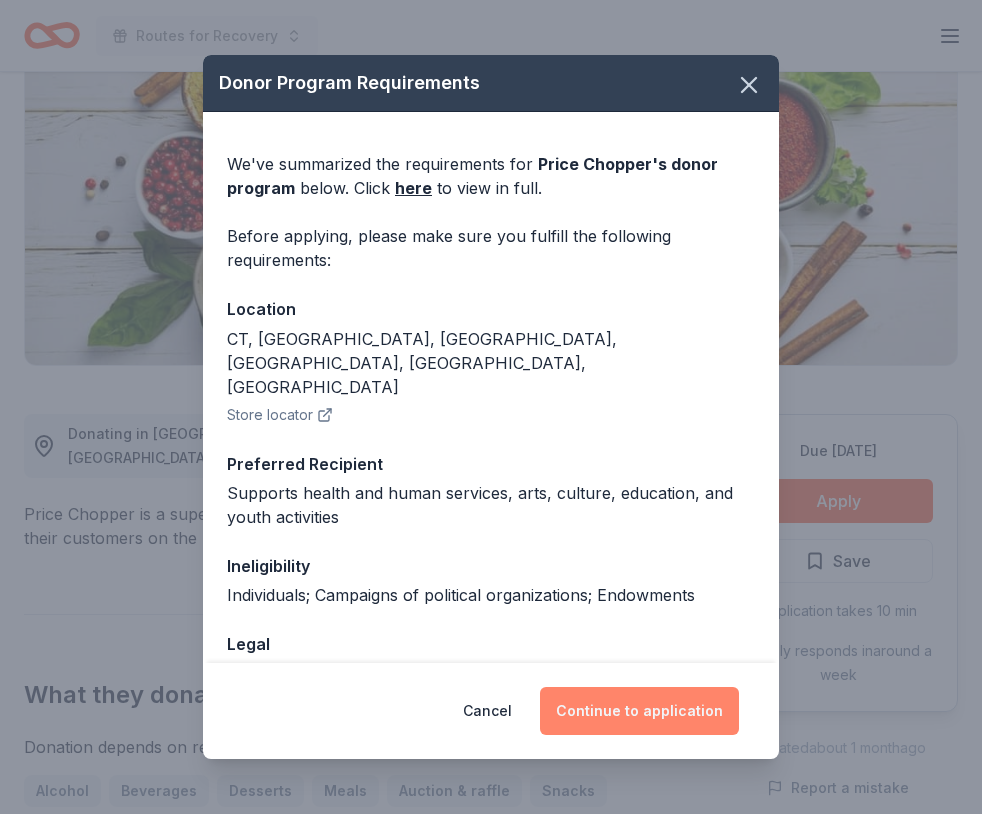 click on "Continue to application" at bounding box center (639, 711) 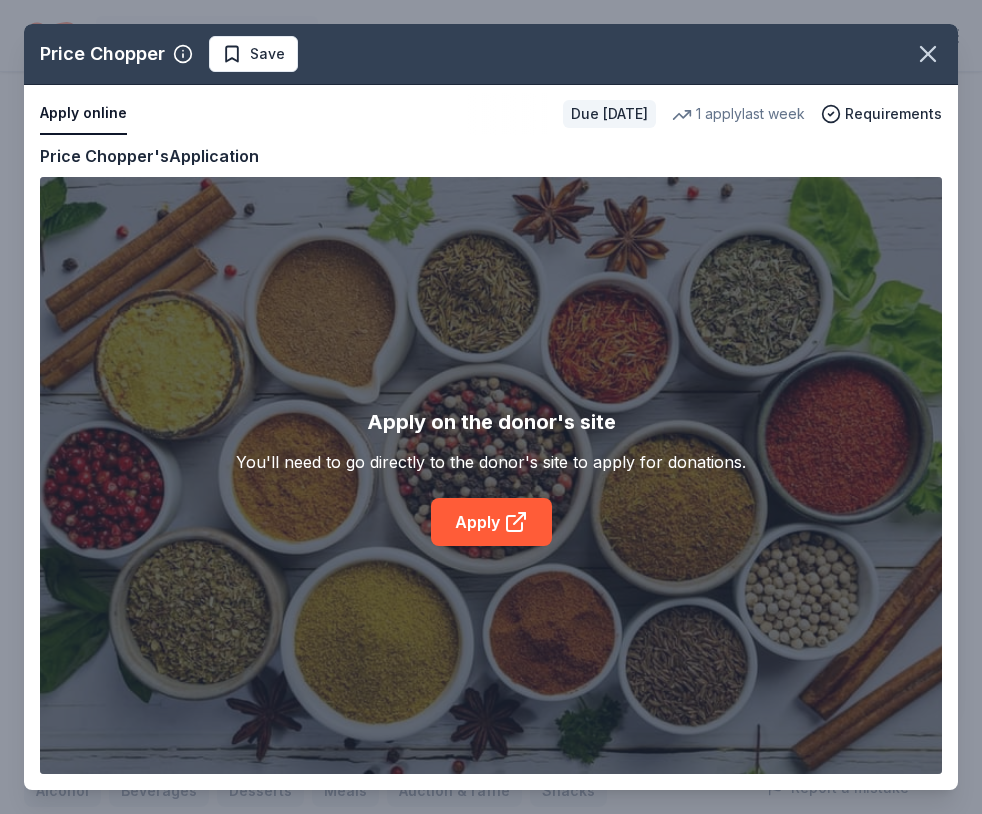 click on "Price Chopper Save Apply online Due [DATE] 1   apply  last week Requirements Copy and paste your information: Event information Edit Name Routes for Recovery Click here to copy the relevant content to use as needed. Step  1 / 2 Next Date [DATE] Attendance 150 Mailing address Description Genuine Climbing empowers women affected by [MEDICAL_DATA] through free four-day rock climbing retreats.  Our fundraiser is to raise money to pay for the retreats.  Organization information Edit Name Genuine Climbing Inc Website Fill in using "Edit" EIN [US_EMPLOYER_IDENTIFICATION_NUMBER] Mission statement Price Chopper's  Application Apply on the donor's site You'll need to go directly to the donor's site to apply for donations. Apply" at bounding box center (491, 407) 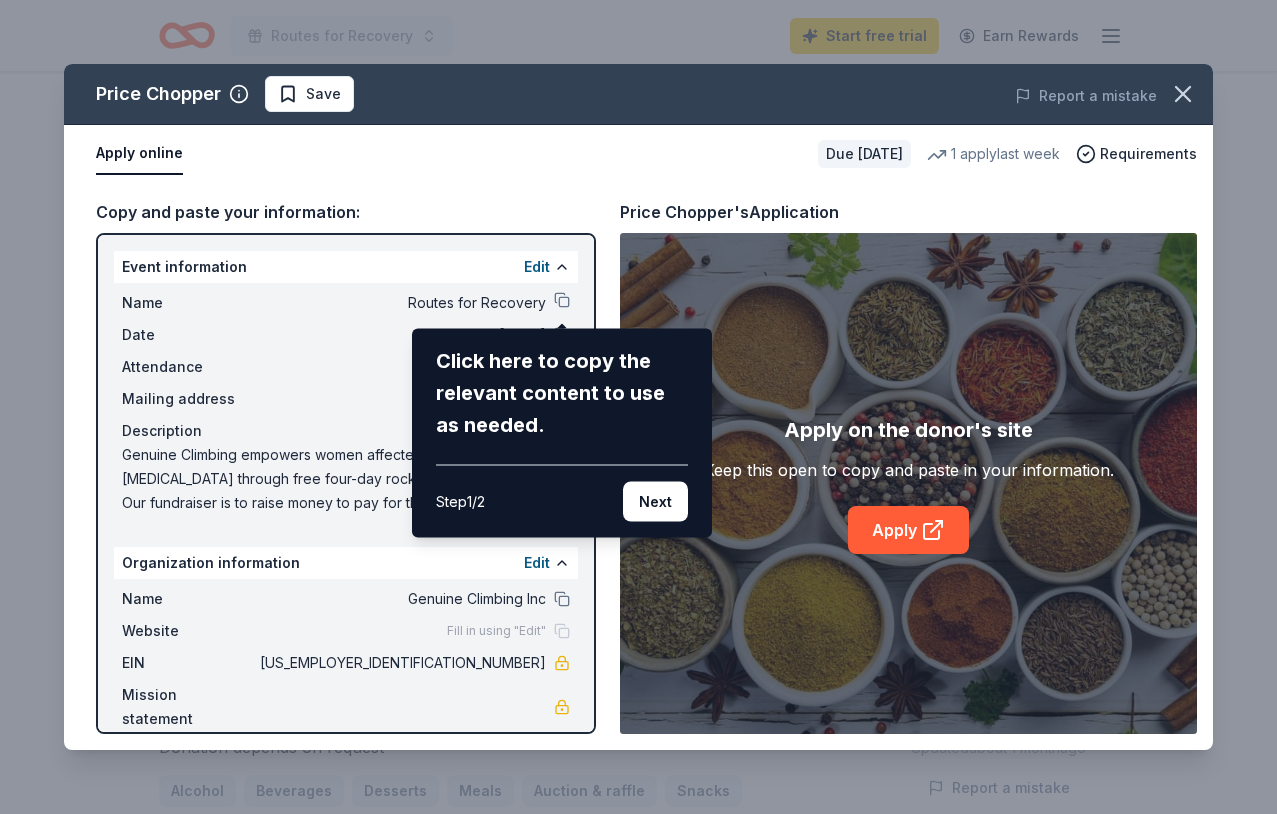 click on "Click here to copy the relevant content to use as needed. Step  1 / 2 Next" at bounding box center [562, 433] 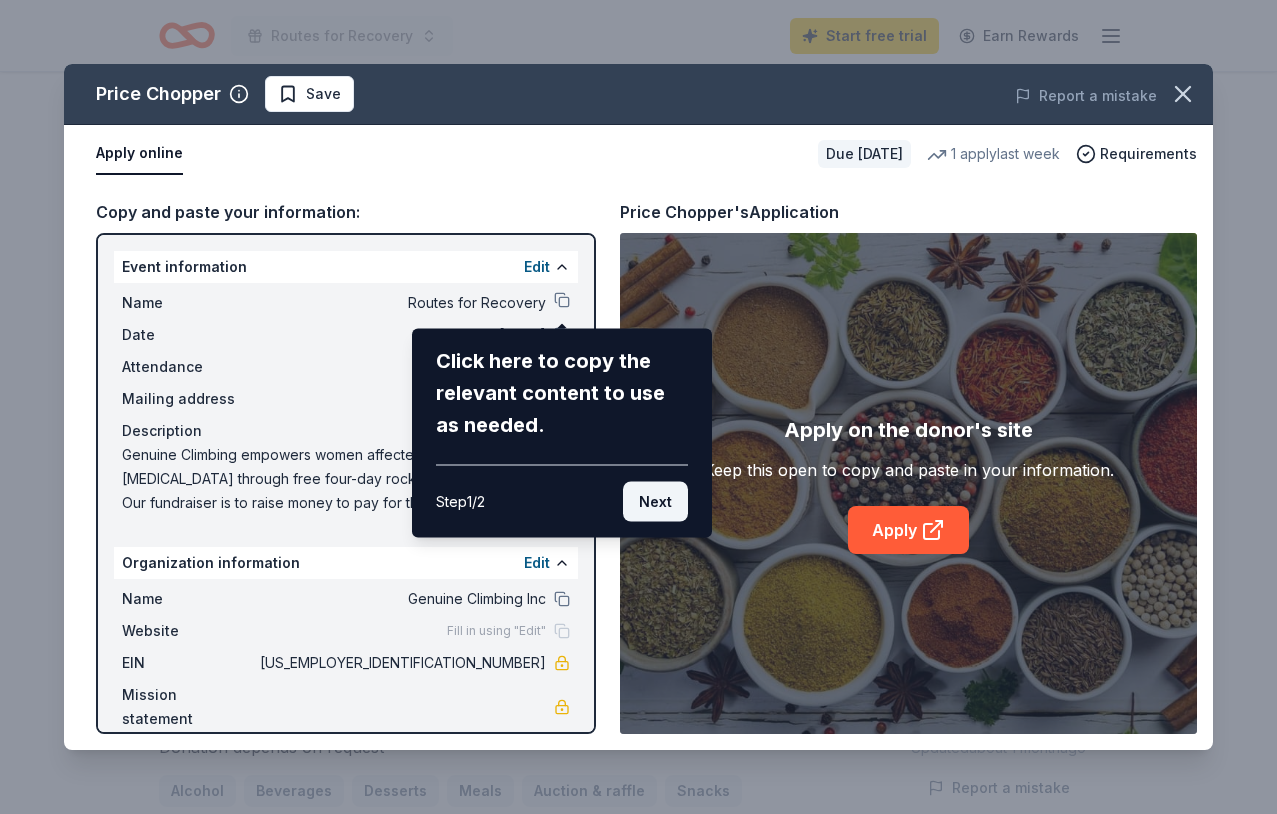 click on "Next" at bounding box center (655, 502) 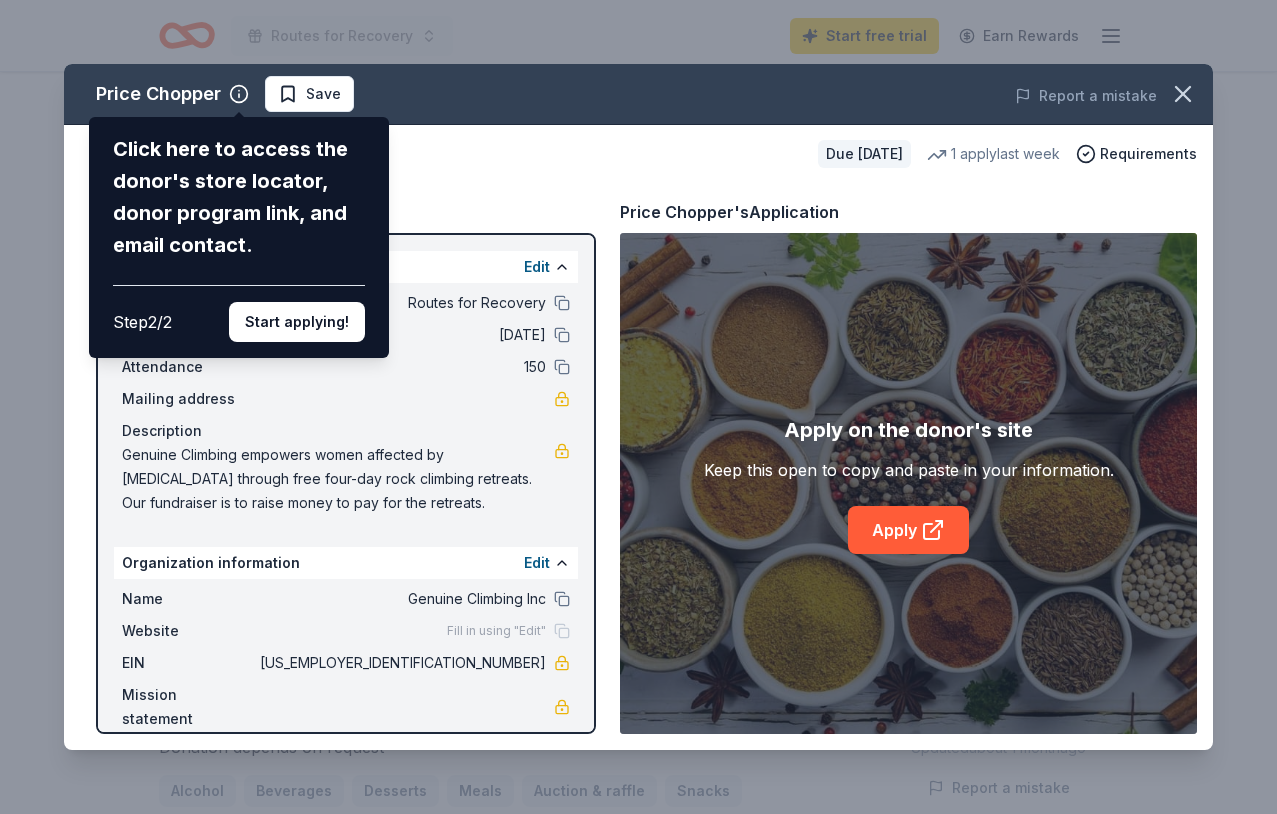 click on "Price Chopper Click here to access the donor's store locator, donor program link, and email contact. Step  2 / 2 Start applying! Save Report a mistake Apply online Due [DATE] 1   apply  last week Requirements Copy and paste your information: Event information Edit Name Routes for Recovery Date [DATE] Attendance 150 Mailing address Description Genuine Climbing empowers women affected by [MEDICAL_DATA] through free four-day rock climbing retreats.  Our fundraiser is to raise money to pay for the retreats.  Organization information Edit Name Genuine Climbing Inc Website Fill in using "Edit" EIN [US_EMPLOYER_IDENTIFICATION_NUMBER] Mission statement Price Chopper's  Application Apply on the donor's site Keep this open to copy and paste in your information. Apply" at bounding box center (638, 407) 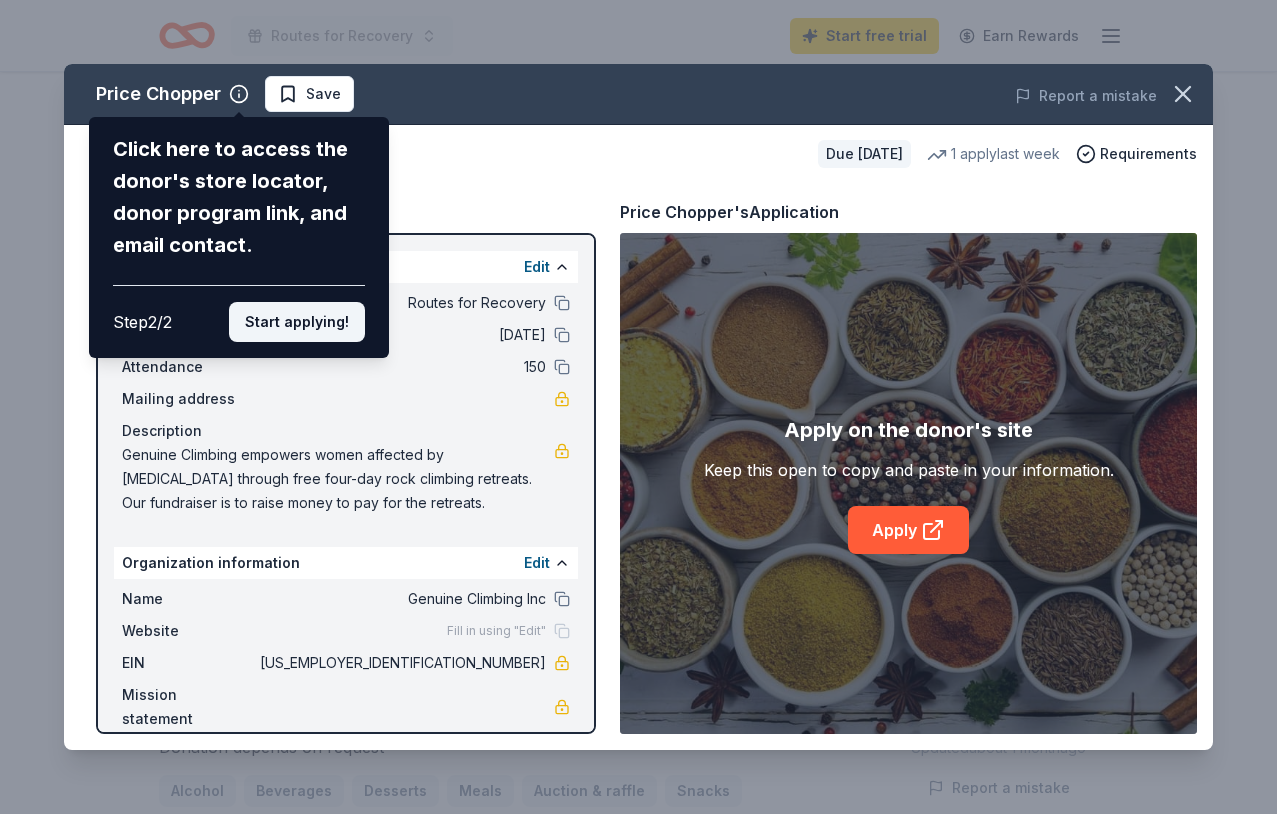 click on "Start applying!" at bounding box center (297, 322) 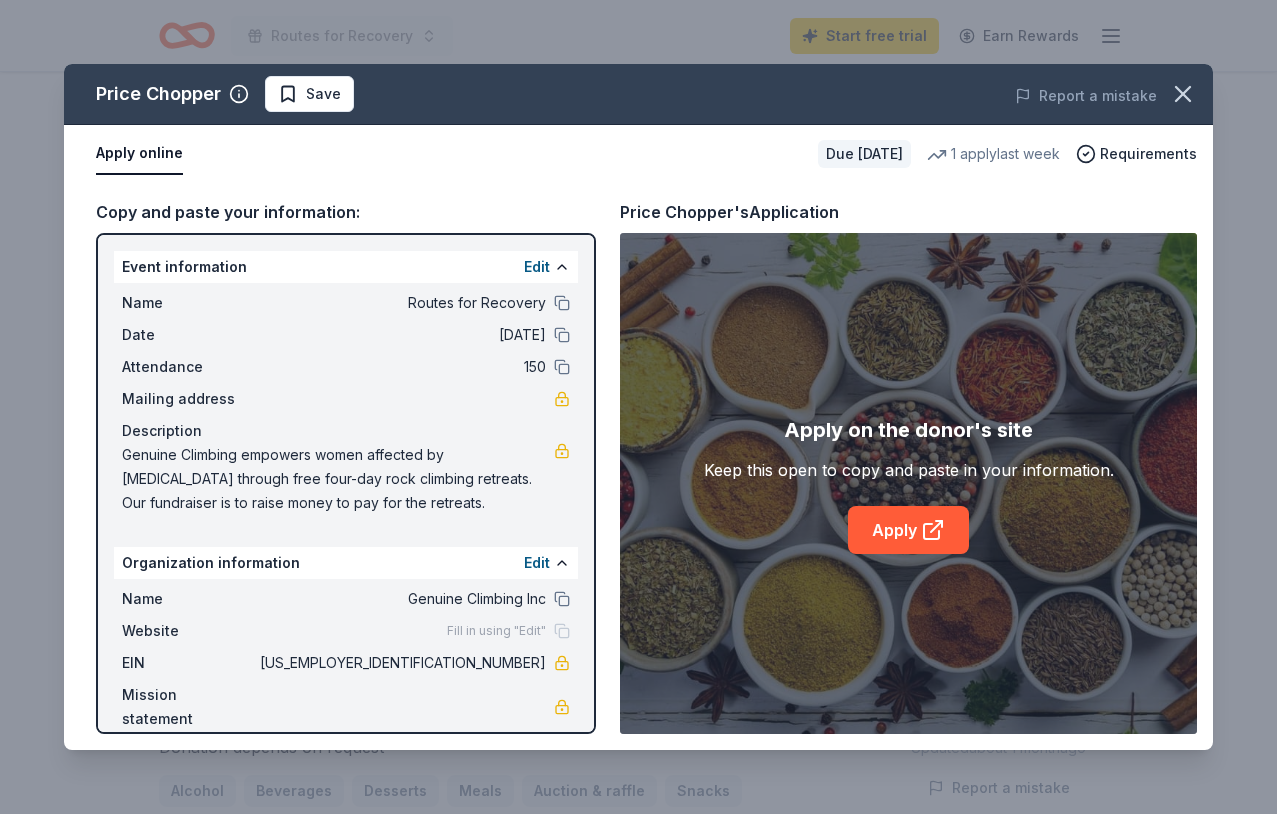 click on "Price Chopper Save Report a mistake Apply online Due in 26 days 1   apply  last week Requirements Copy and paste your information: Event information Edit Name Routes for Recovery Date 09/18/25 Attendance 150 Mailing address Description Genuine Climbing empowers women affected by cancer through free four-day rock climbing retreats.  Our fundraiser is to raise money to pay for the retreats.  Organization information Edit Name Genuine Climbing Inc Website Fill in using "Edit" EIN 99-3992282 Mission statement Price Chopper's  Application Apply on the donor's site Keep this open to copy and paste in your information. Apply" at bounding box center [638, 407] 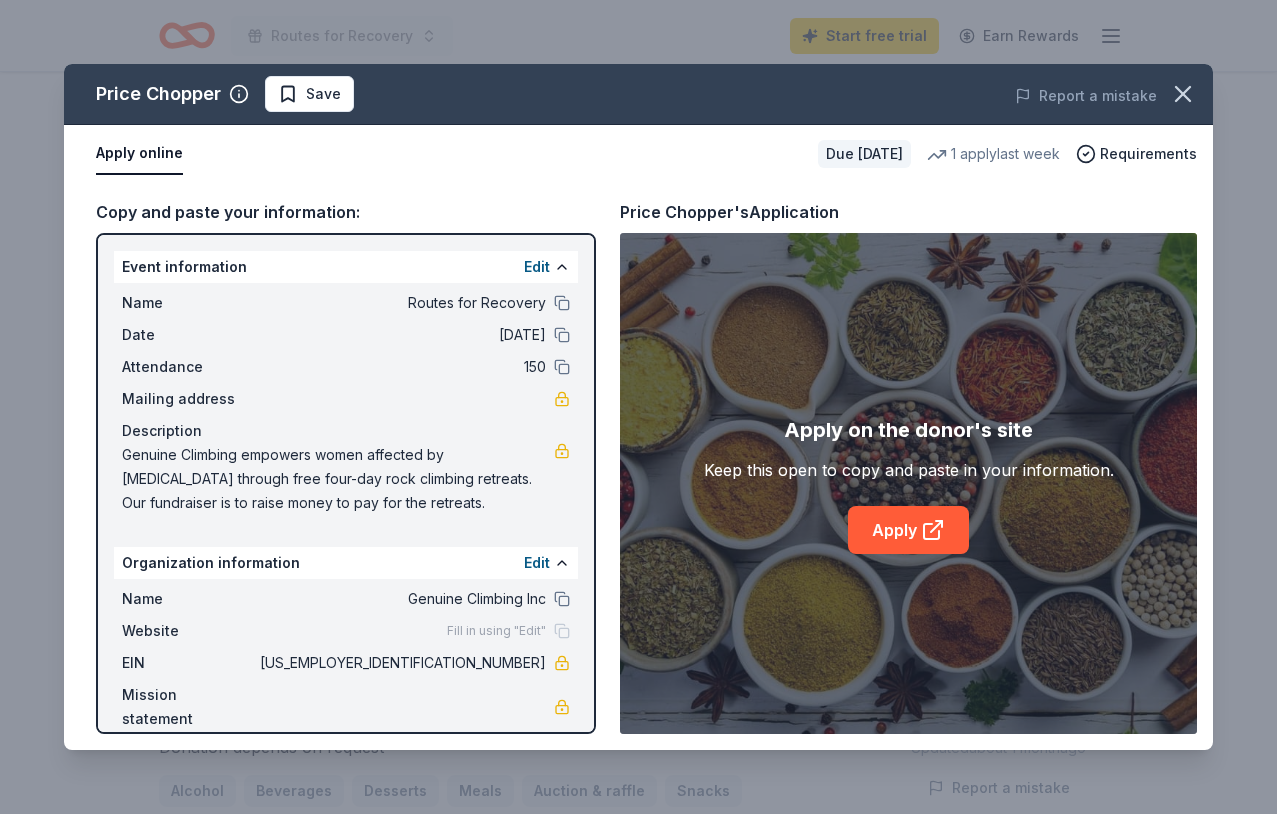 click on "Apply" at bounding box center (908, 530) 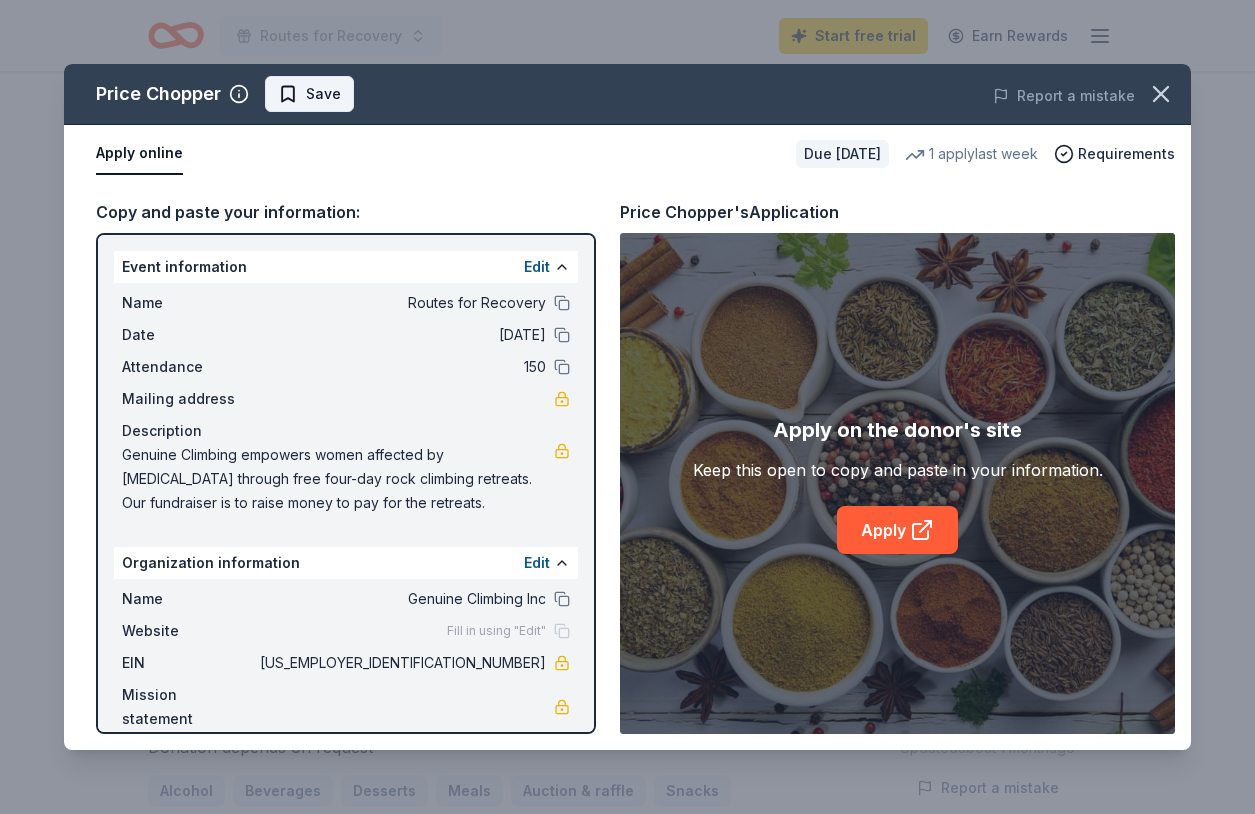 click on "Save" at bounding box center (323, 94) 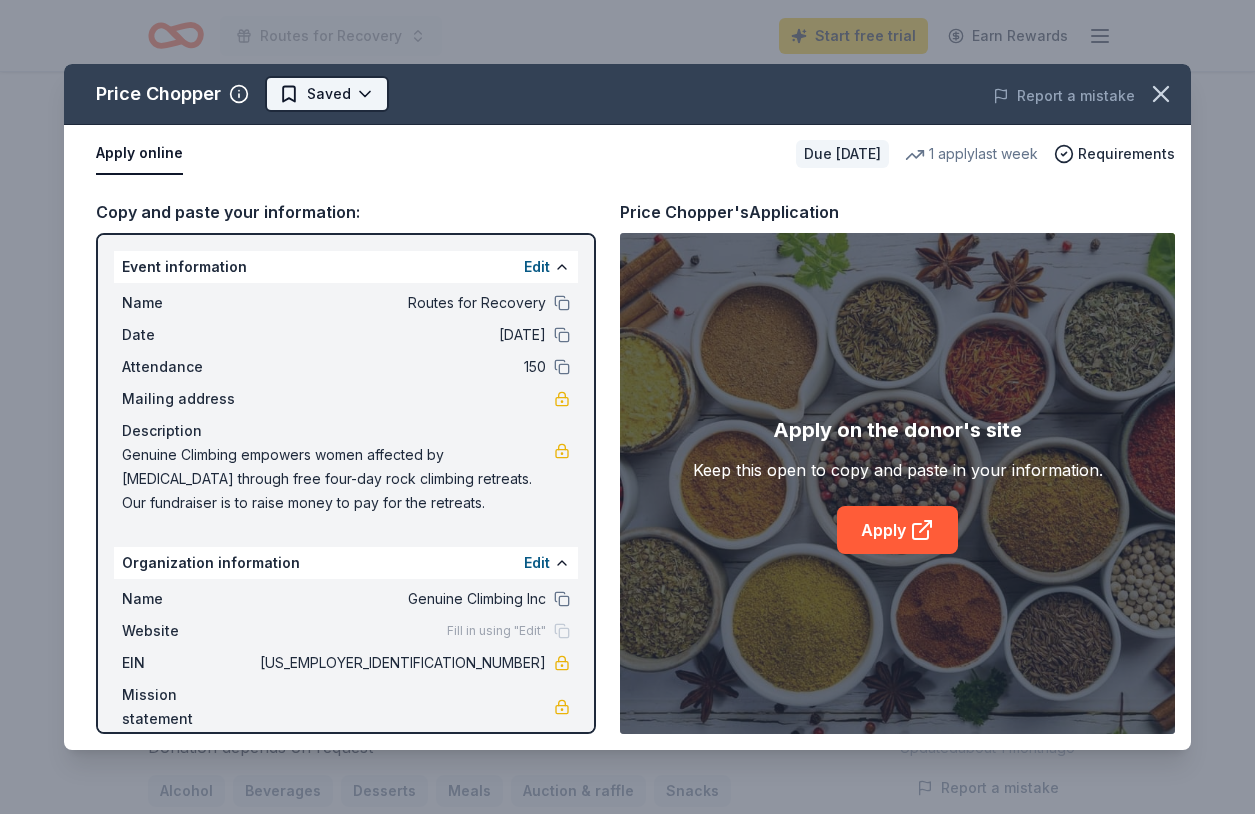 click on "Routes for Recovery Start free  trial Earn Rewards Due in 26 days Share Price Chopper New 1   apply  last week approval rate donation value Share Donating in CT, MA, NH, NY, PA, VT Price Chopper is a supermarket chain offering fresh, affordable groceries to their customers on the East Coast. What they donate Donation depends on request Alcohol Beverages Desserts Meals Auction & raffle Snacks Donation is small & easy to send to guests   You may receive donations every   year Who they donate to  Preferred Supports health and human services, arts, culture, education, and youth activities Art & Culture Children Education Health 501(c)(3) required  Ineligible Individuals; Campaigns of political organizations; Endowments Individuals Political Due in 26 days Apply Saved Application takes 10 min Usually responds in  around a week Updated  about 1 month  ago Report a mistake approval rate 20 % approved 30 % declined 50 % no response donation value (average) 20% 70% 0% 10% $xx - $xx $xx - $xx $xx - $xx $xx - $xx New 10" at bounding box center (627, 165) 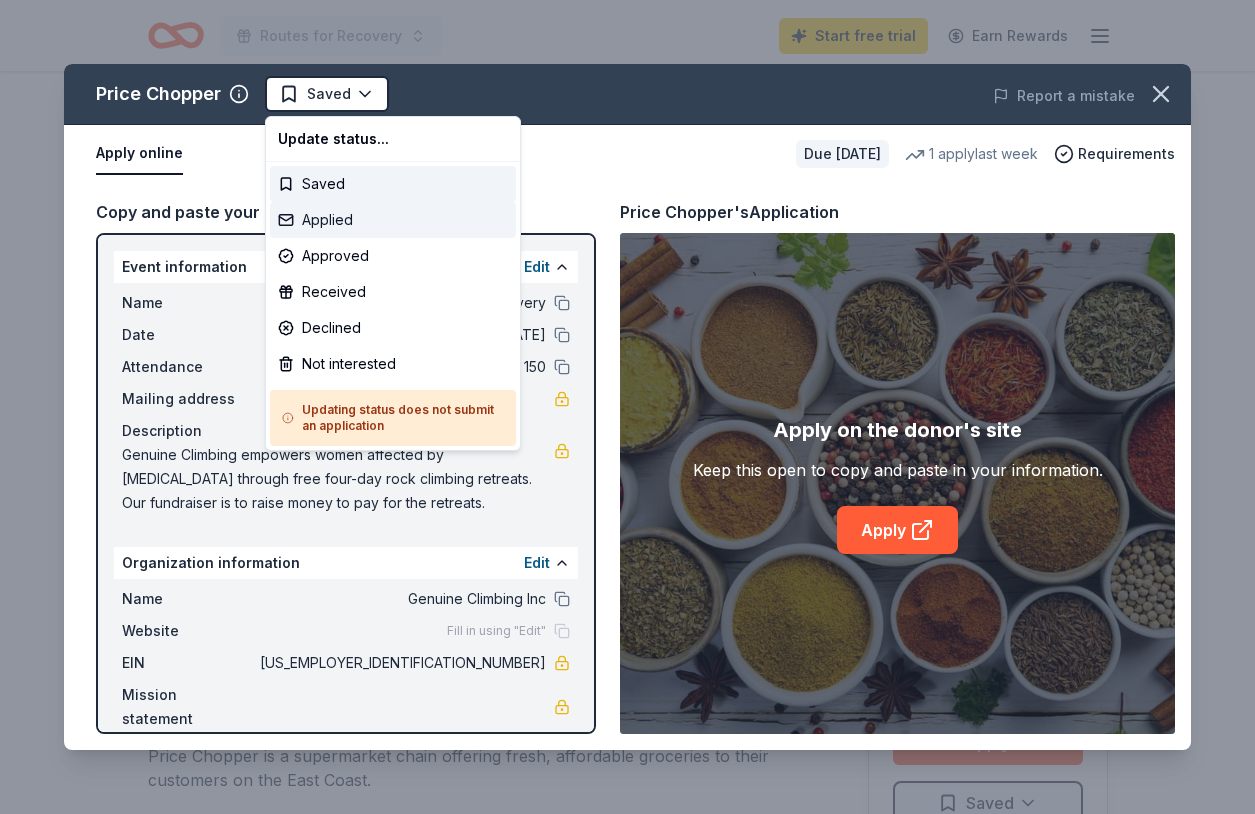 click on "Applied" at bounding box center (393, 220) 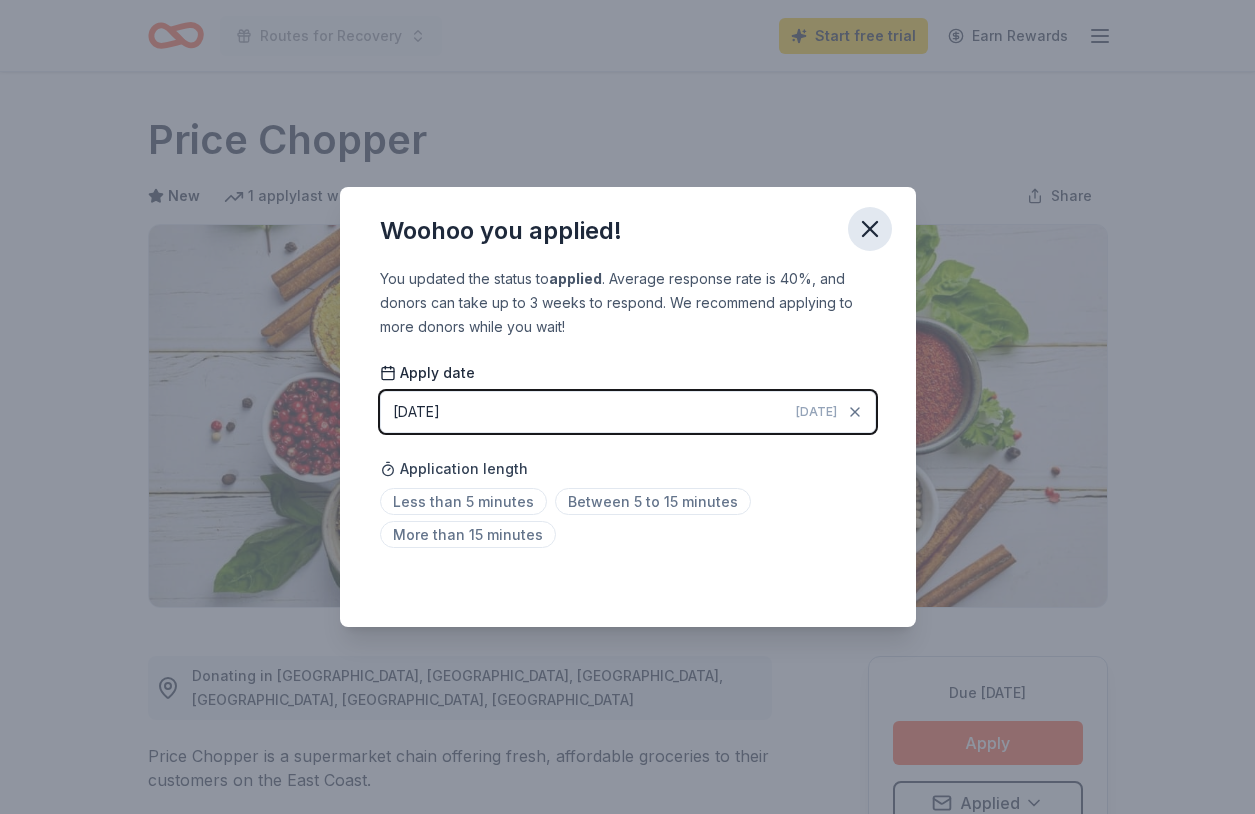 click 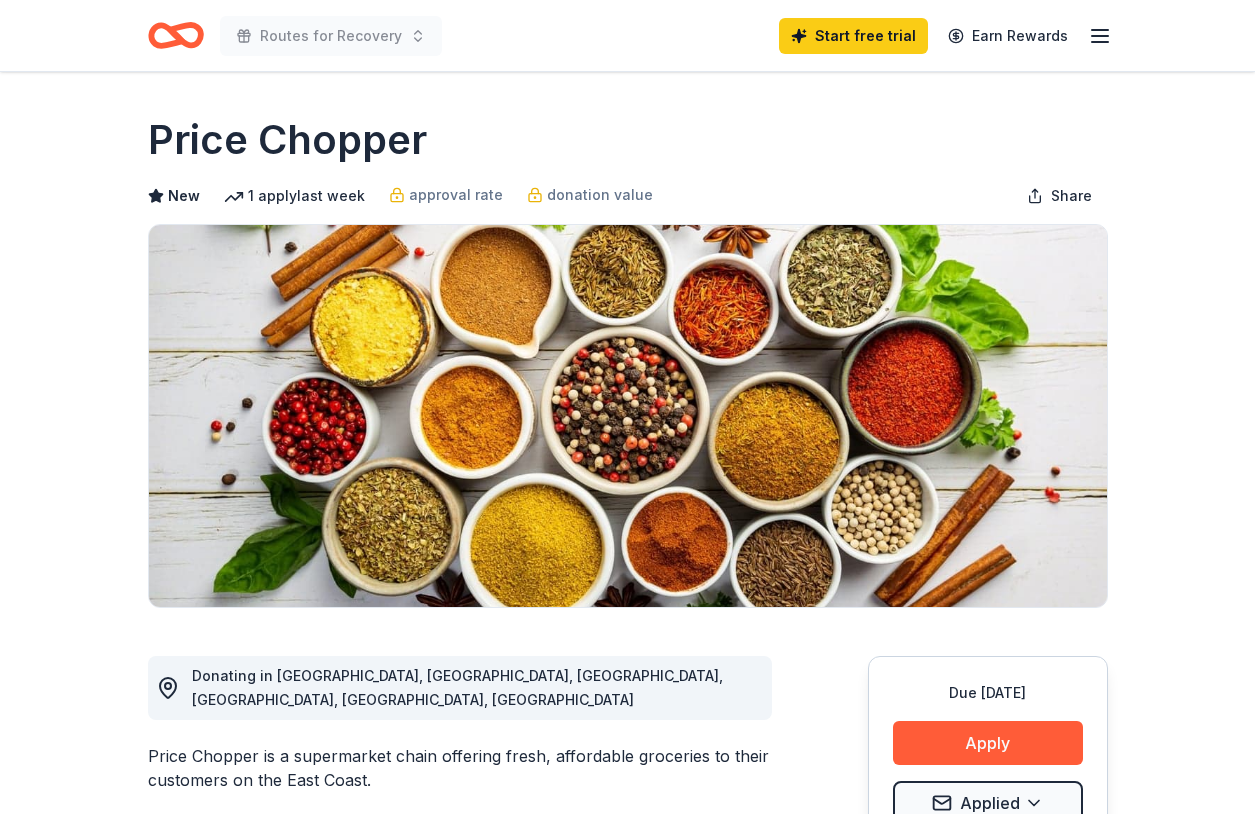 click 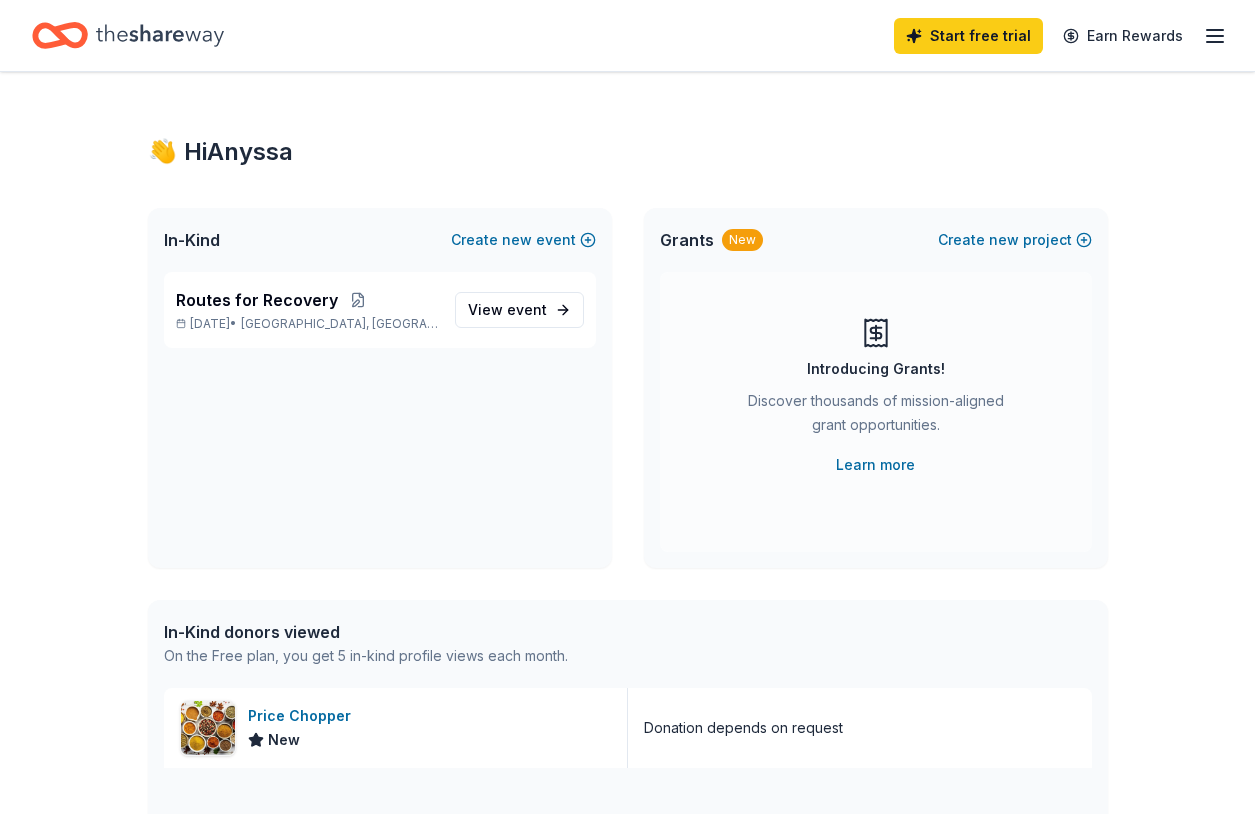 click 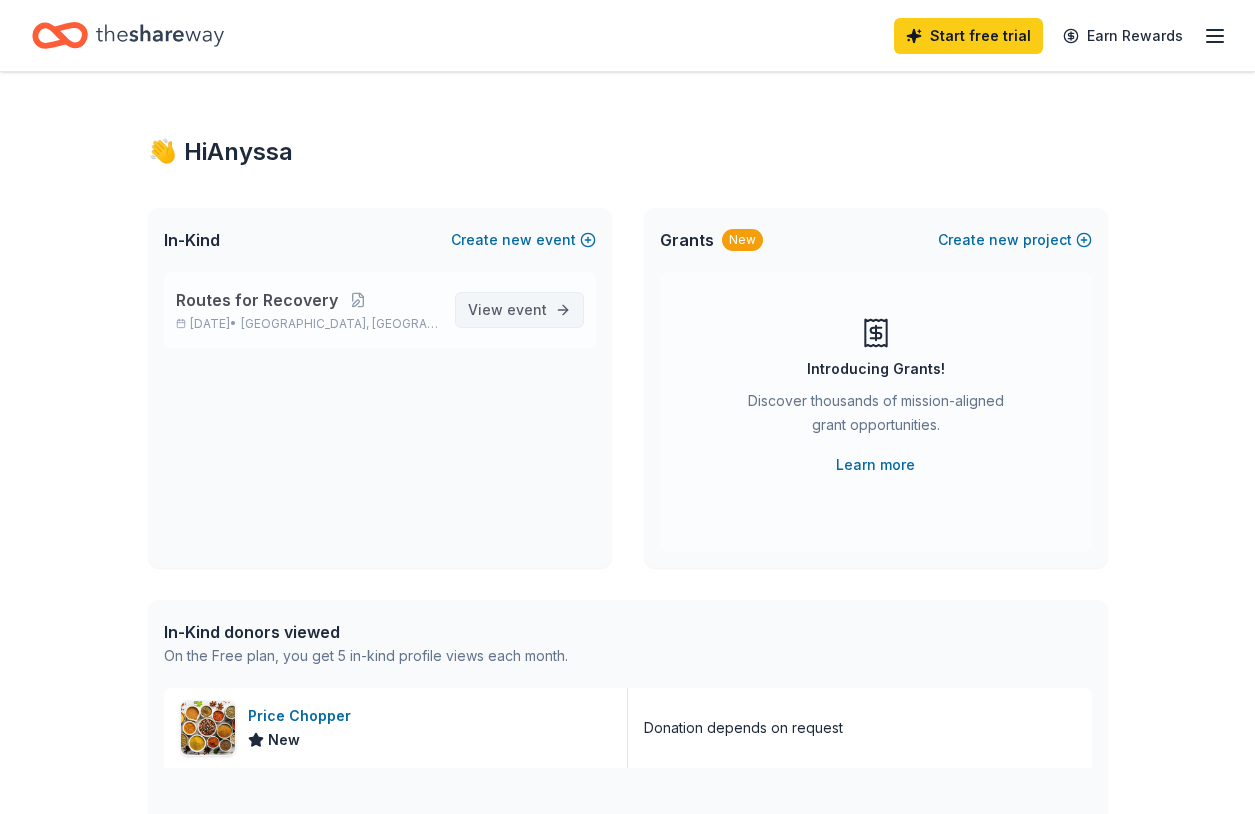 click on "View   event" at bounding box center [507, 310] 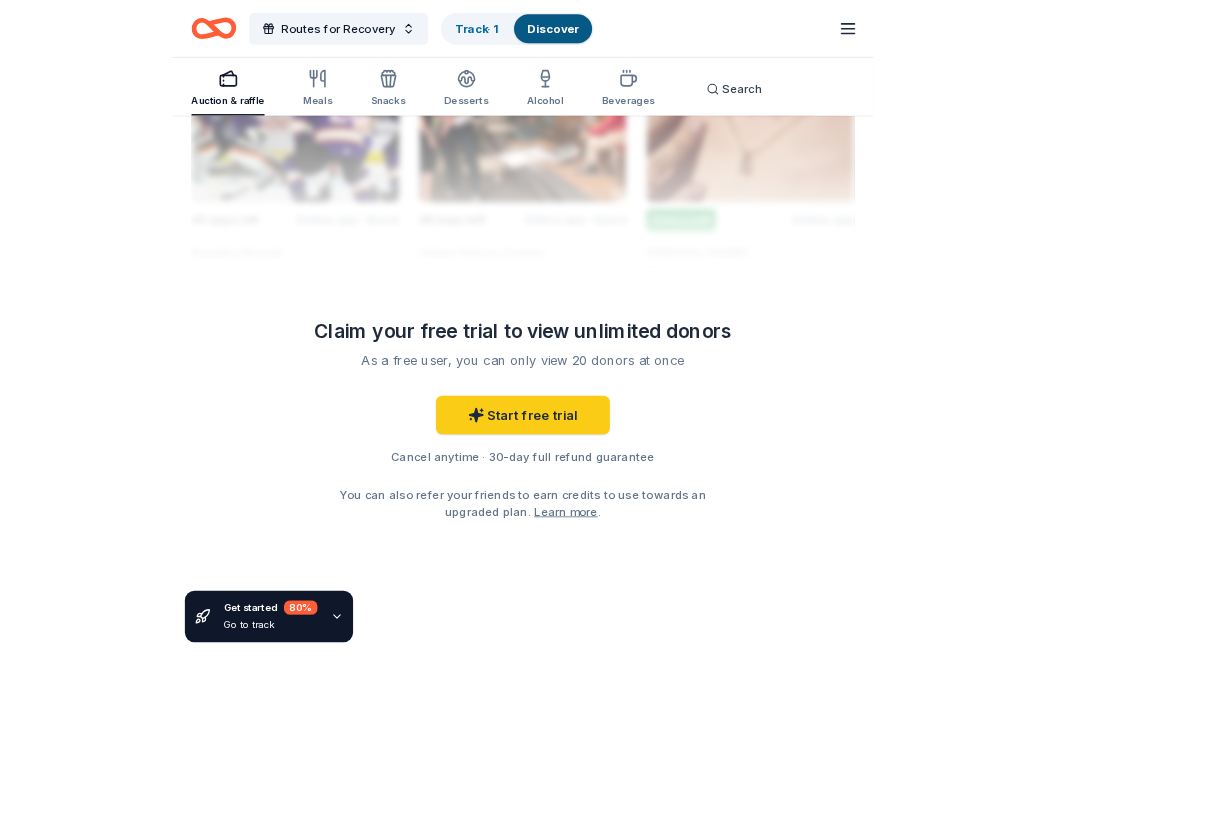 scroll, scrollTop: 2246, scrollLeft: 0, axis: vertical 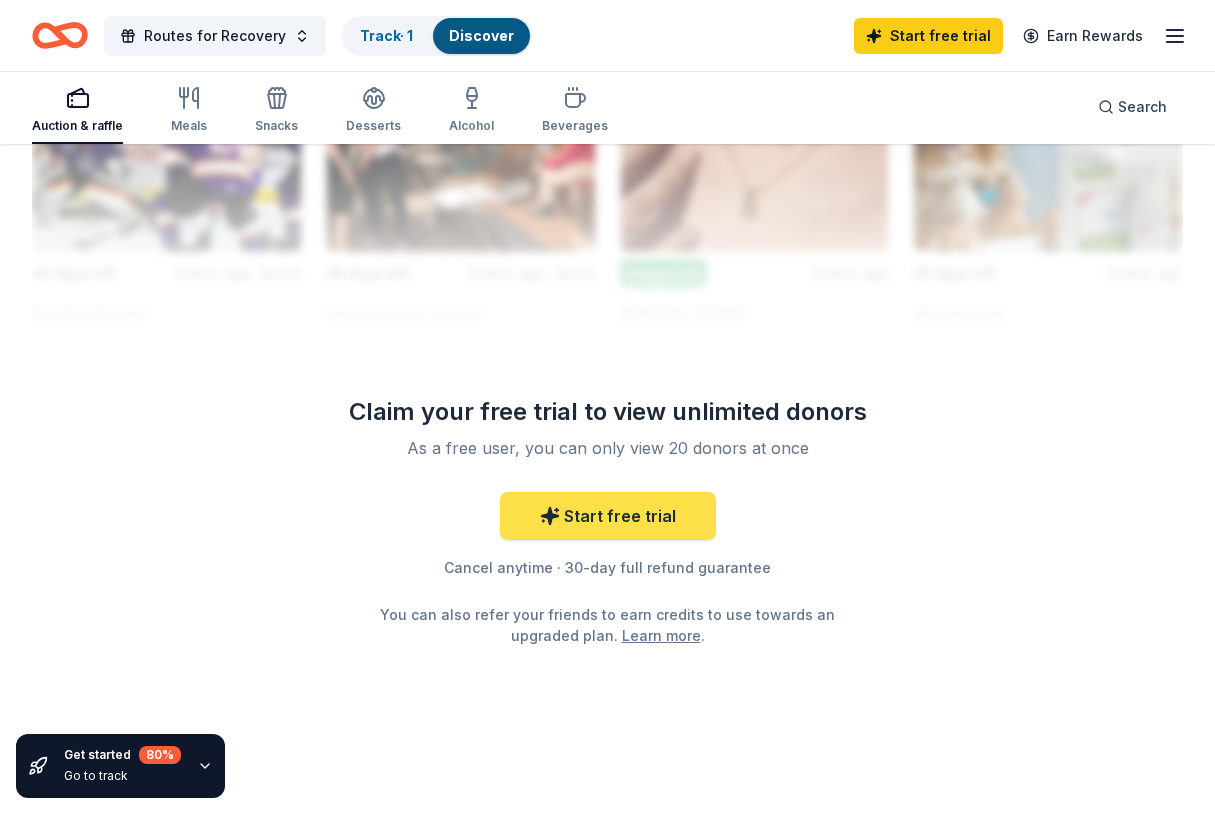 click on "Start free  trial" at bounding box center (608, 516) 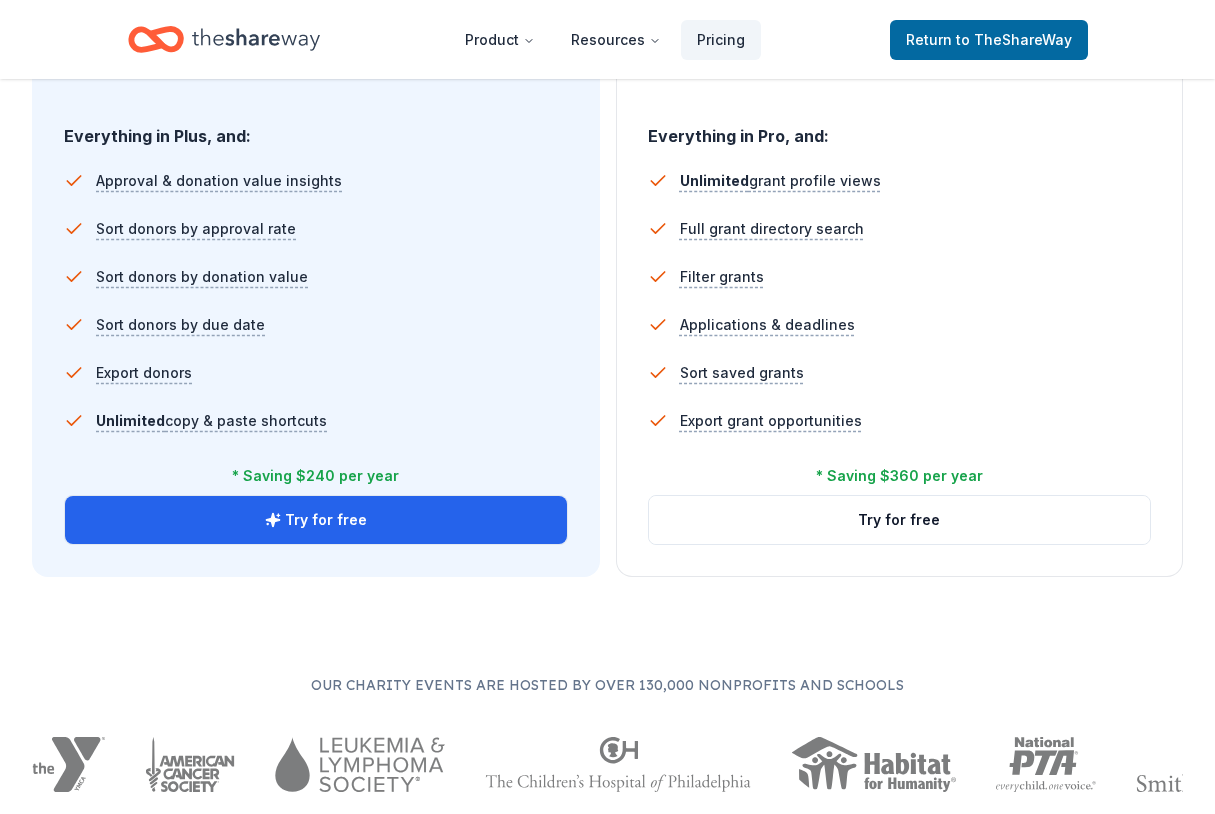 scroll, scrollTop: 1357, scrollLeft: 0, axis: vertical 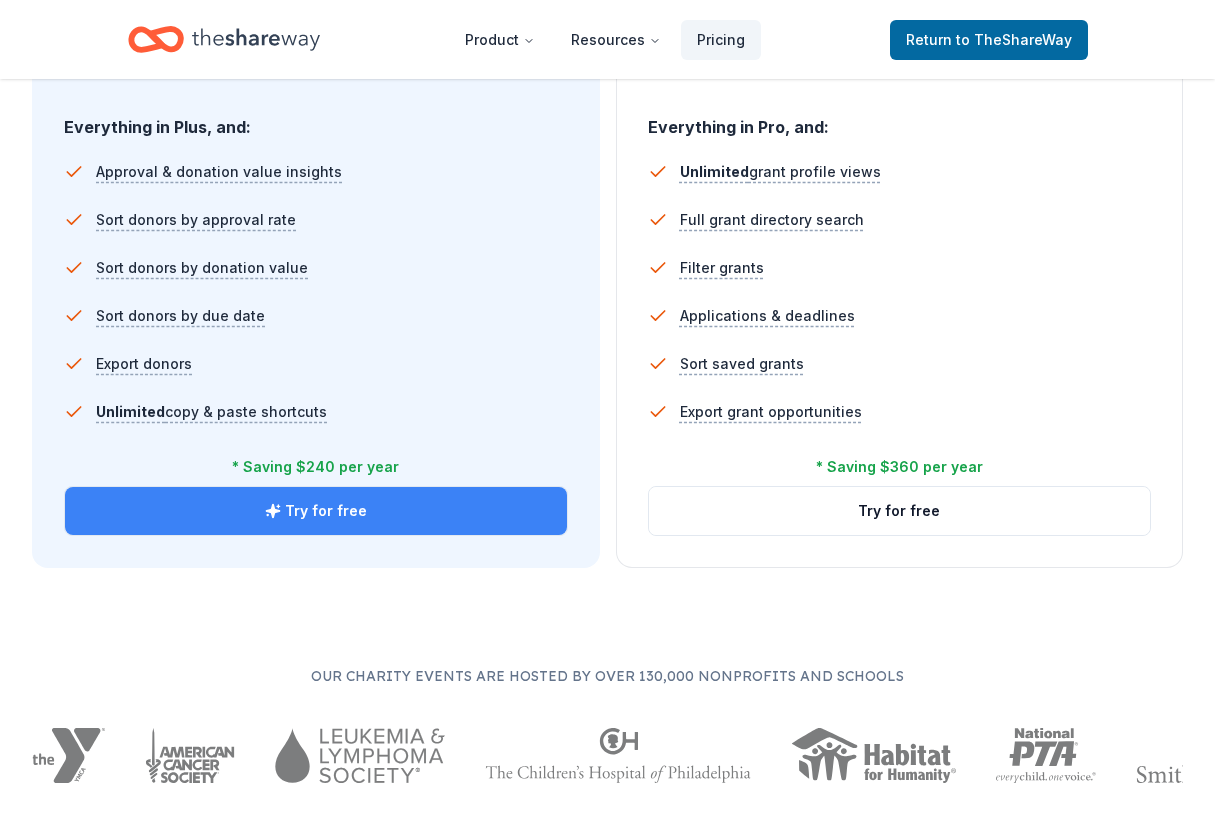 click on "Try for free" at bounding box center (316, 511) 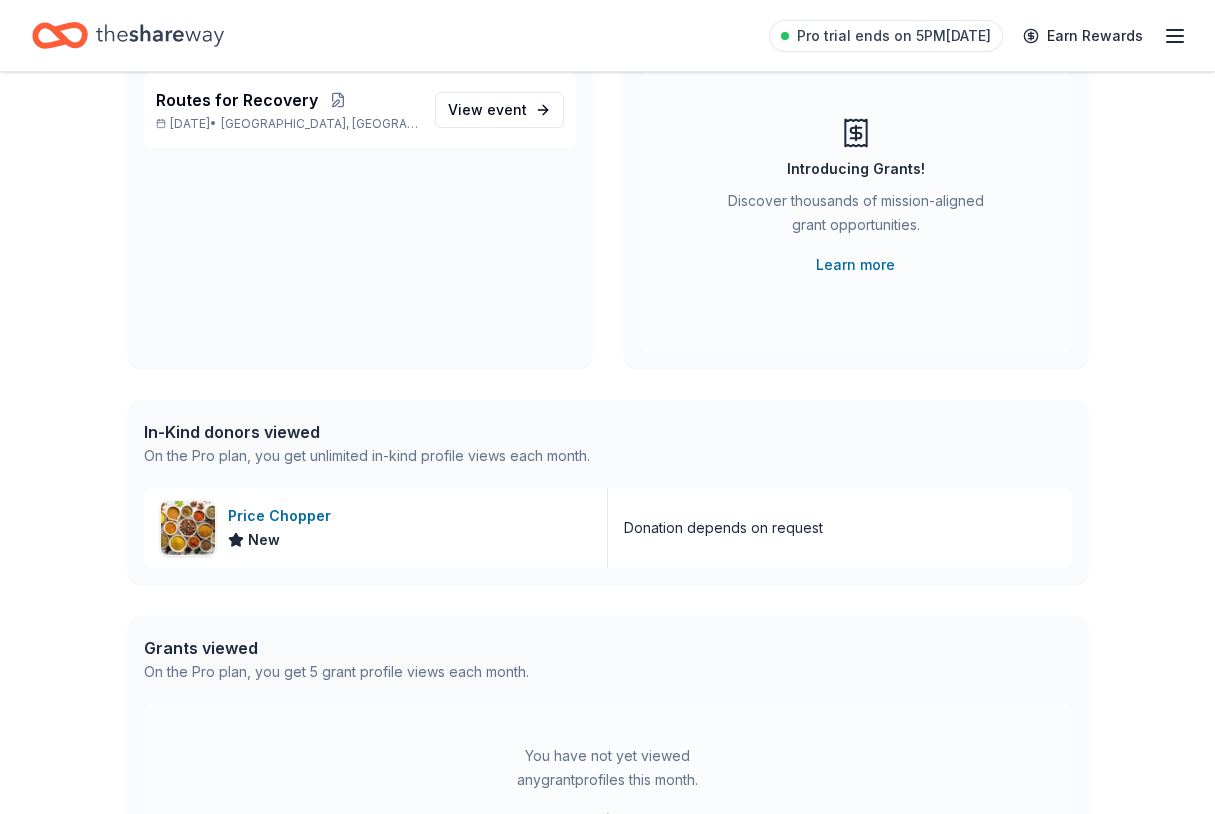 scroll, scrollTop: 40, scrollLeft: 0, axis: vertical 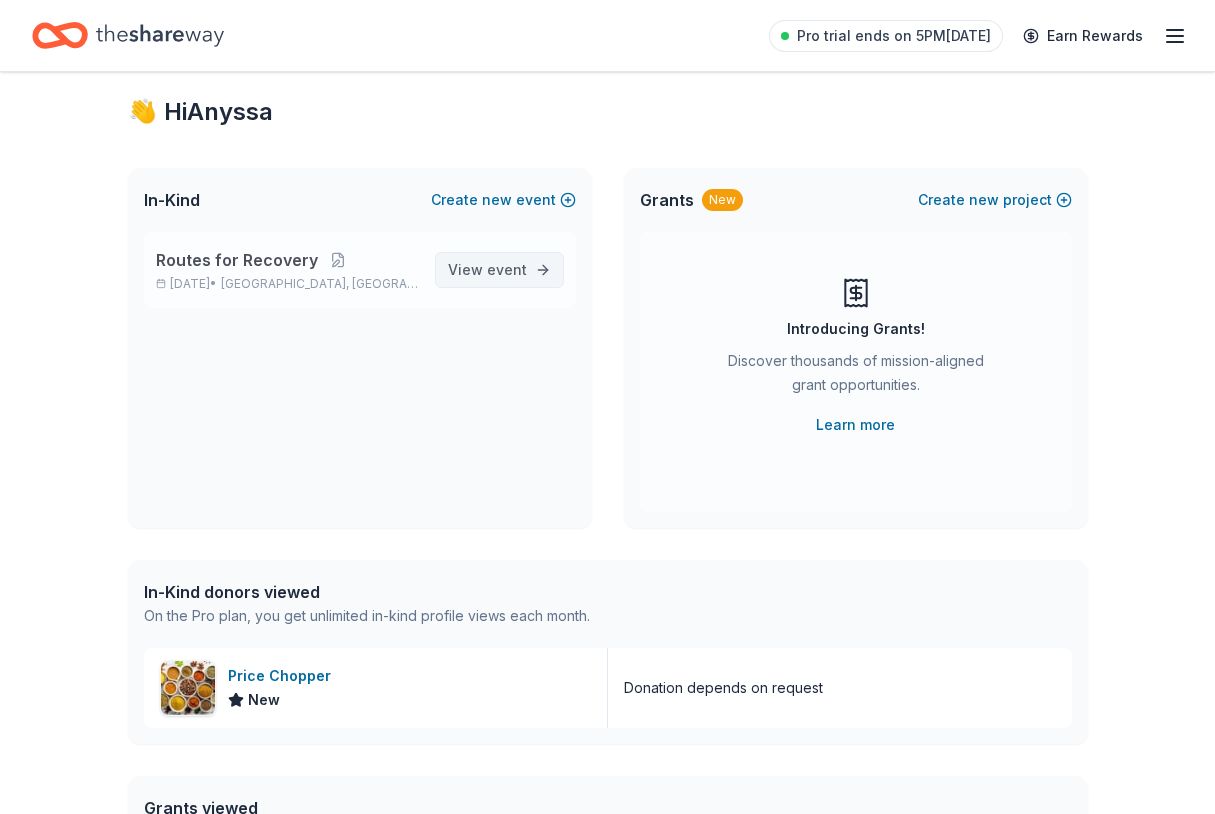 click on "View   event" at bounding box center [487, 270] 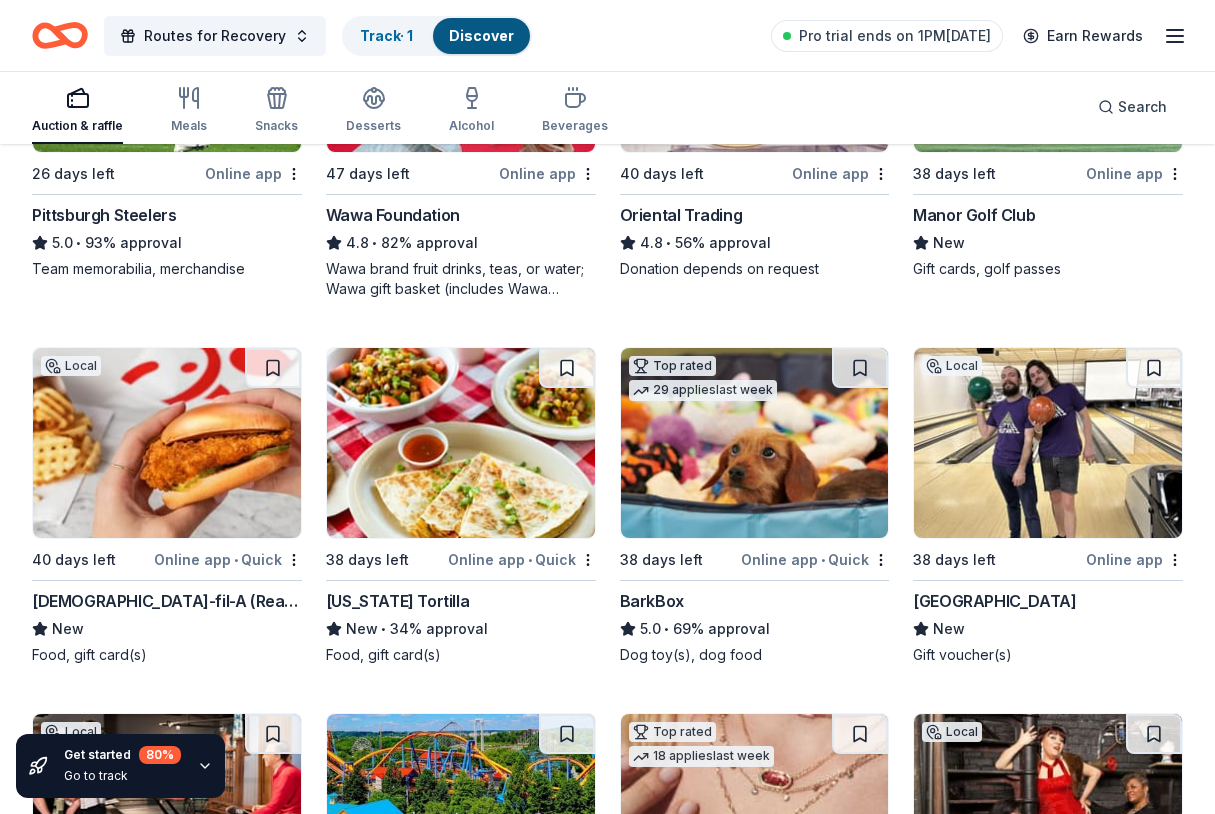 scroll, scrollTop: 408, scrollLeft: 0, axis: vertical 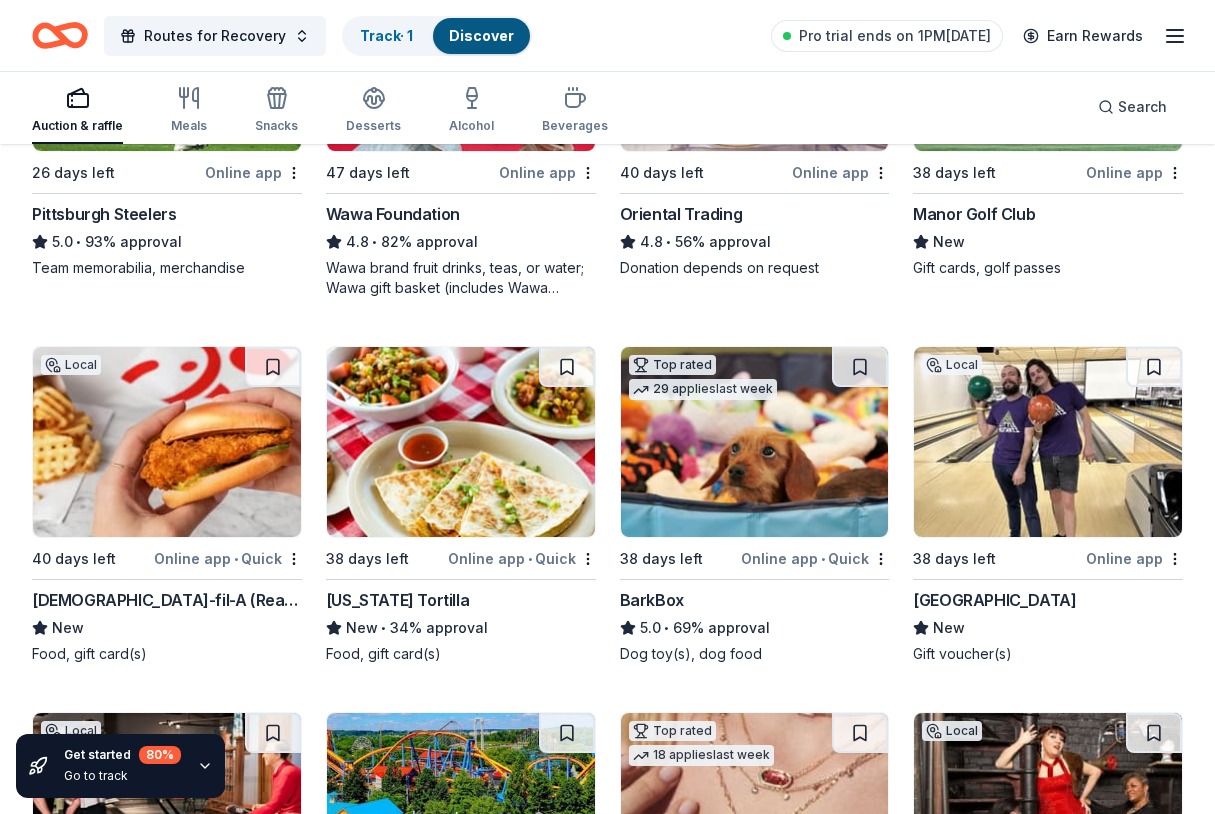 click at bounding box center [167, 442] 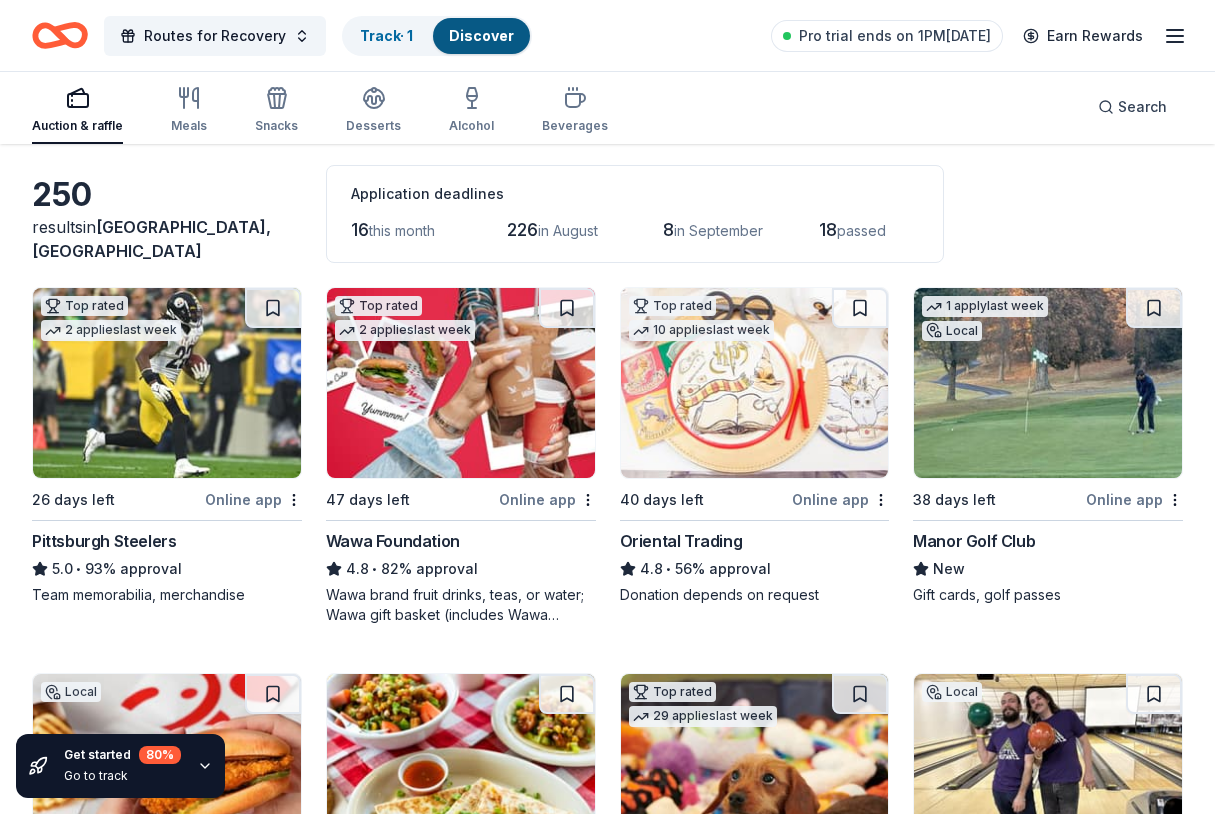 scroll, scrollTop: 0, scrollLeft: 0, axis: both 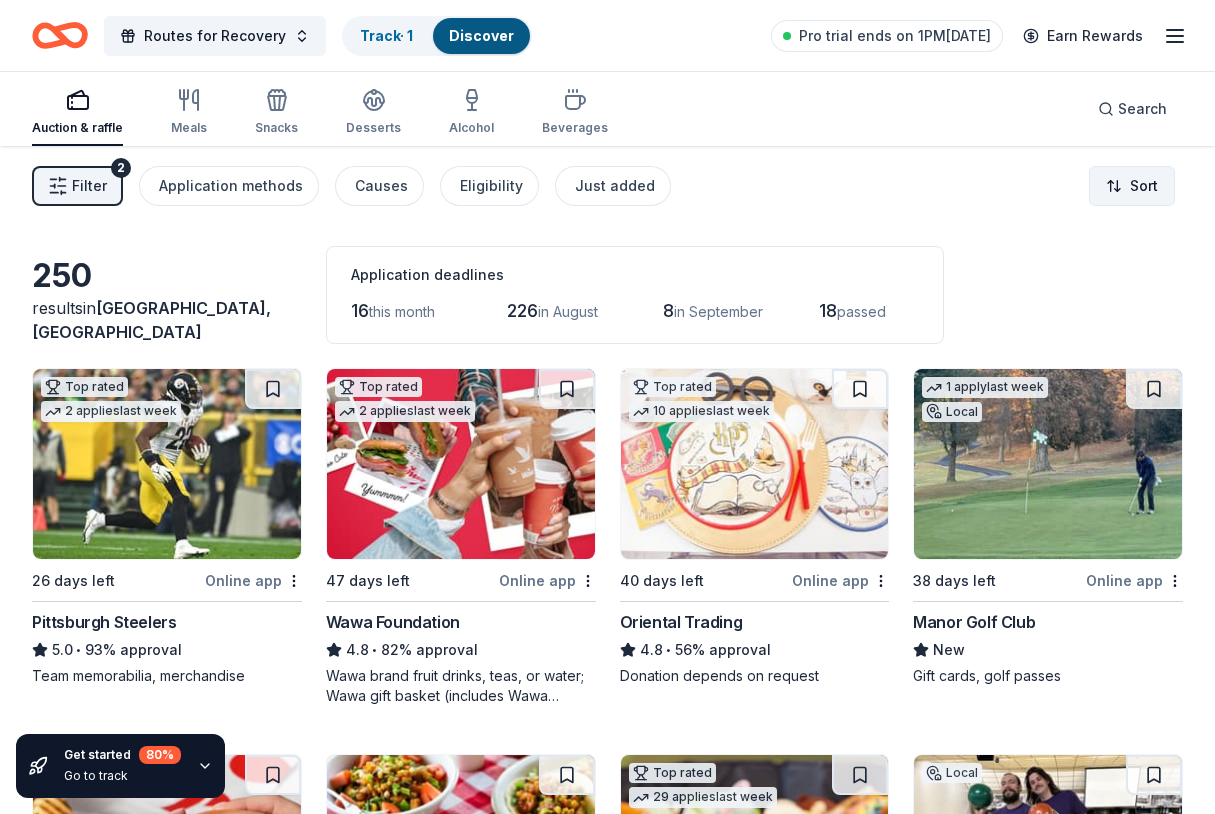 click on "Routes for Recovery Track  · 1 Discover Pro trial ends on 1PM, 7/19 Earn Rewards Auction & raffle Meals Snacks Desserts Alcohol Beverages Search Filter 2 Application methods Causes Eligibility Just added Sort Get started 80 % Go to track 250 results  in  Laureldale, PA Application deadlines 16  this month 226  in August 8  in September 18  passed Top rated 2   applies  last week 26 days left Online app Pittsburgh Steelers 5.0 • 93% approval Team memorabilia, merchandise Top rated 2   applies  last week 47 days left Online app Wawa Foundation 4.8 • 82% approval Wawa brand fruit drinks, teas, or water; Wawa gift basket (includes Wawa products and coupons) Top rated 10   applies  last week 40 days left Online app Oriental Trading 4.8 • 56% approval Donation depends on request 1   apply  last week Local 38 days left Online app Manor Golf Club New Gift cards, golf passes Local 40 days left Online app • Quick Chick-fil-A (Reading) New Food, gift card(s) 38 days left Online app • Quick California Tortilla" at bounding box center (607, 407) 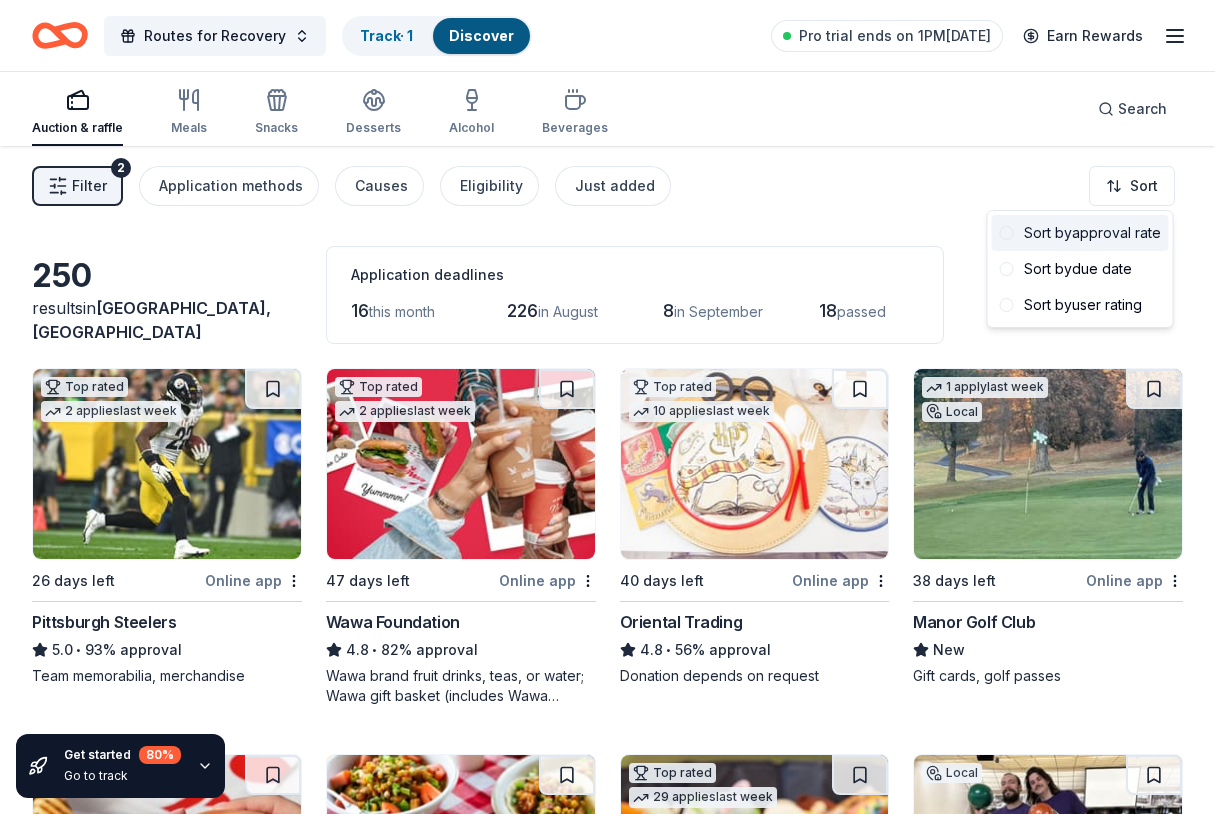 click on "Sort by  approval rate" at bounding box center (1080, 233) 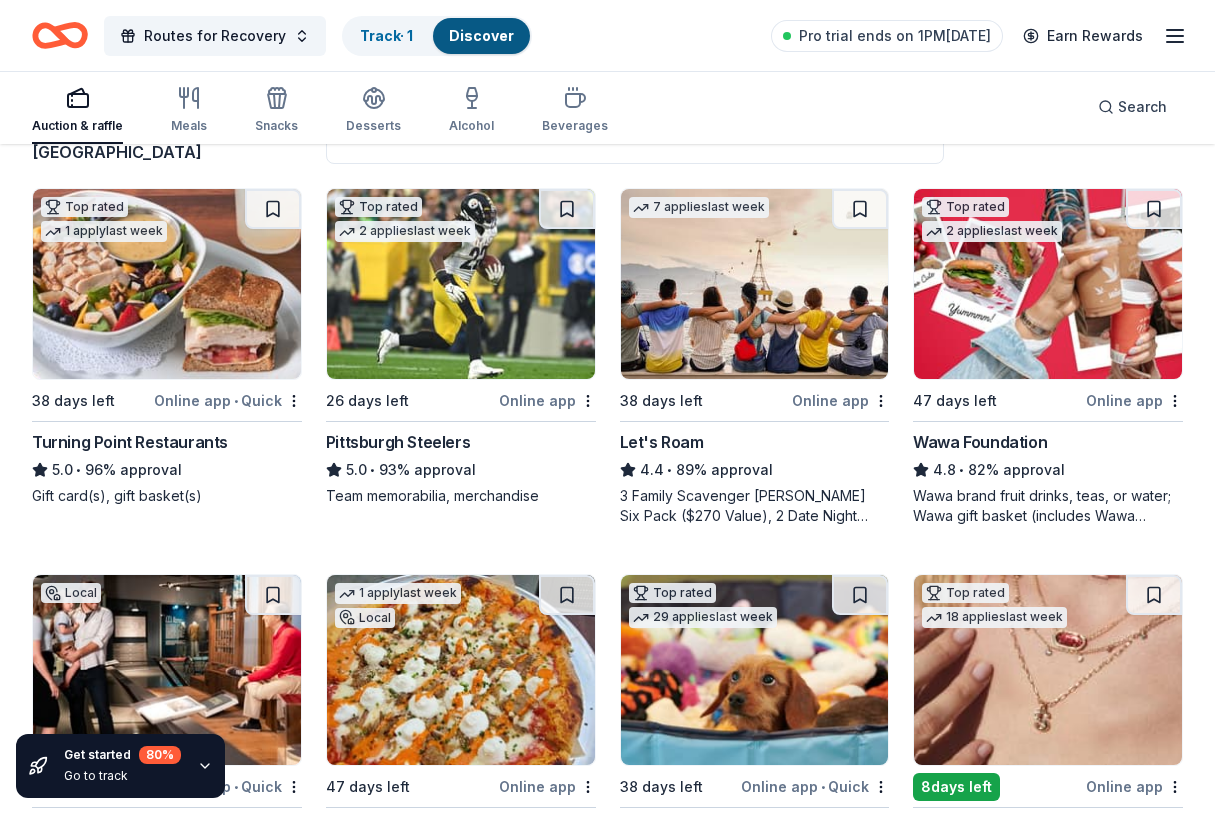 scroll, scrollTop: 185, scrollLeft: 0, axis: vertical 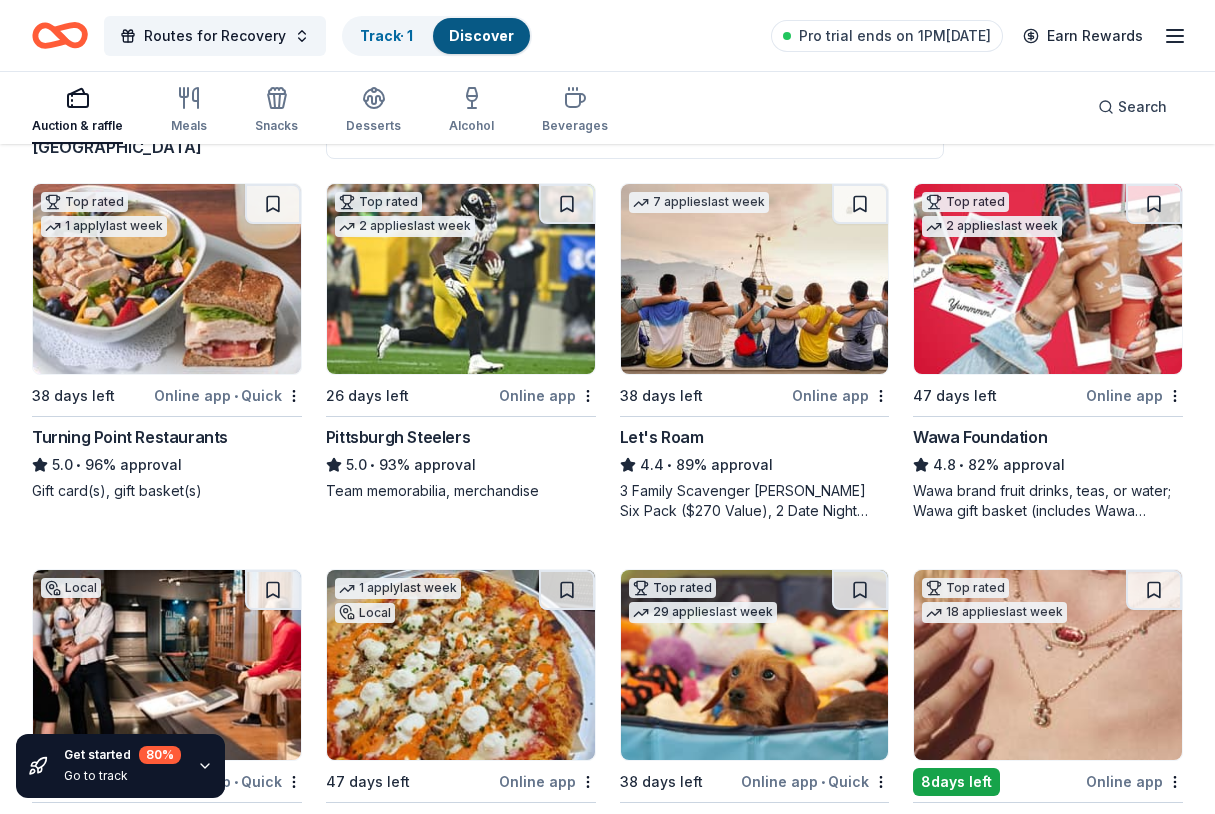 click at bounding box center [167, 279] 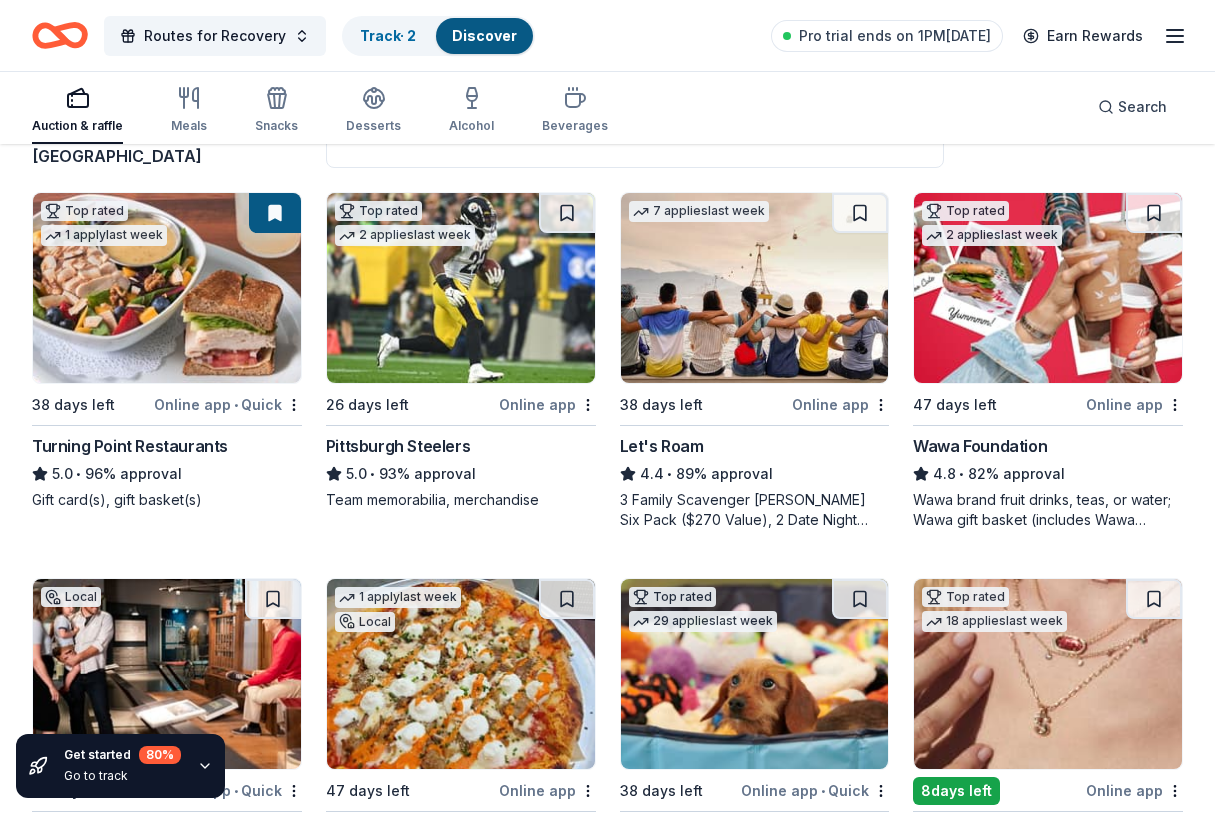 scroll, scrollTop: 168, scrollLeft: 0, axis: vertical 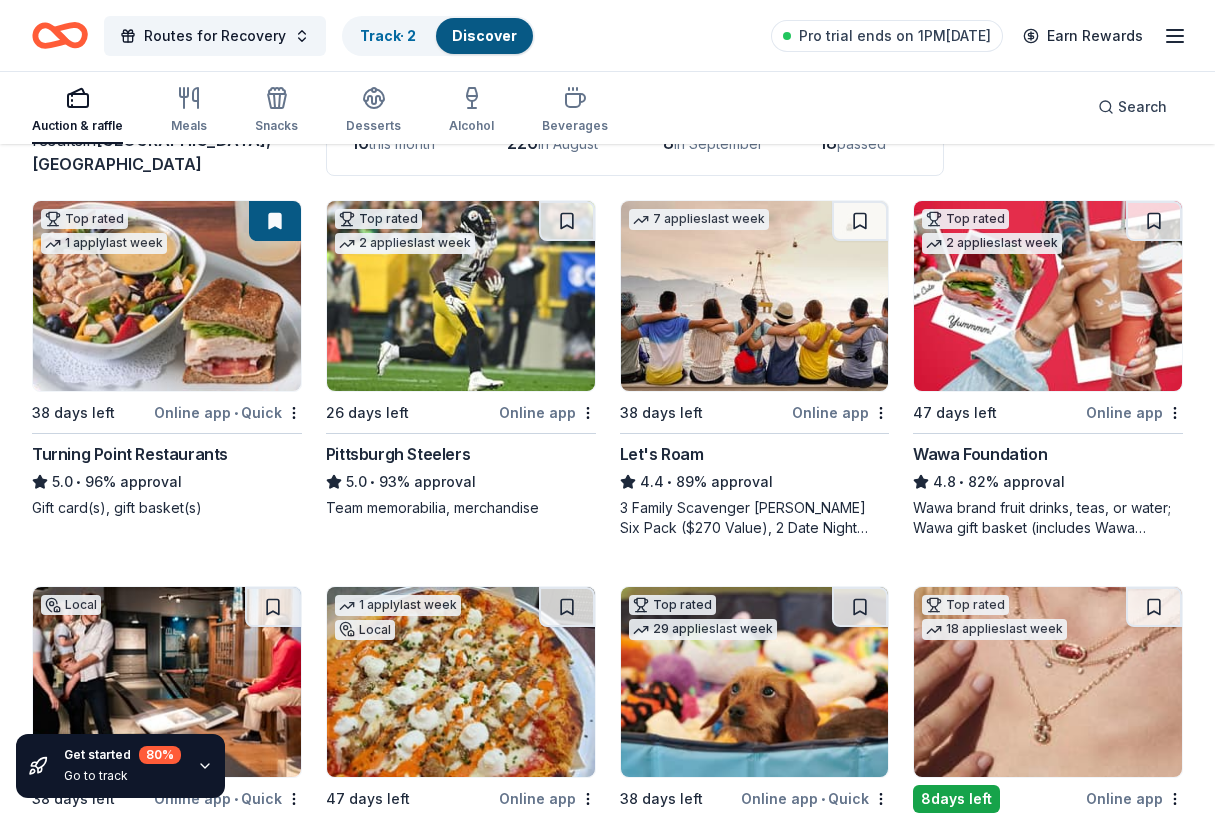 click at bounding box center (461, 296) 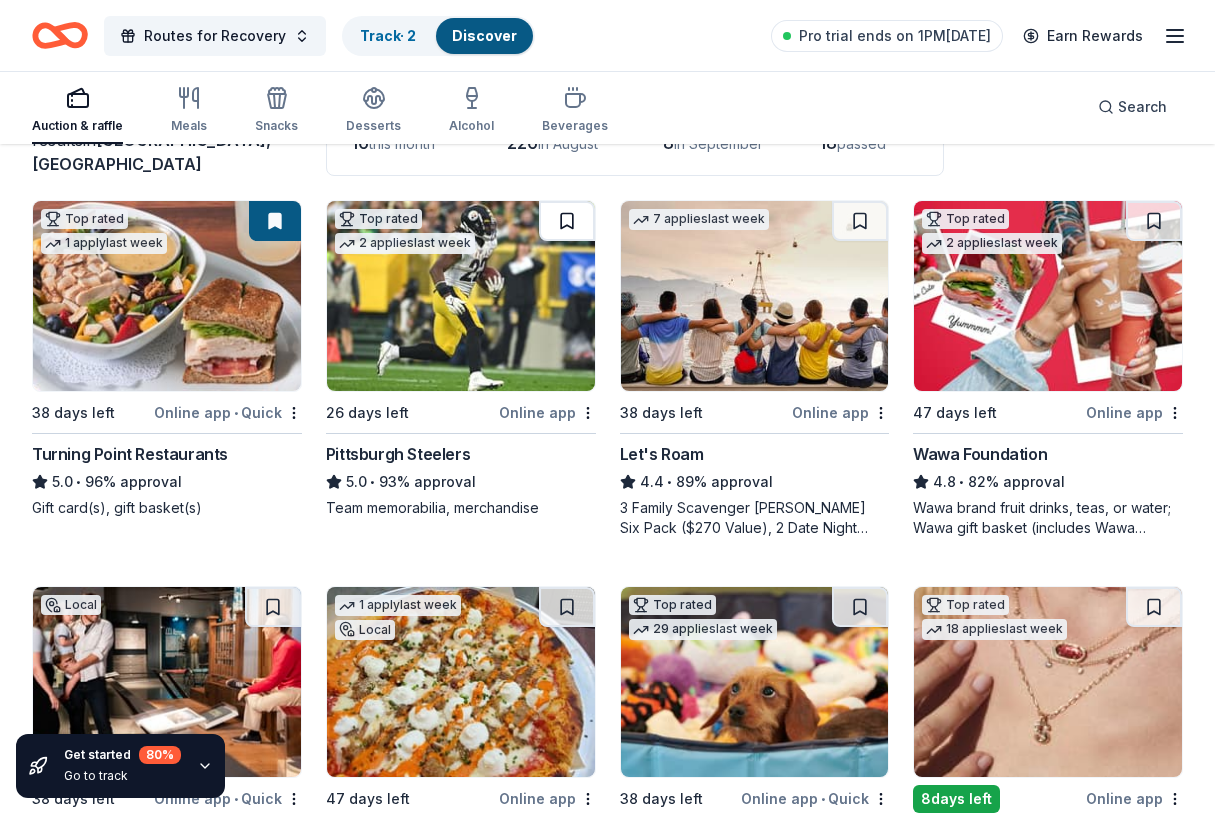 click at bounding box center [567, 221] 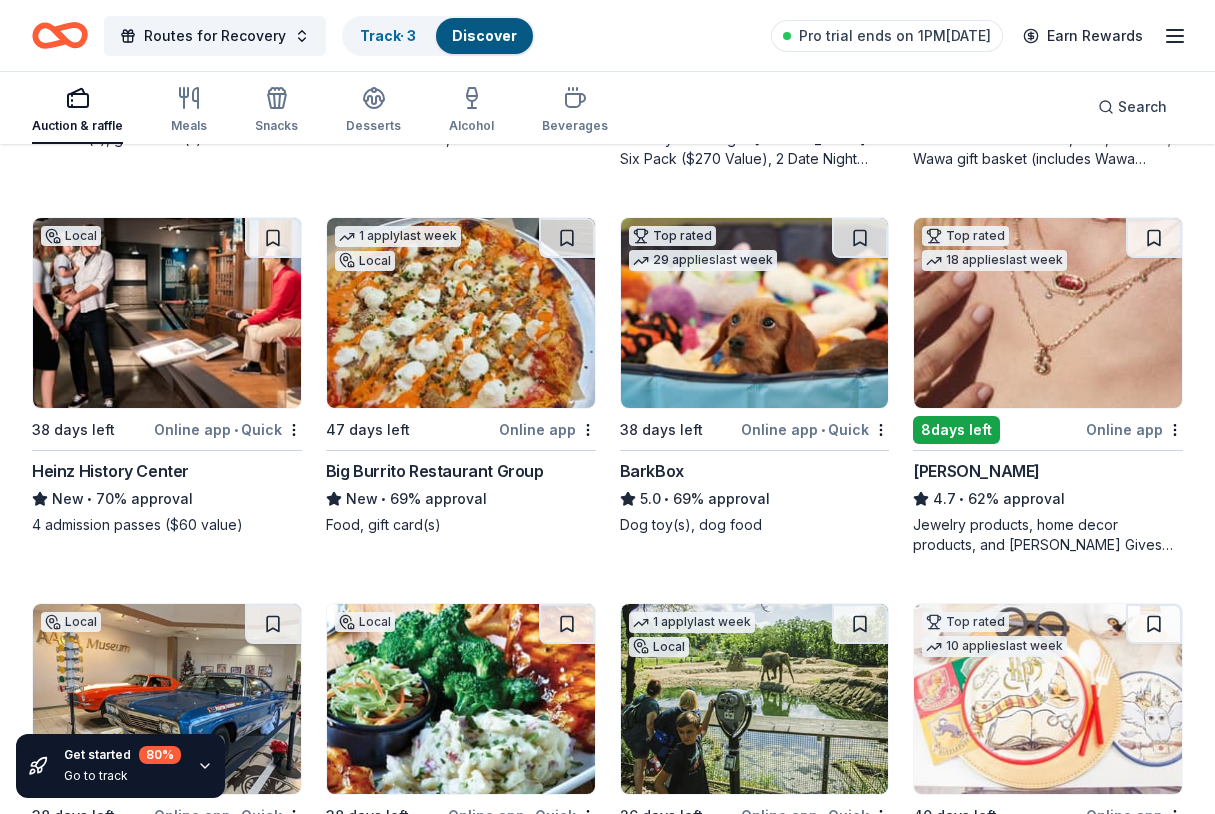 scroll, scrollTop: 534, scrollLeft: 0, axis: vertical 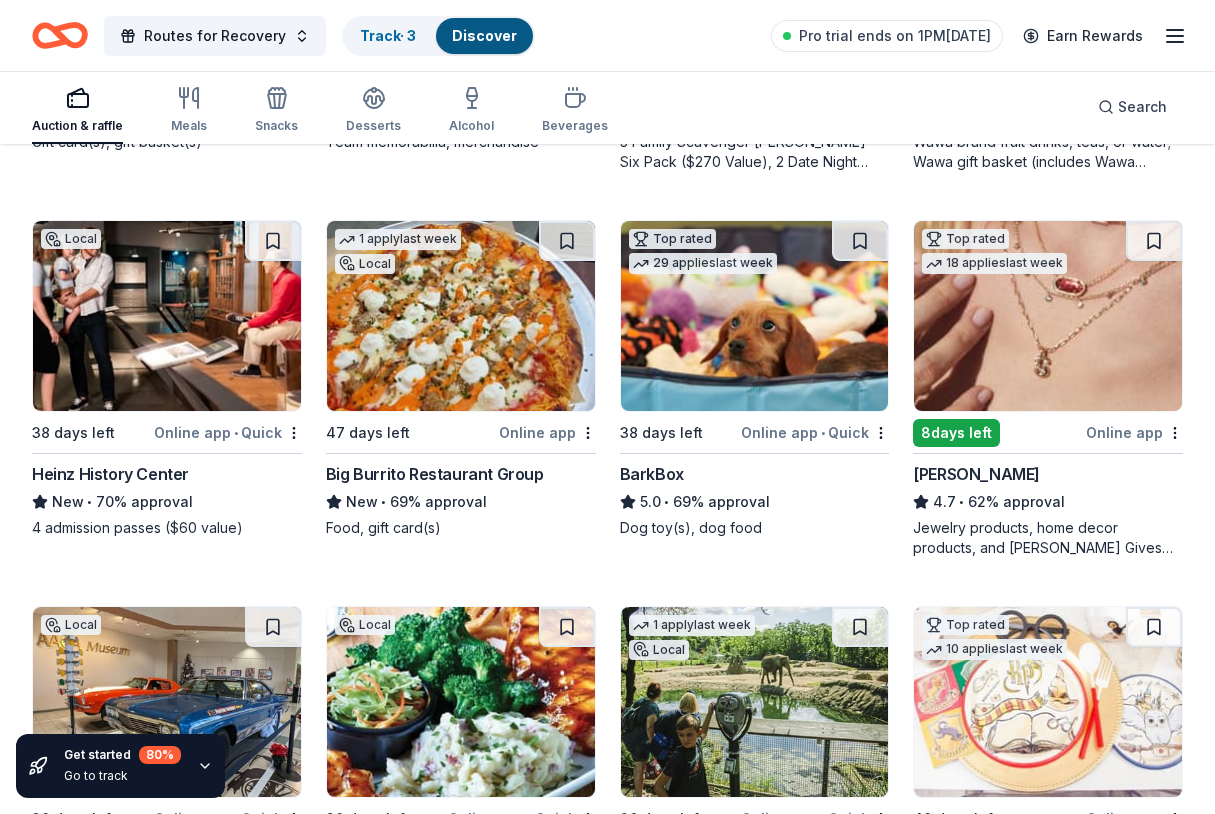 click at bounding box center [461, 316] 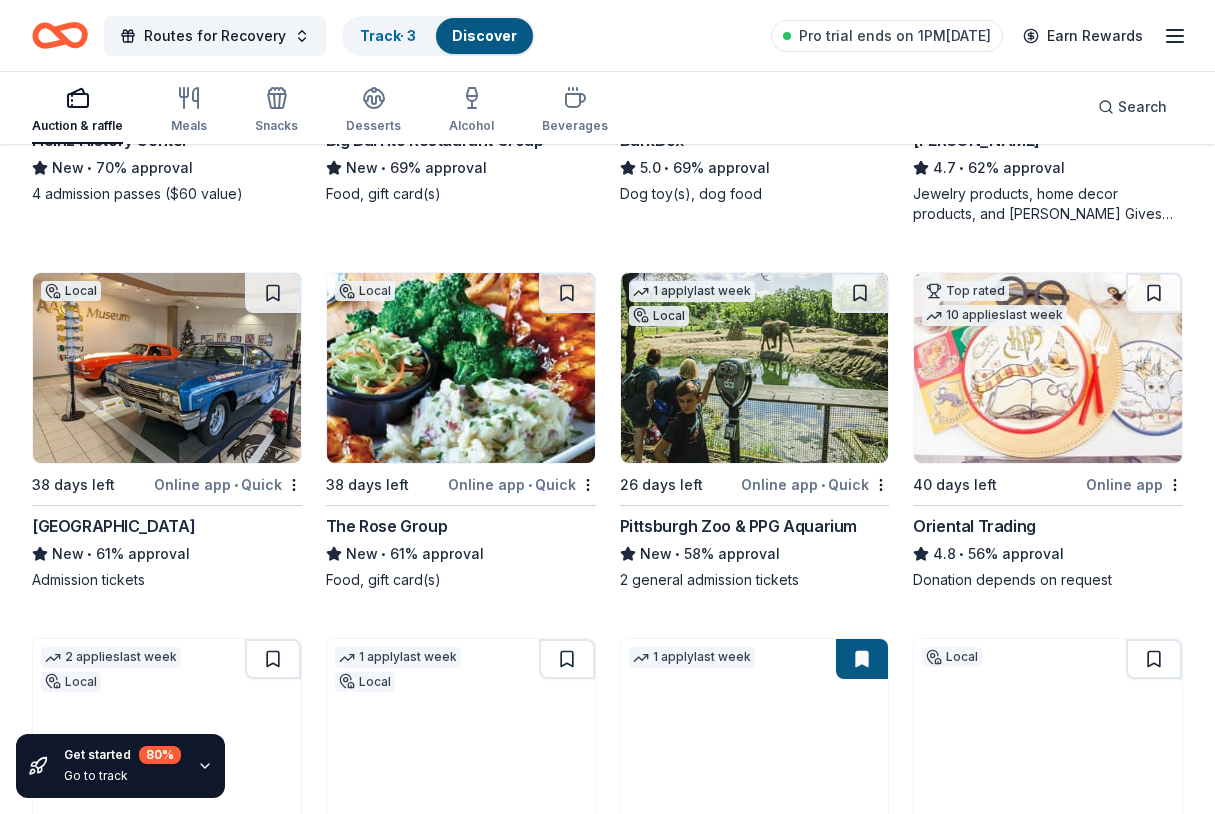scroll, scrollTop: 871, scrollLeft: 0, axis: vertical 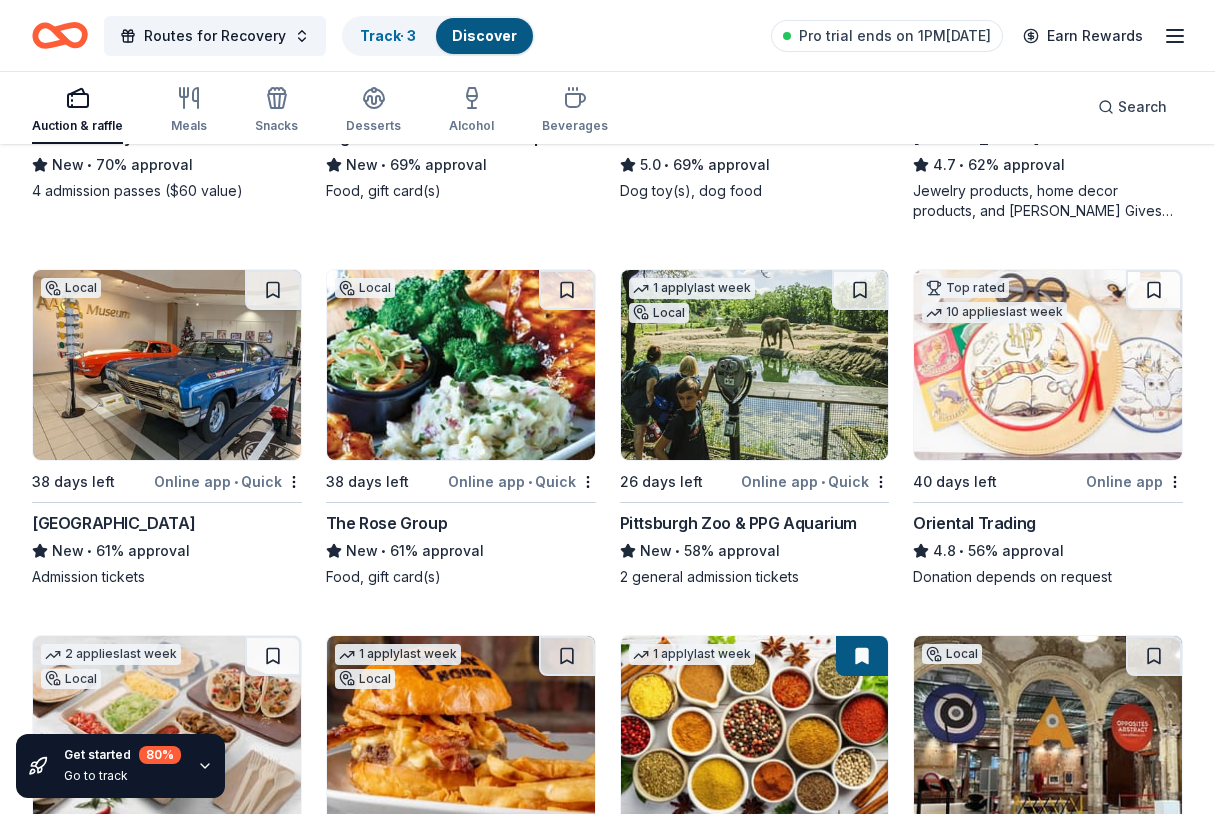 click at bounding box center [755, 365] 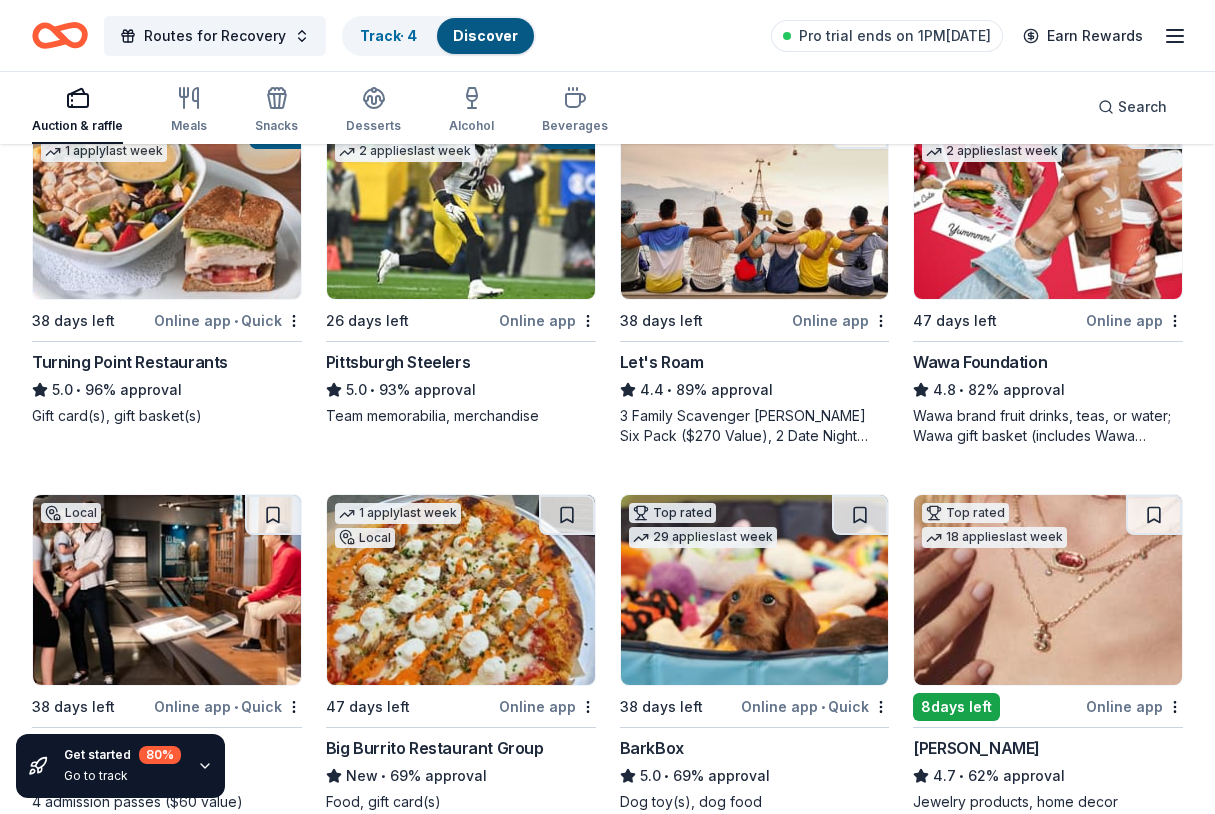 scroll, scrollTop: 0, scrollLeft: 0, axis: both 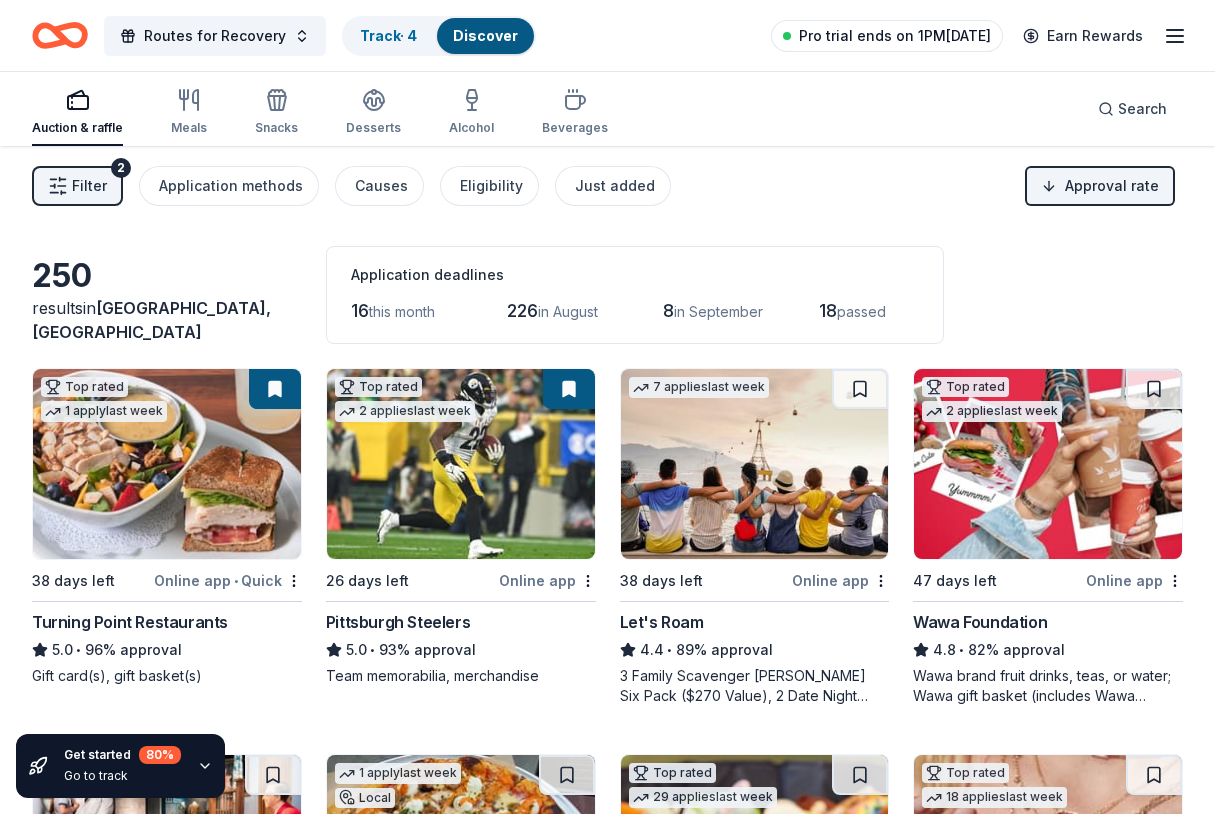 click on "Pro trial ends on 1PM, 7/19" at bounding box center (895, 36) 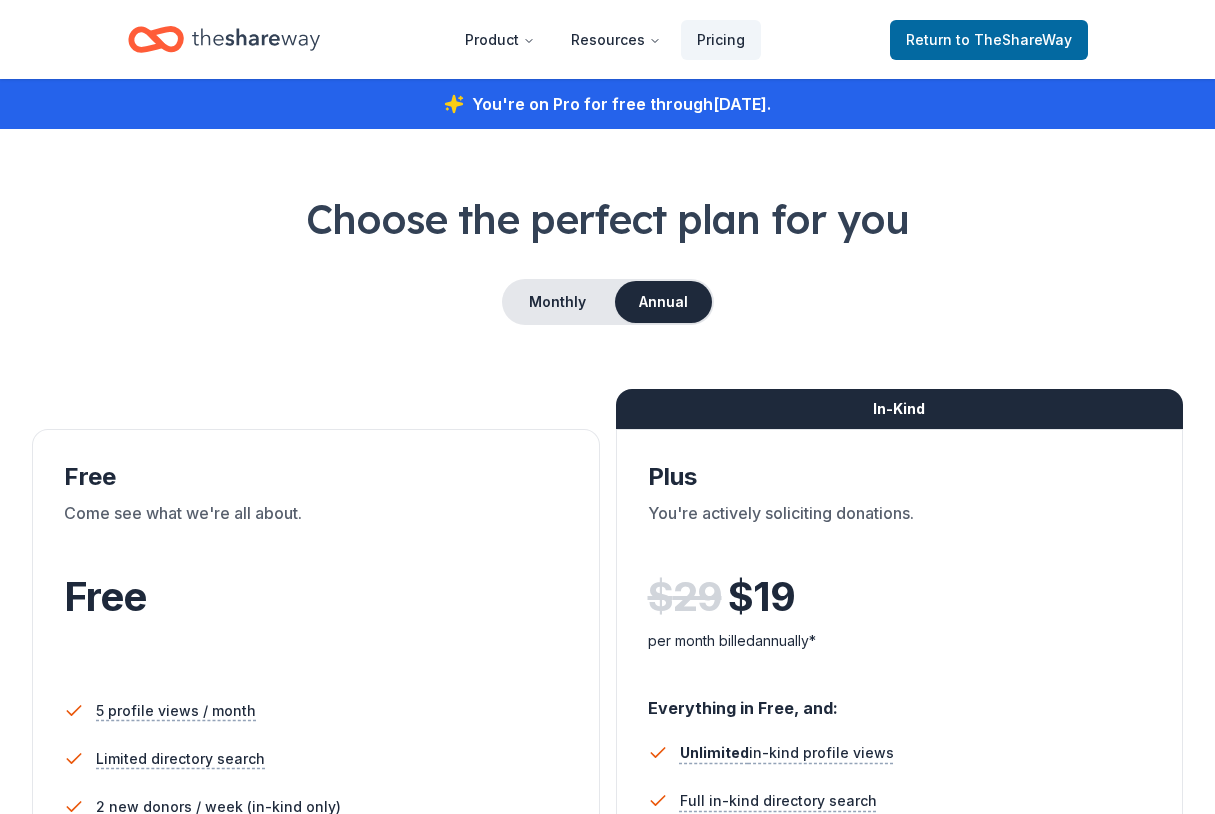click on "Product Resources Pricing Return to TheShareWay" at bounding box center [607, 39] 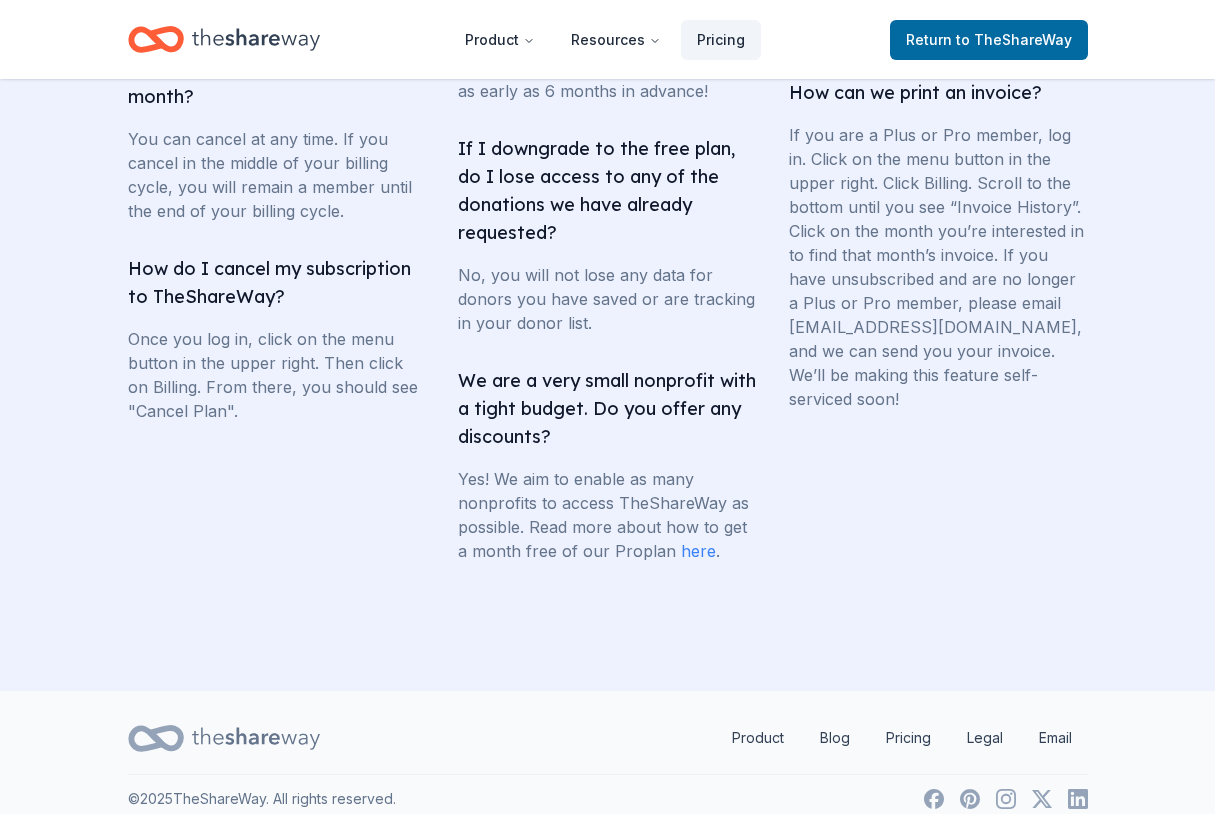 scroll, scrollTop: 4689, scrollLeft: 0, axis: vertical 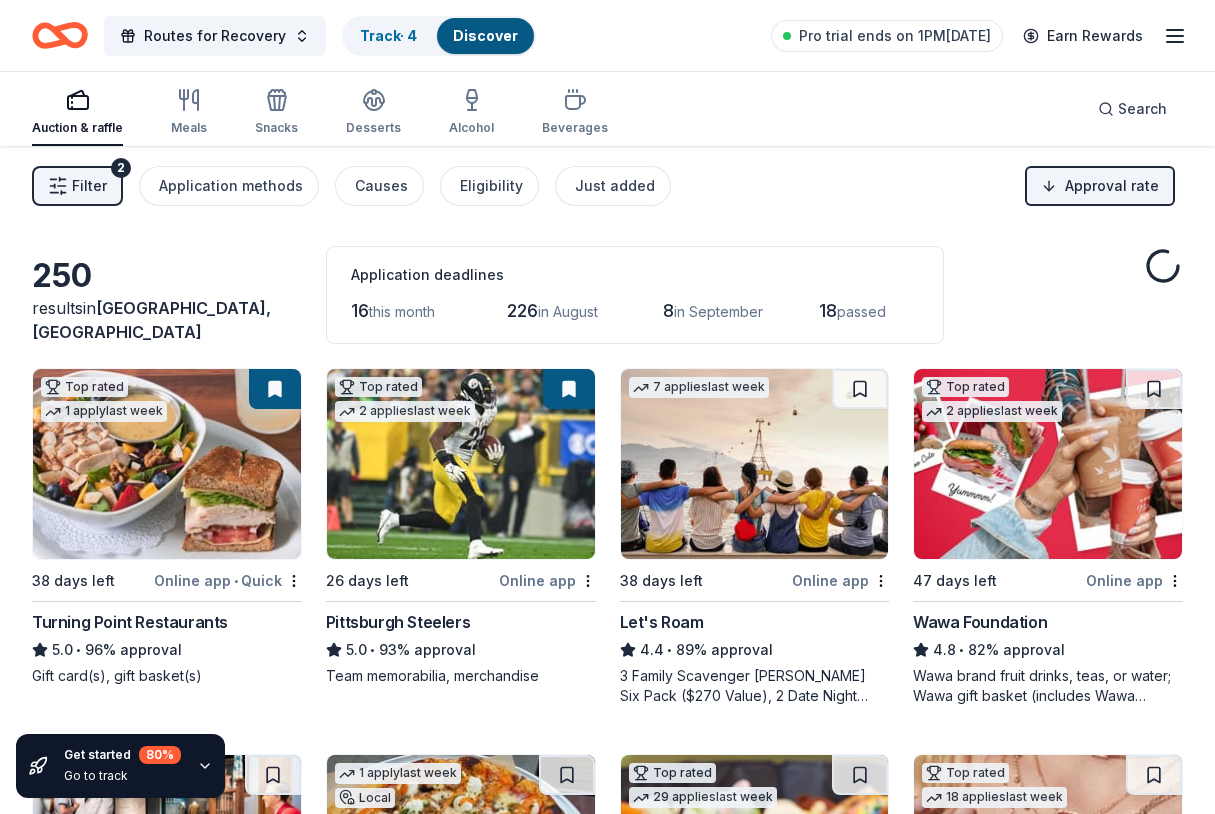 click 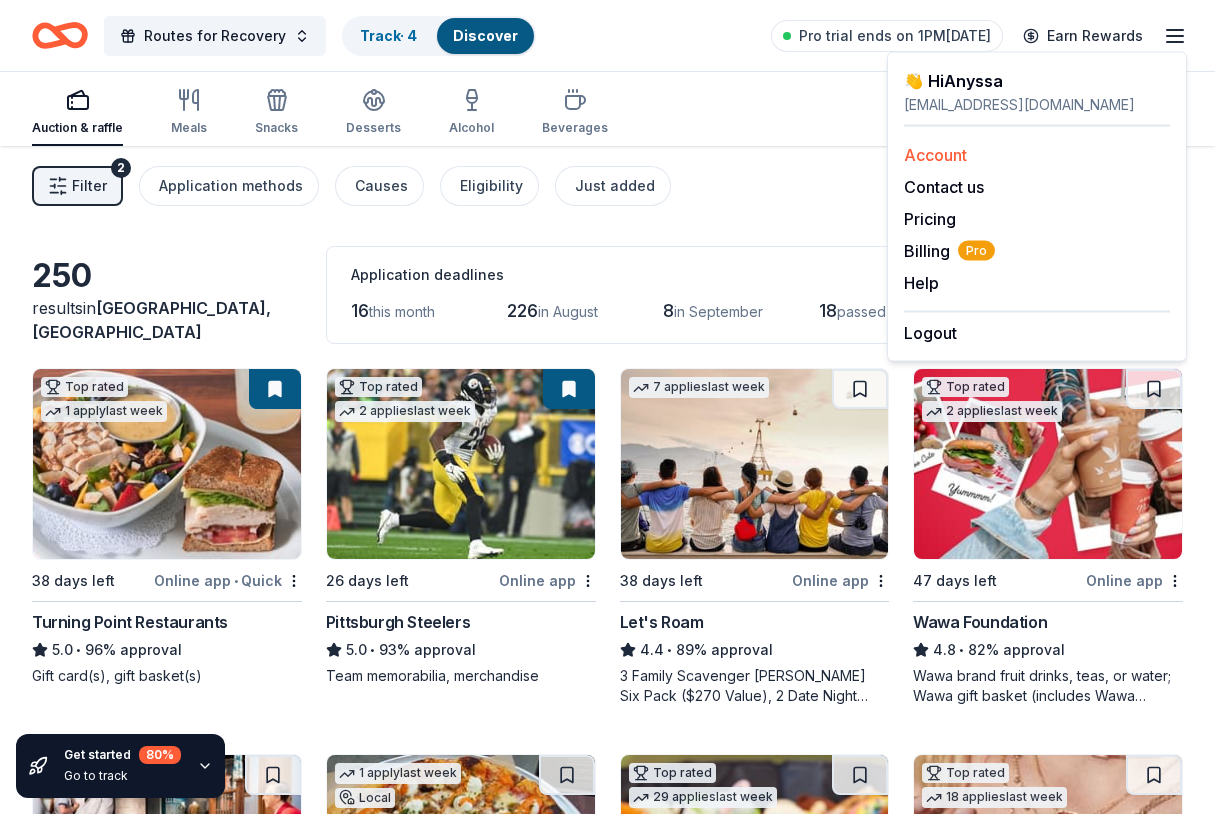 click on "Account" at bounding box center (935, 155) 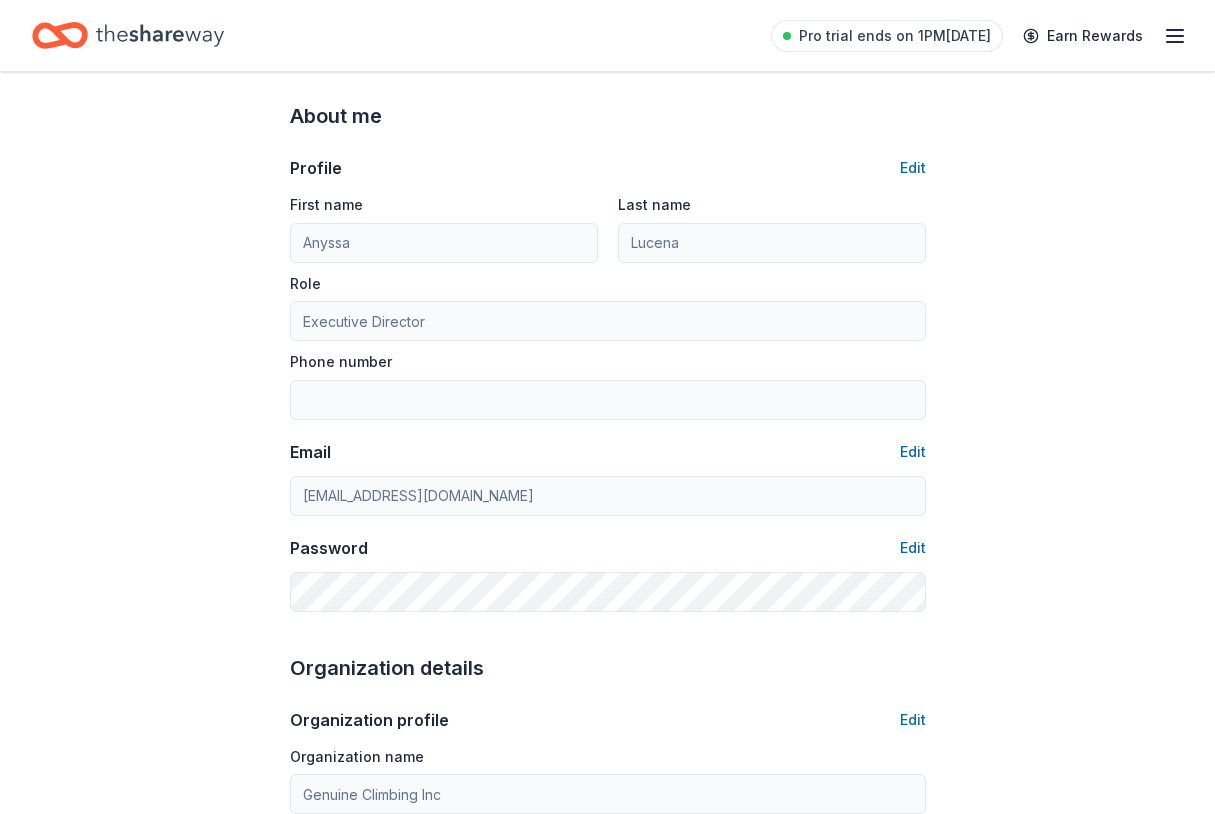 scroll, scrollTop: 0, scrollLeft: 0, axis: both 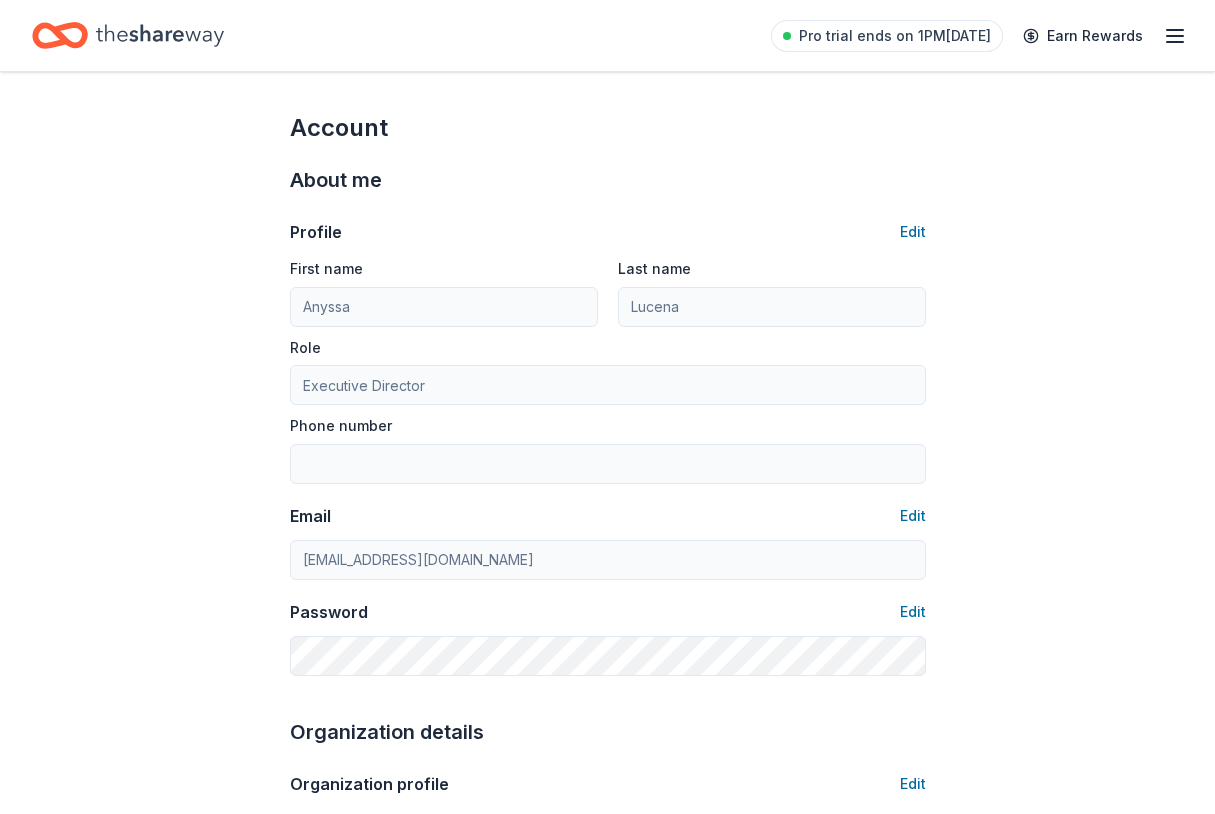 click 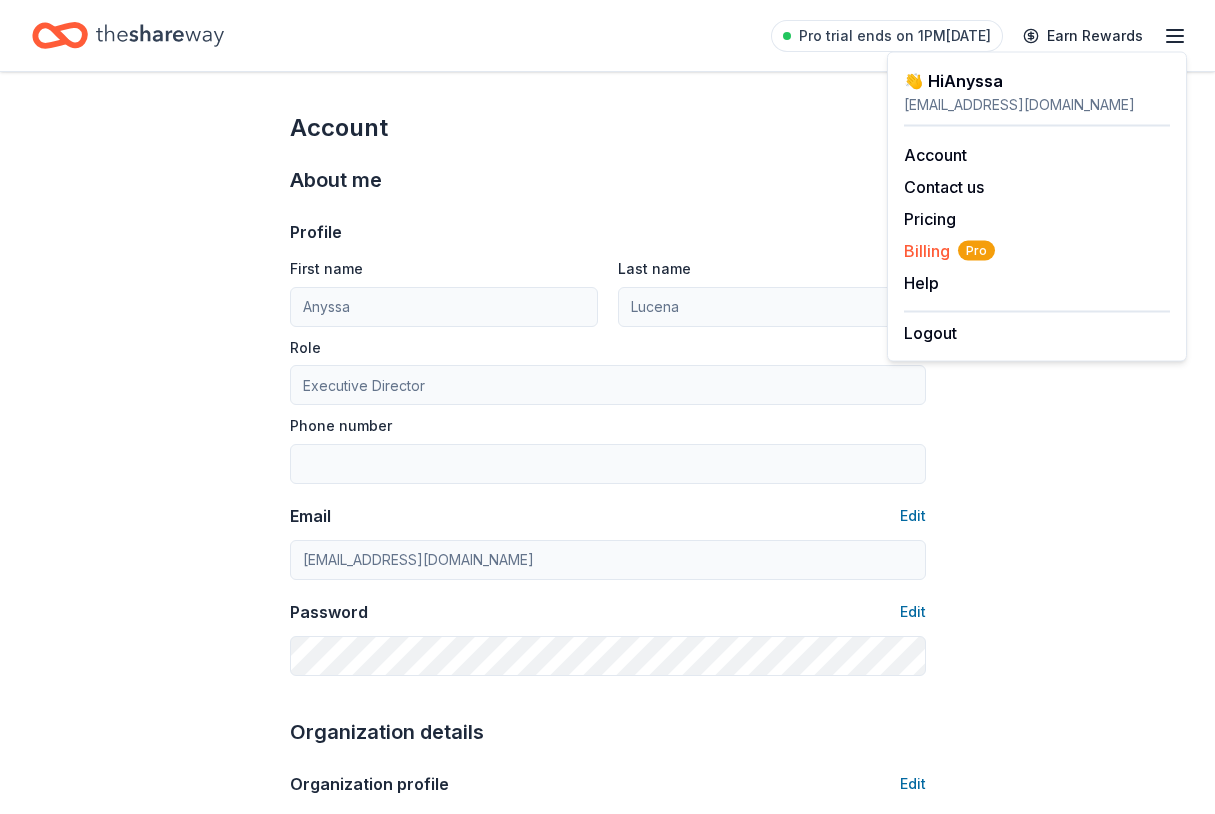 click on "Billing Pro" at bounding box center [949, 251] 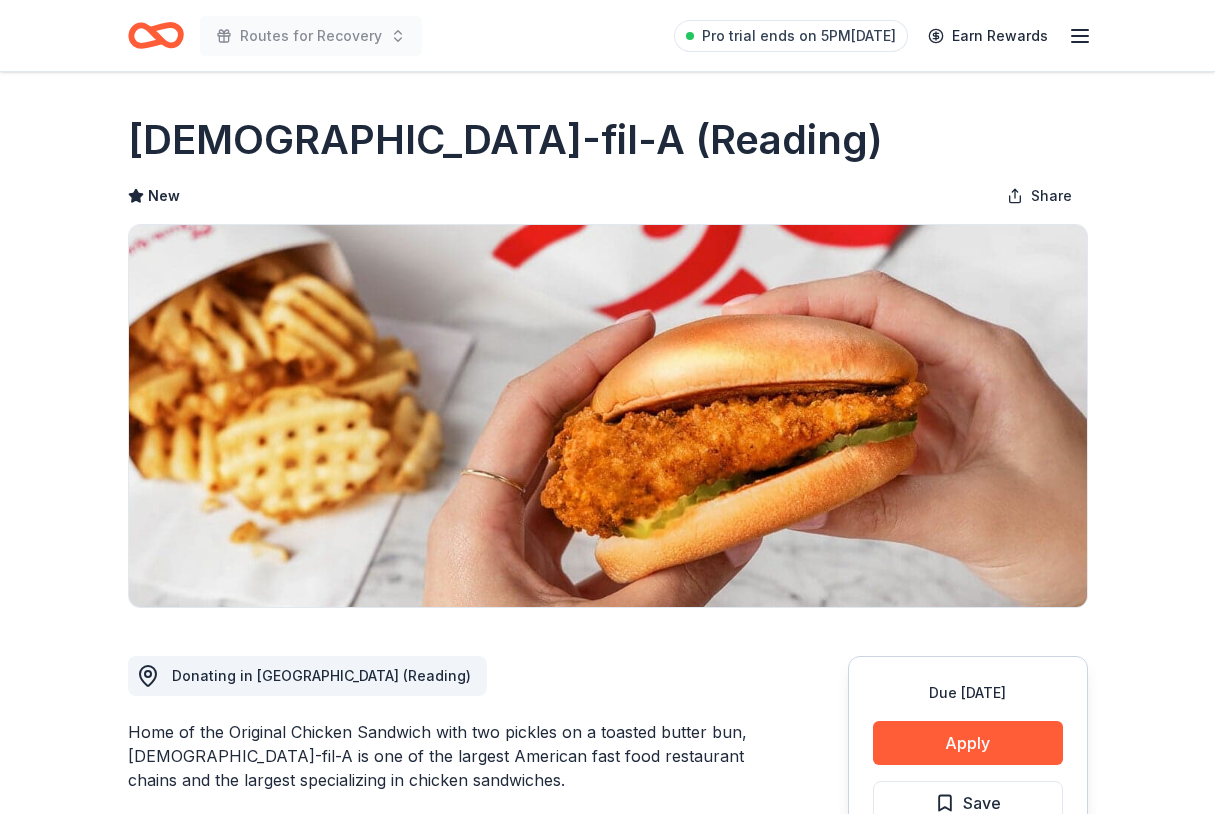 scroll, scrollTop: 0, scrollLeft: 0, axis: both 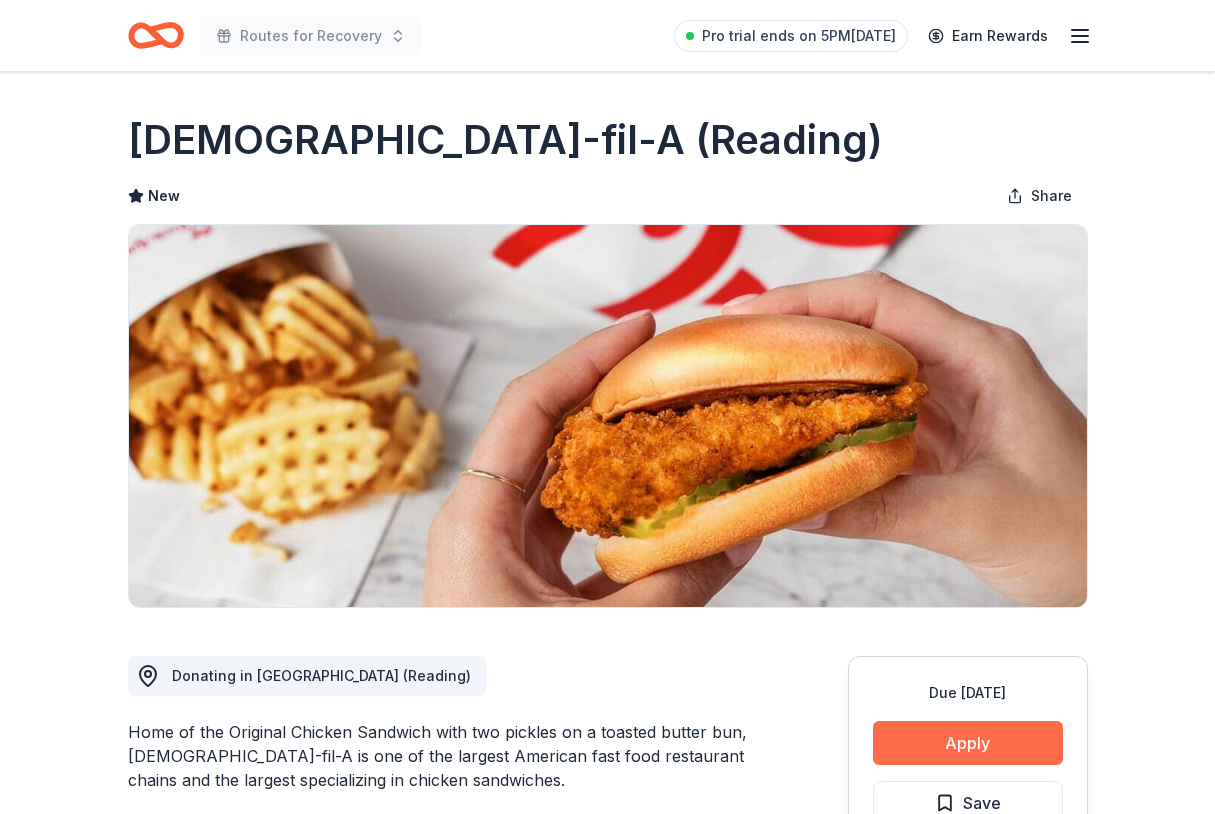 click on "Apply" at bounding box center [968, 743] 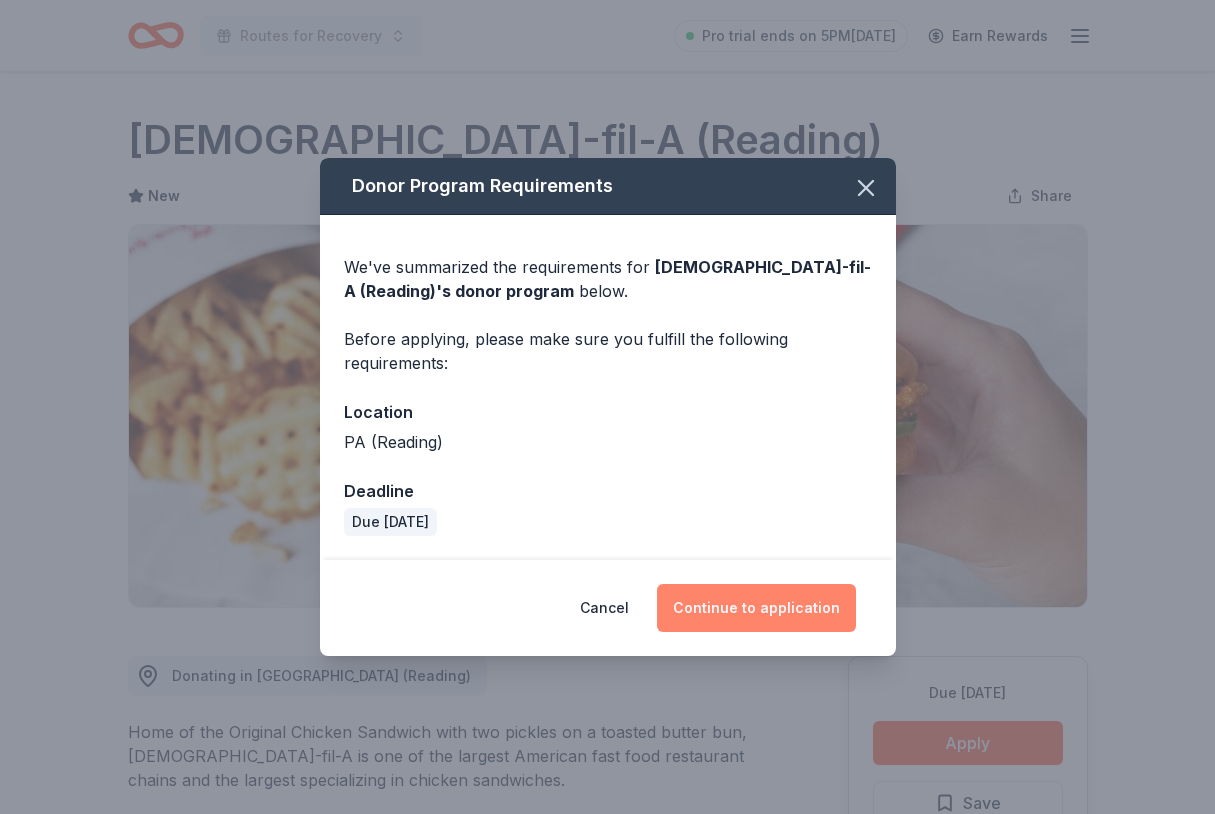click on "Continue to application" at bounding box center (756, 608) 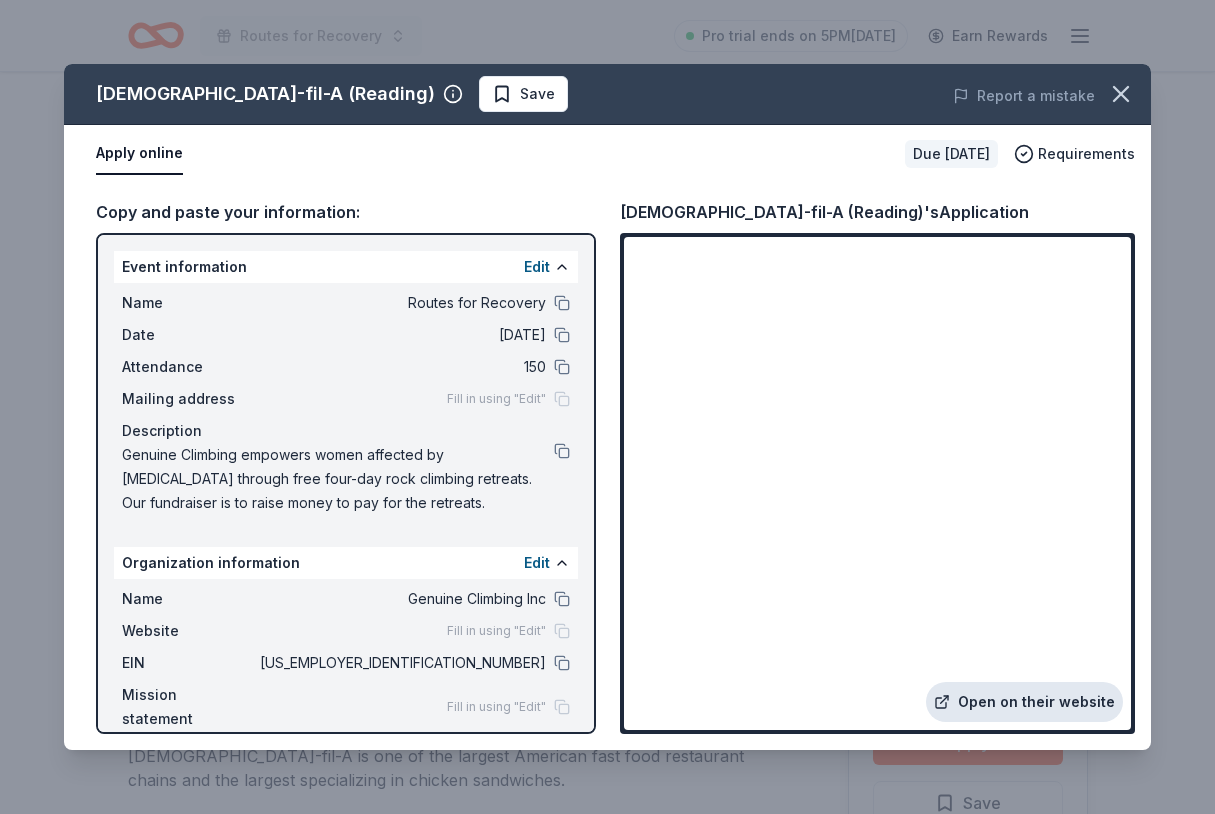 click on "Open on their website" at bounding box center [1024, 702] 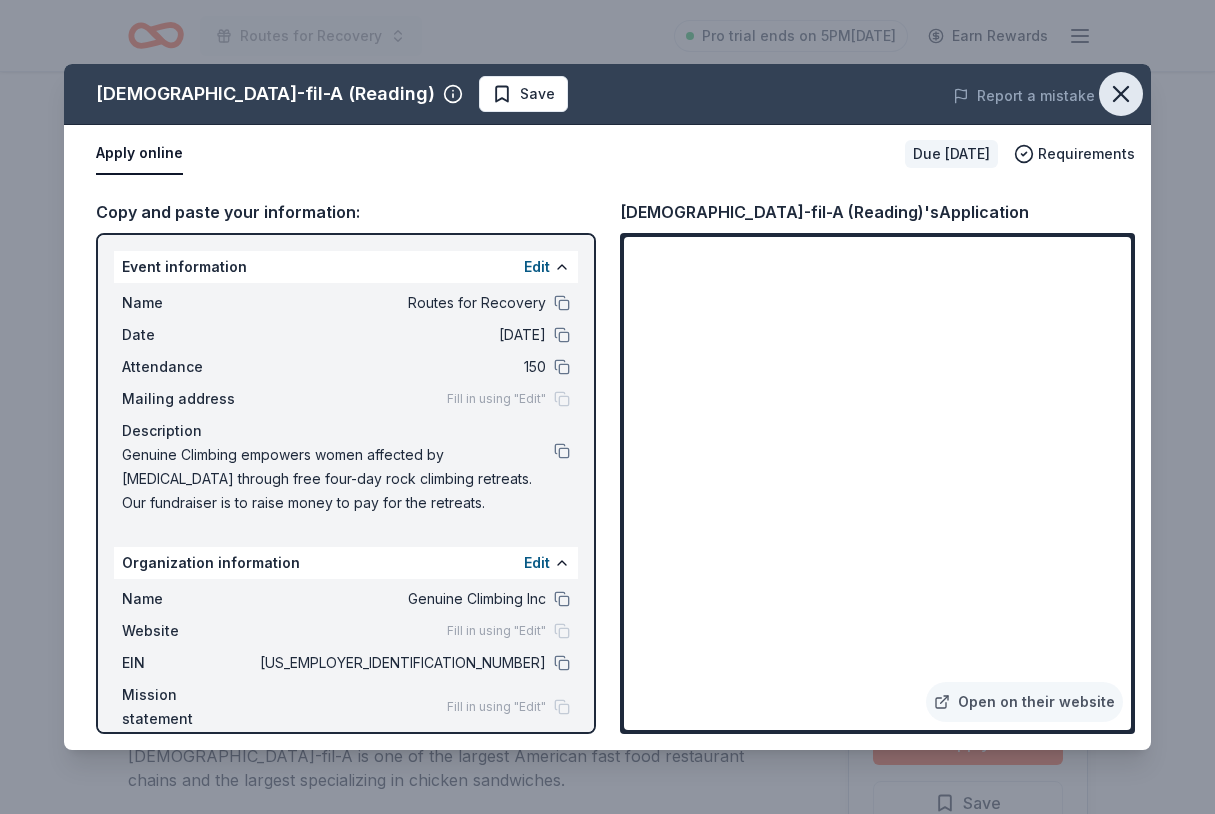 click 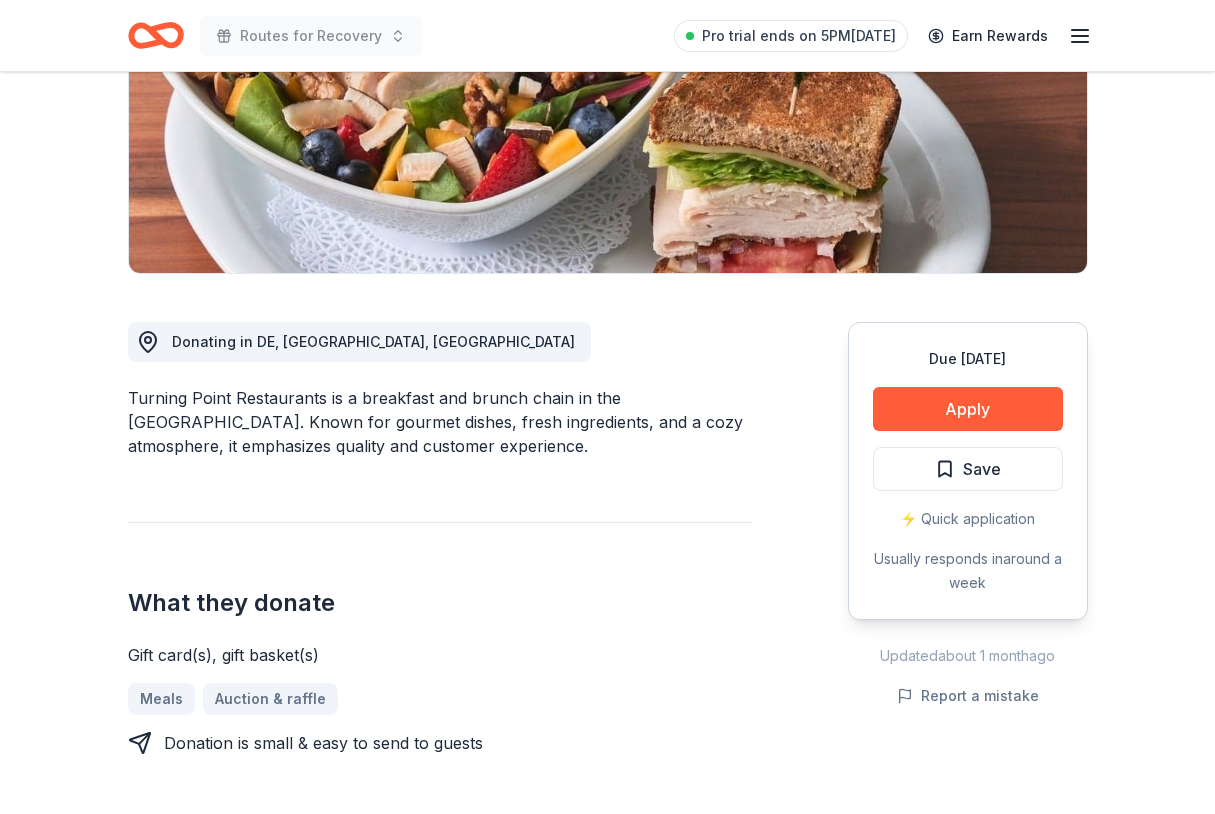 scroll, scrollTop: 359, scrollLeft: 0, axis: vertical 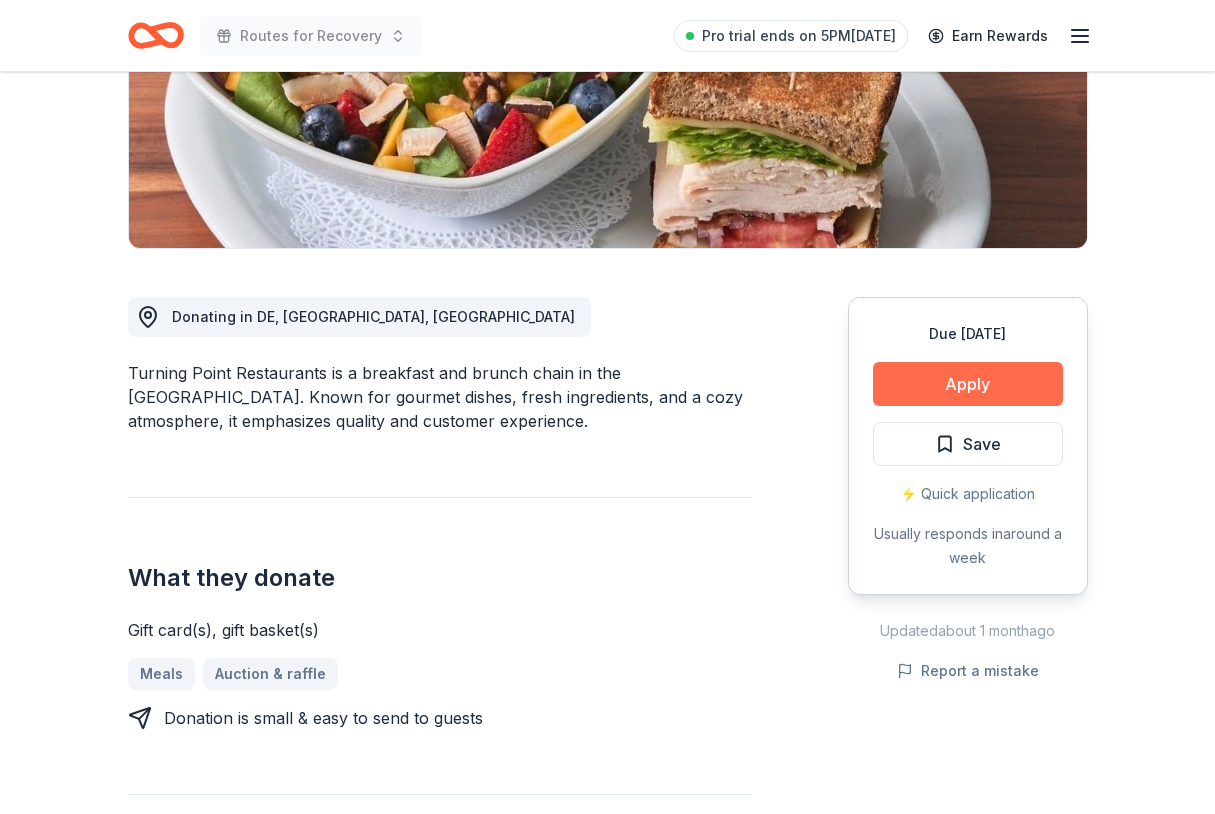 click on "Apply" at bounding box center (968, 384) 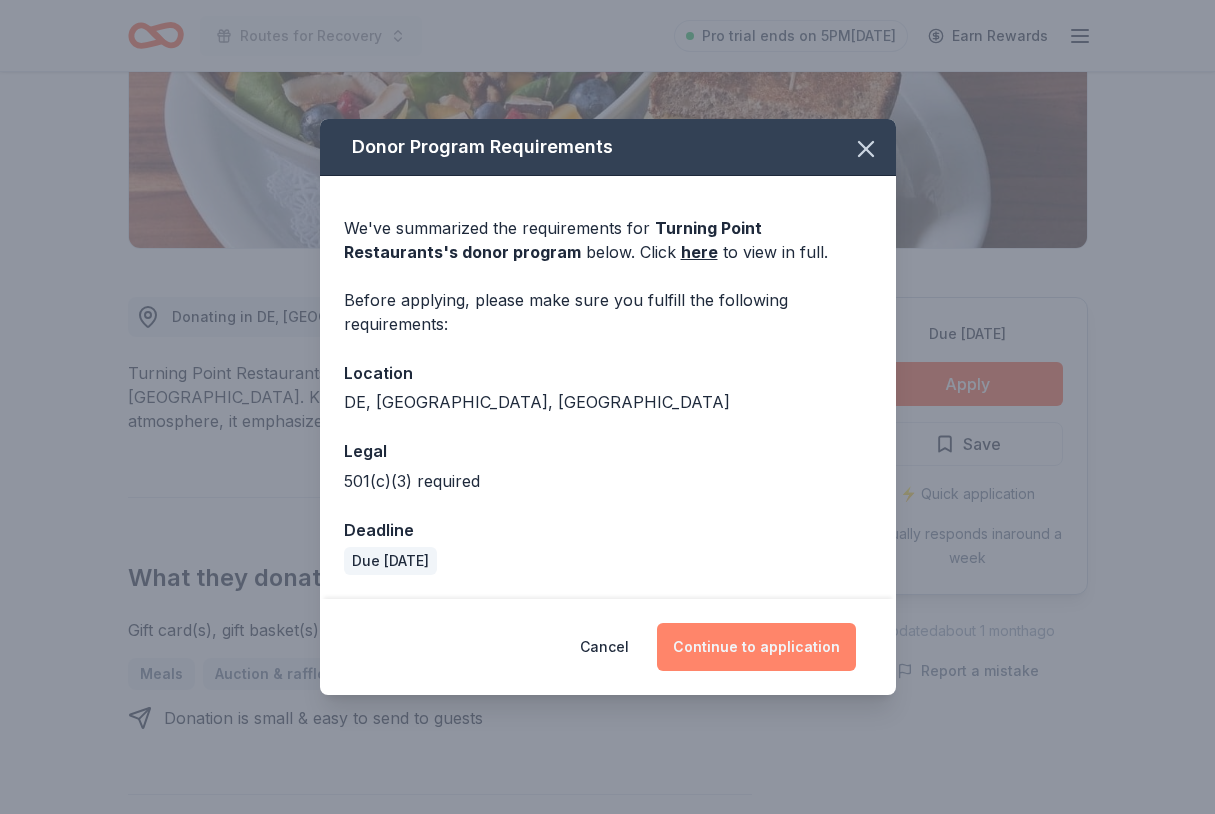 click on "Continue to application" at bounding box center (756, 647) 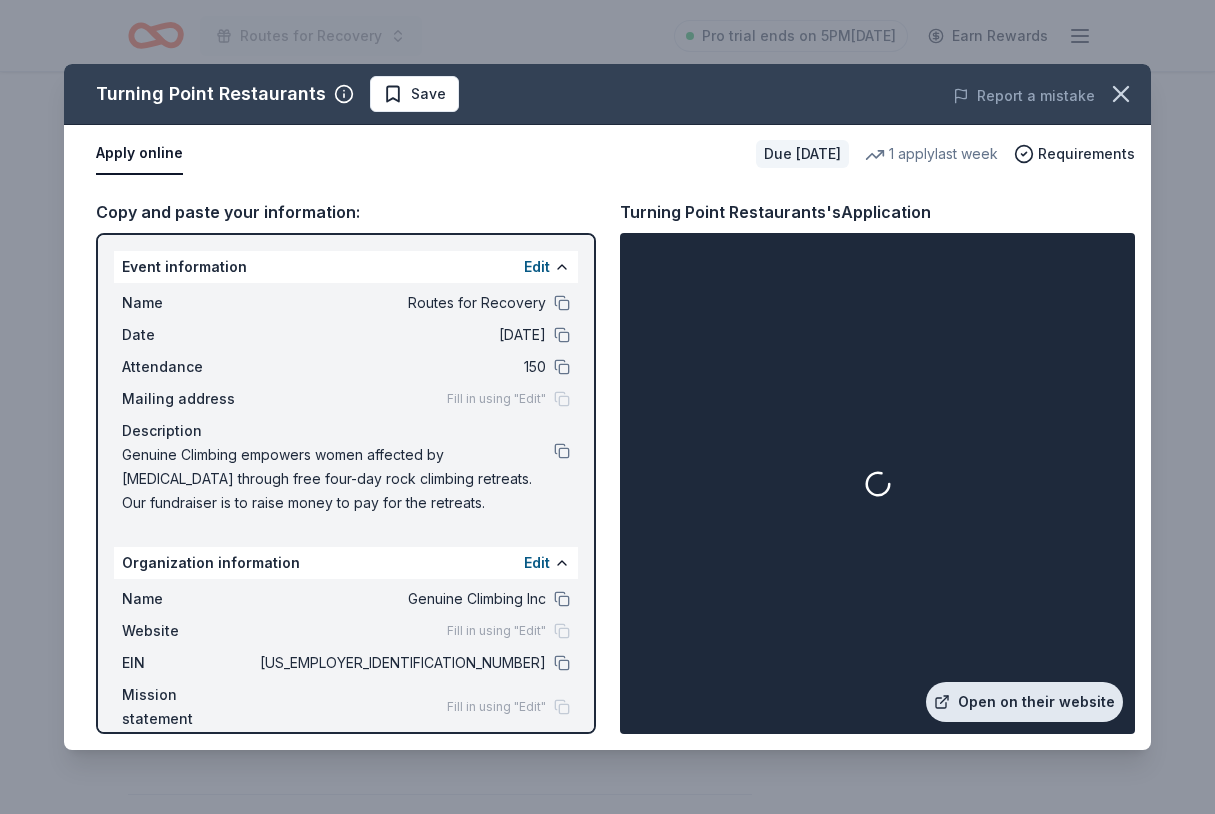 click on "Open on their website" at bounding box center (1024, 702) 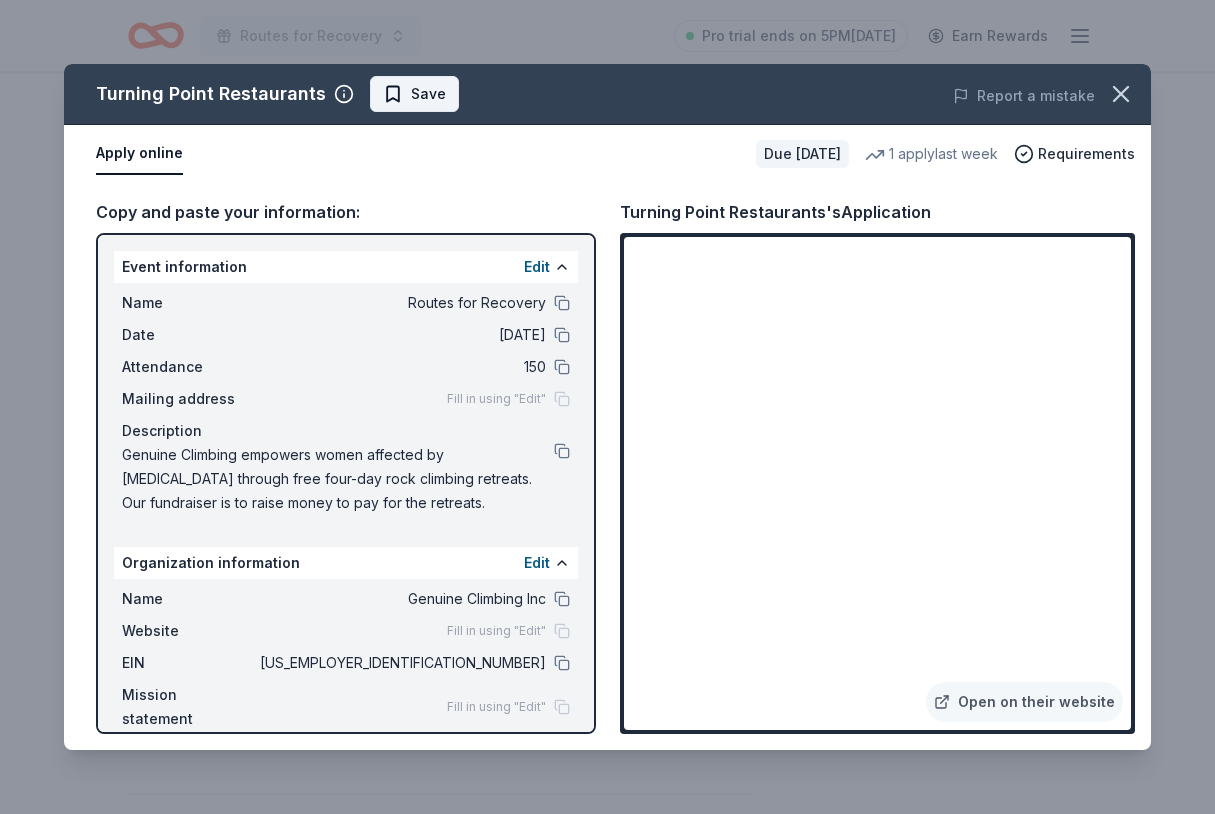 click on "Save" at bounding box center [414, 94] 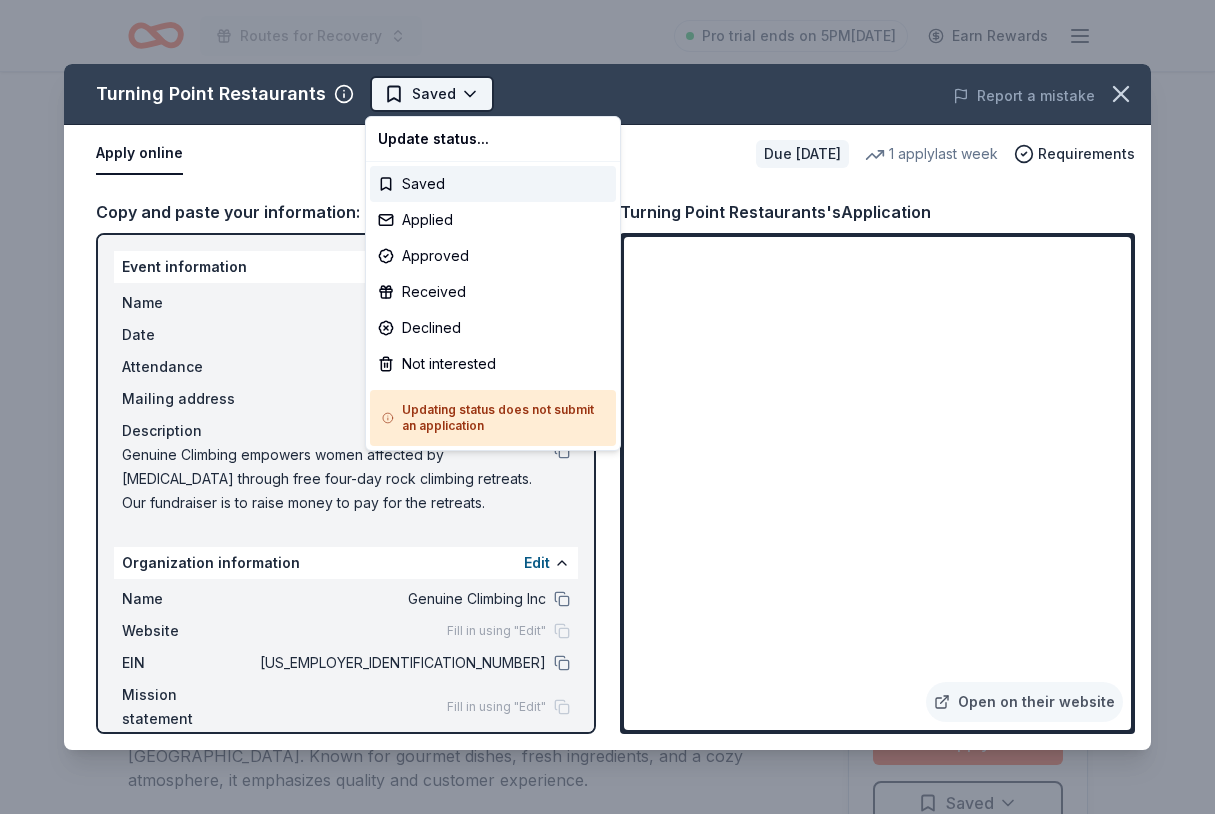 scroll, scrollTop: 0, scrollLeft: 0, axis: both 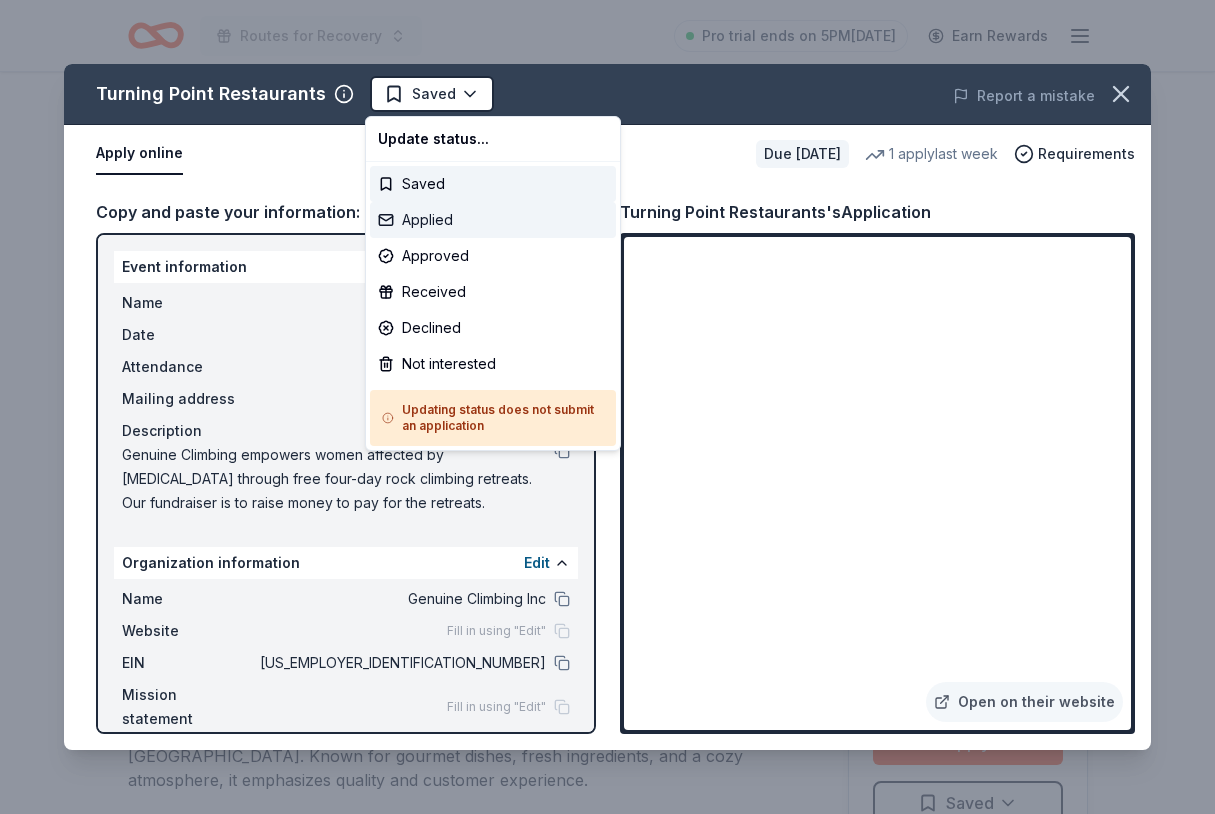 click on "Applied" at bounding box center (493, 220) 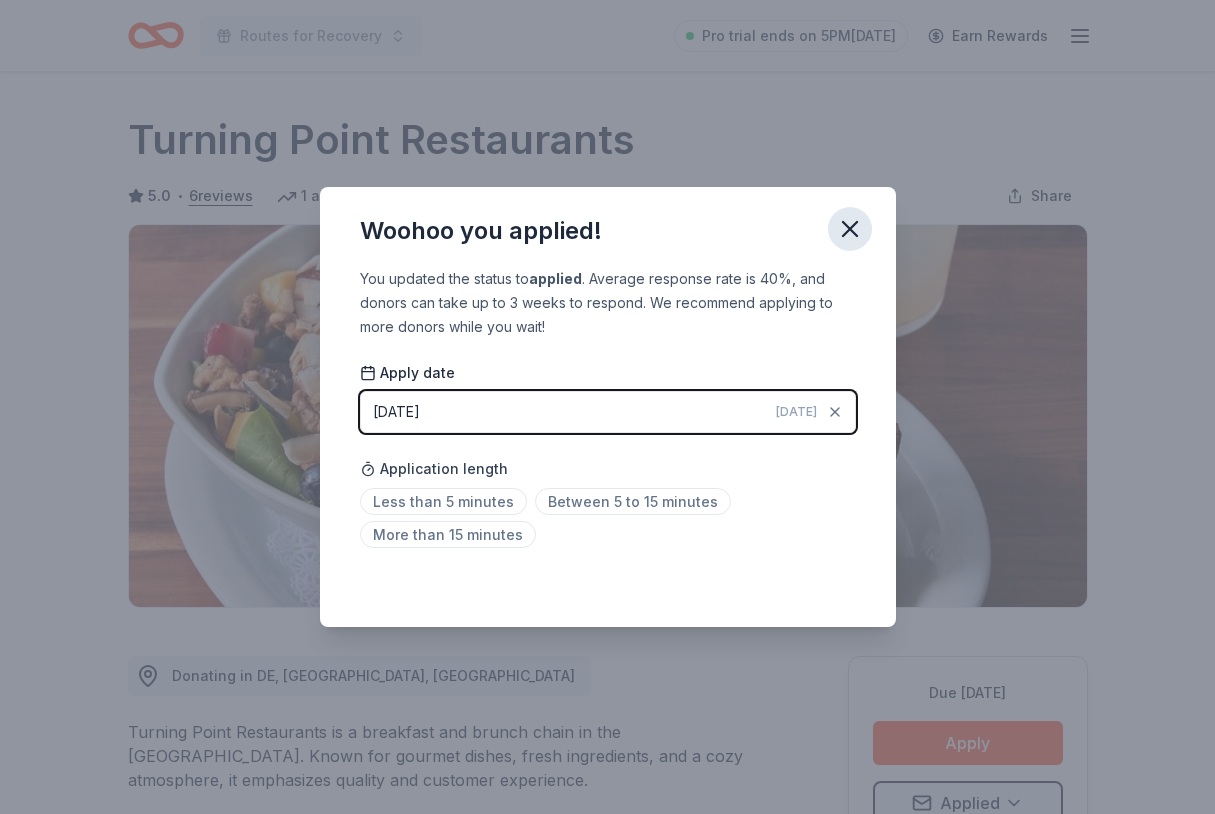 click 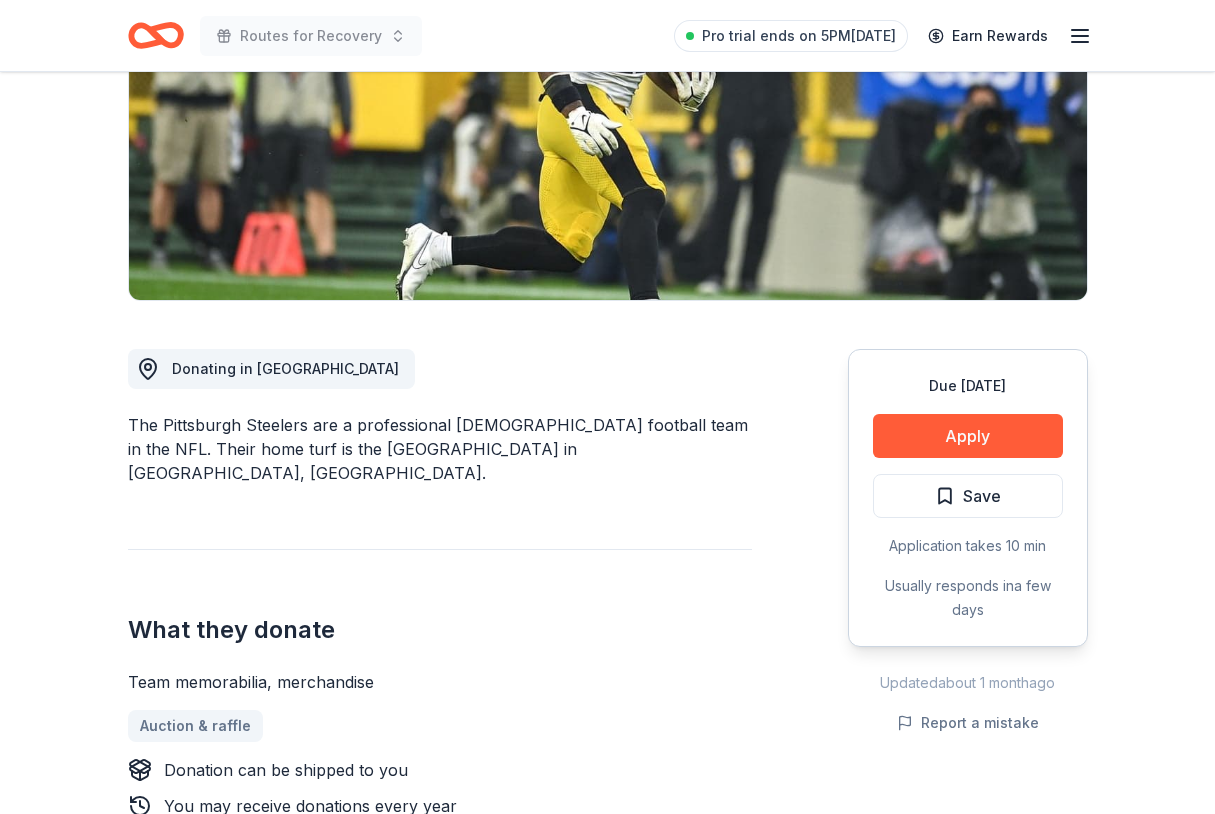 scroll, scrollTop: 321, scrollLeft: 0, axis: vertical 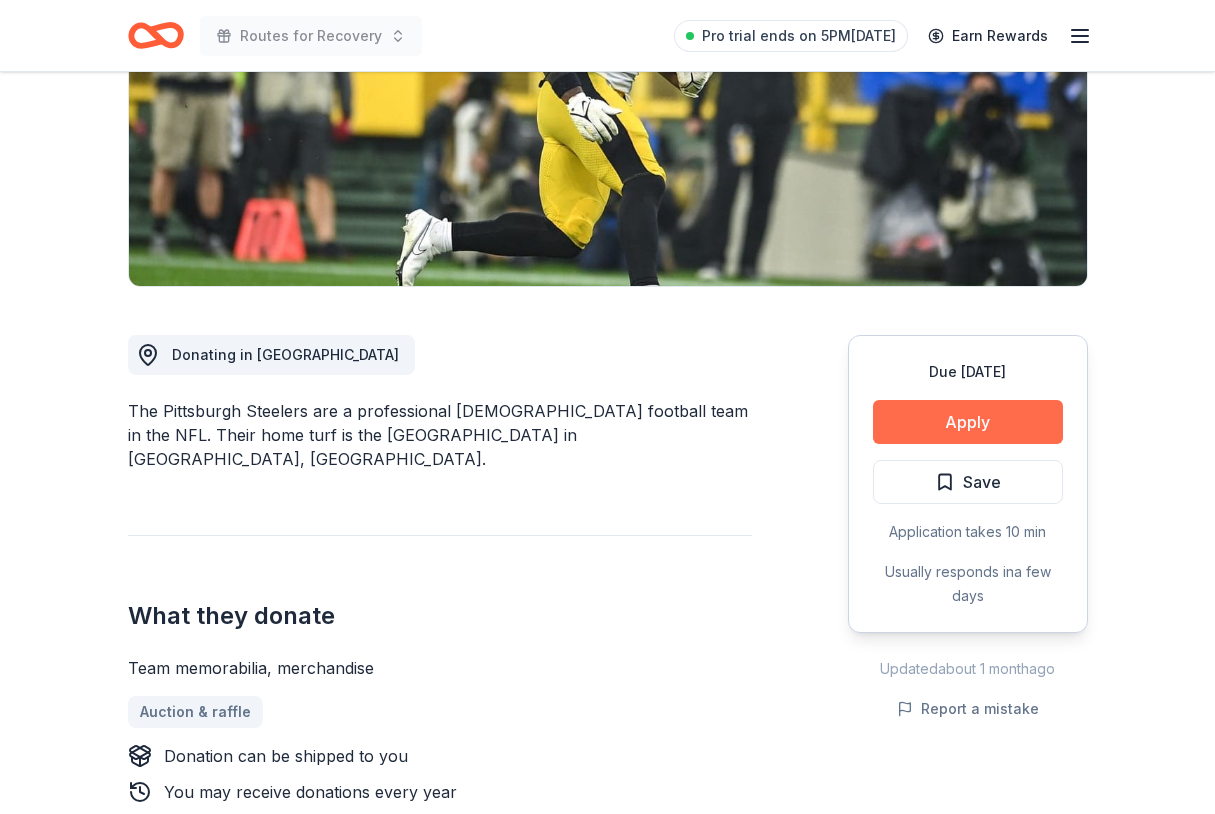 click on "Apply" at bounding box center (968, 422) 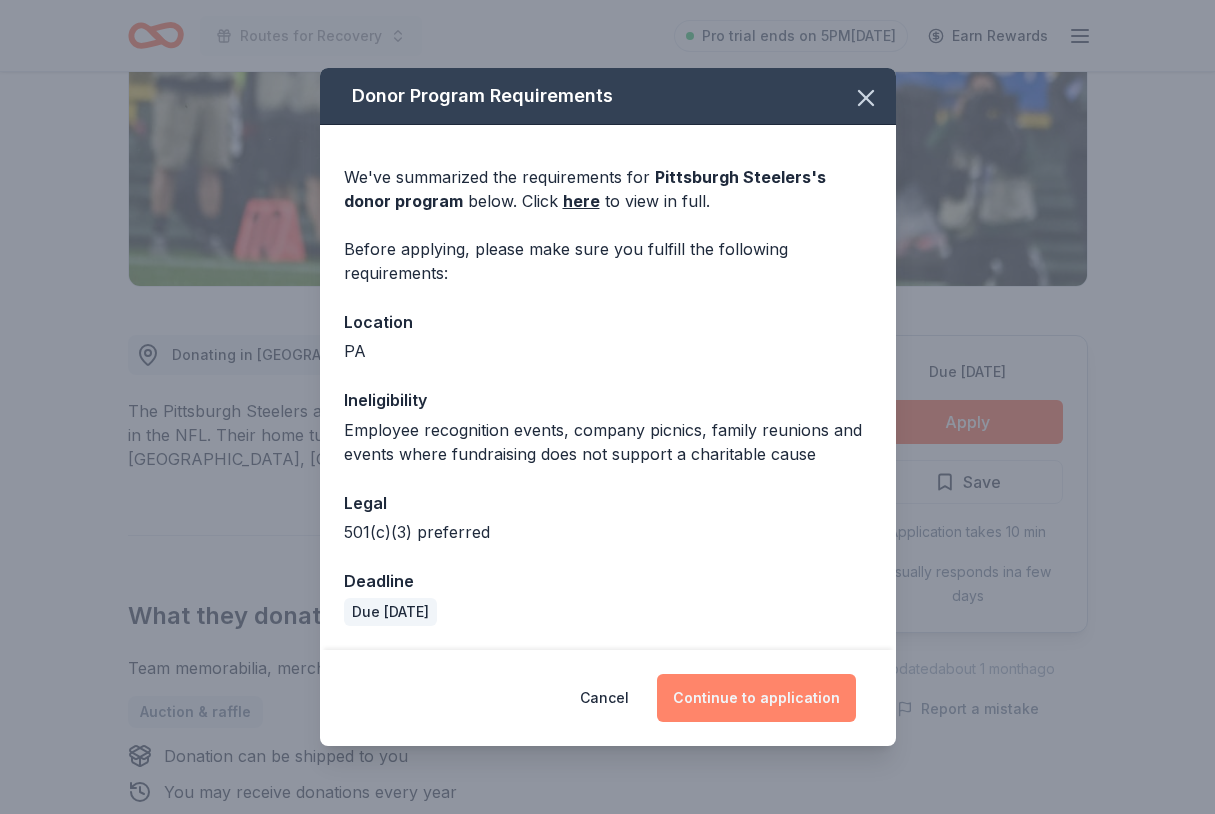 click on "Continue to application" at bounding box center [756, 698] 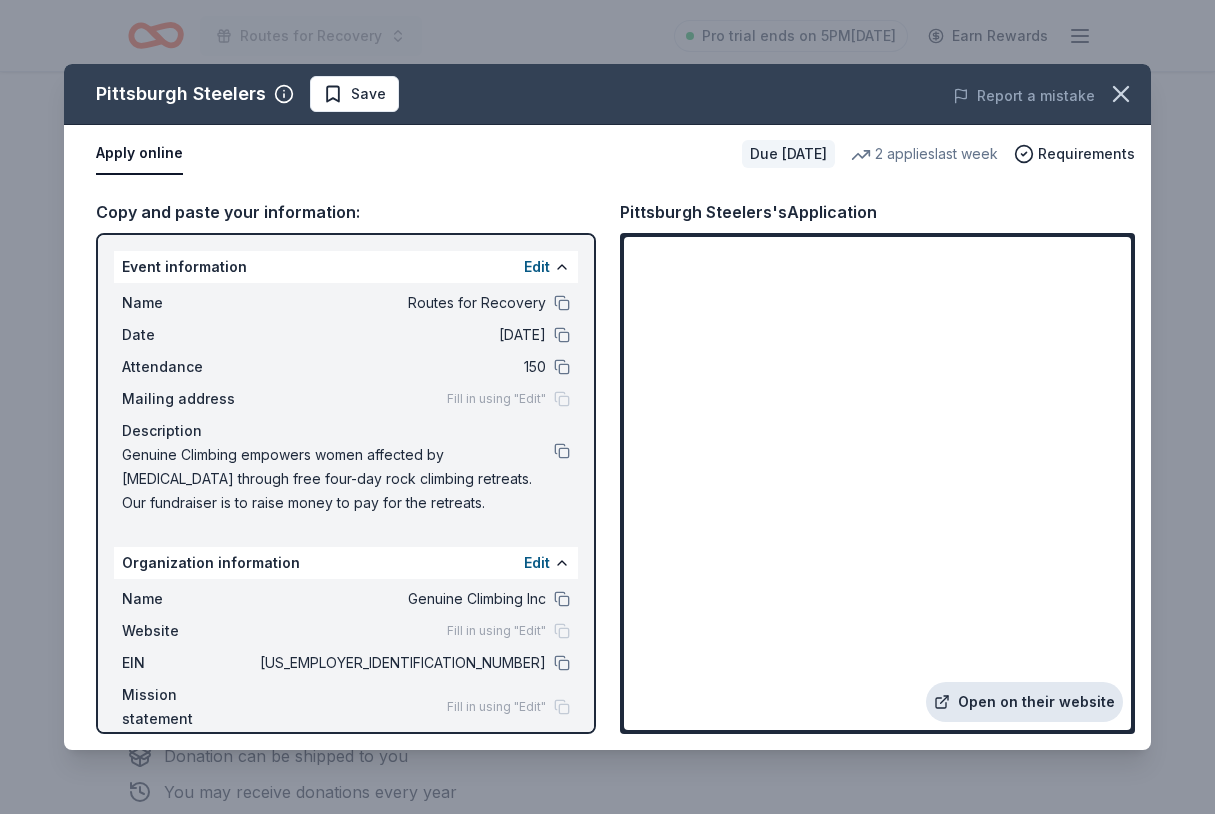 click on "Open on their website" at bounding box center [1024, 702] 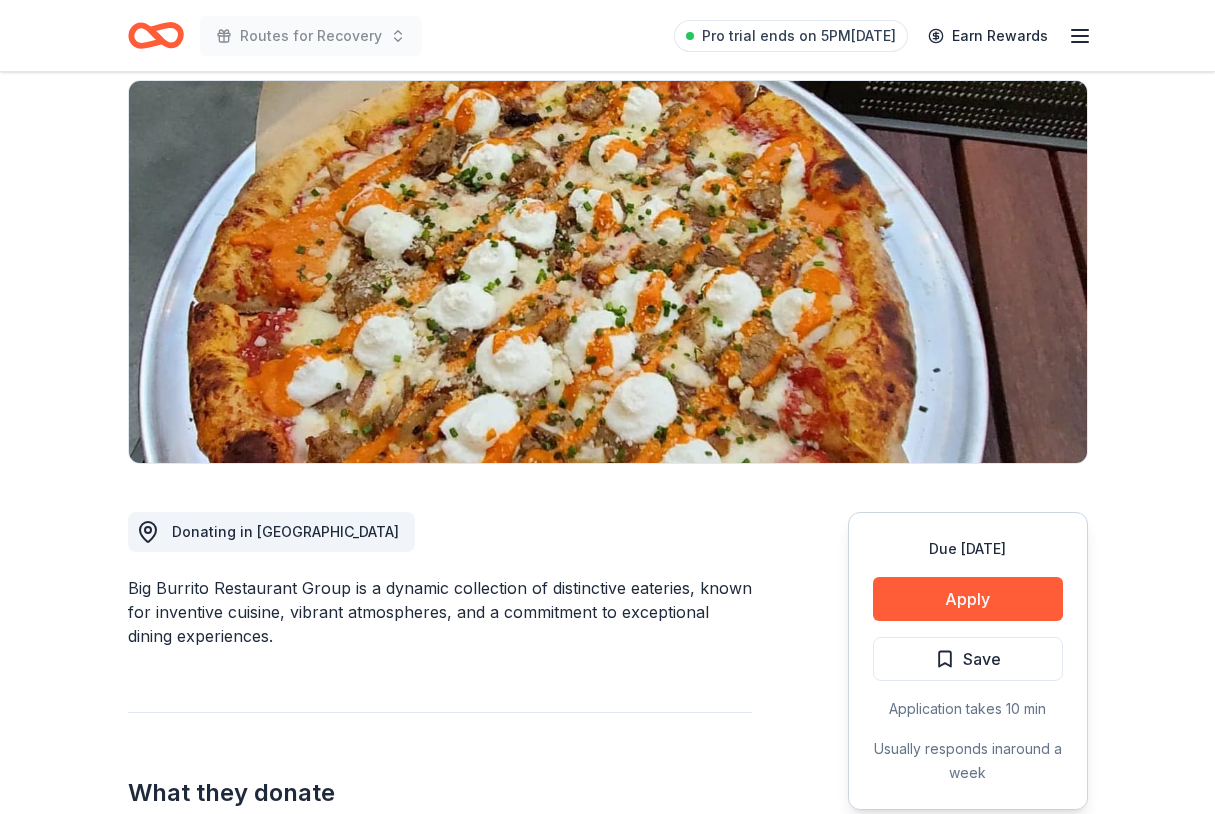 scroll, scrollTop: 159, scrollLeft: 0, axis: vertical 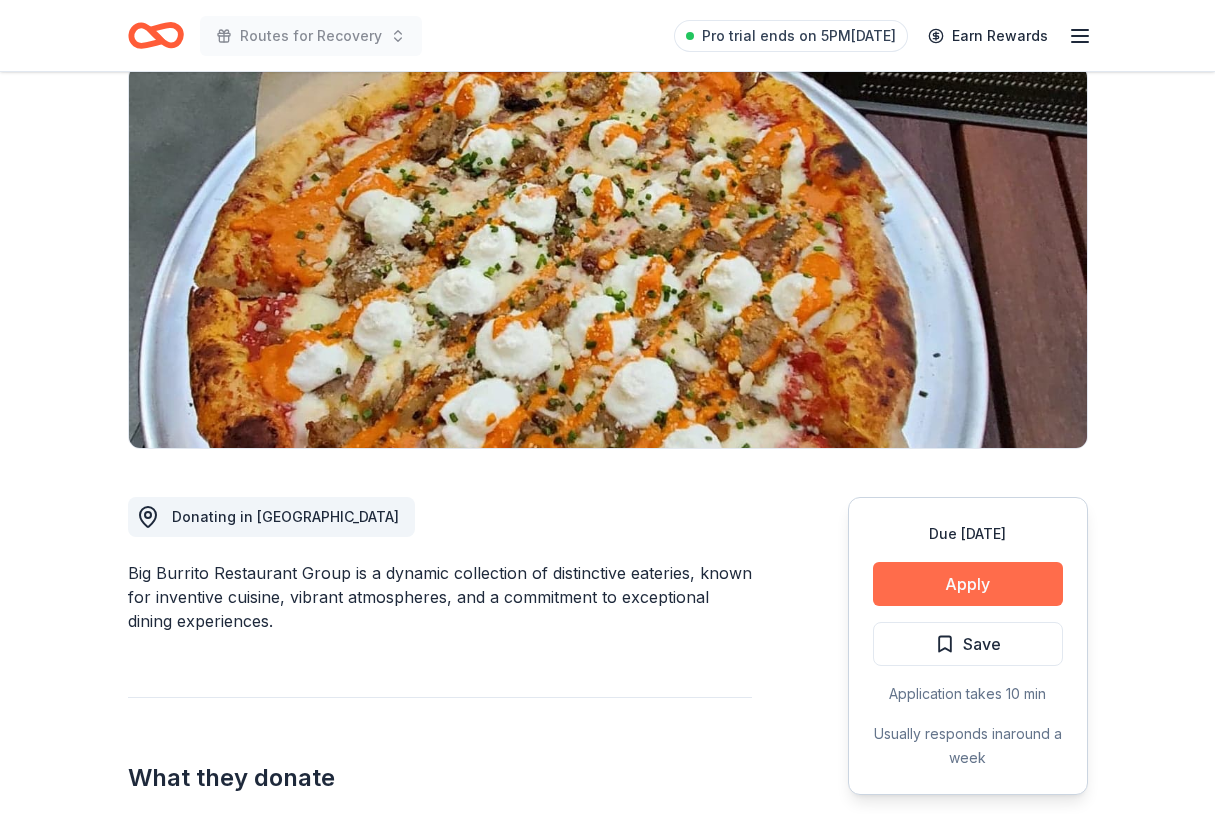 click on "Apply" at bounding box center [968, 584] 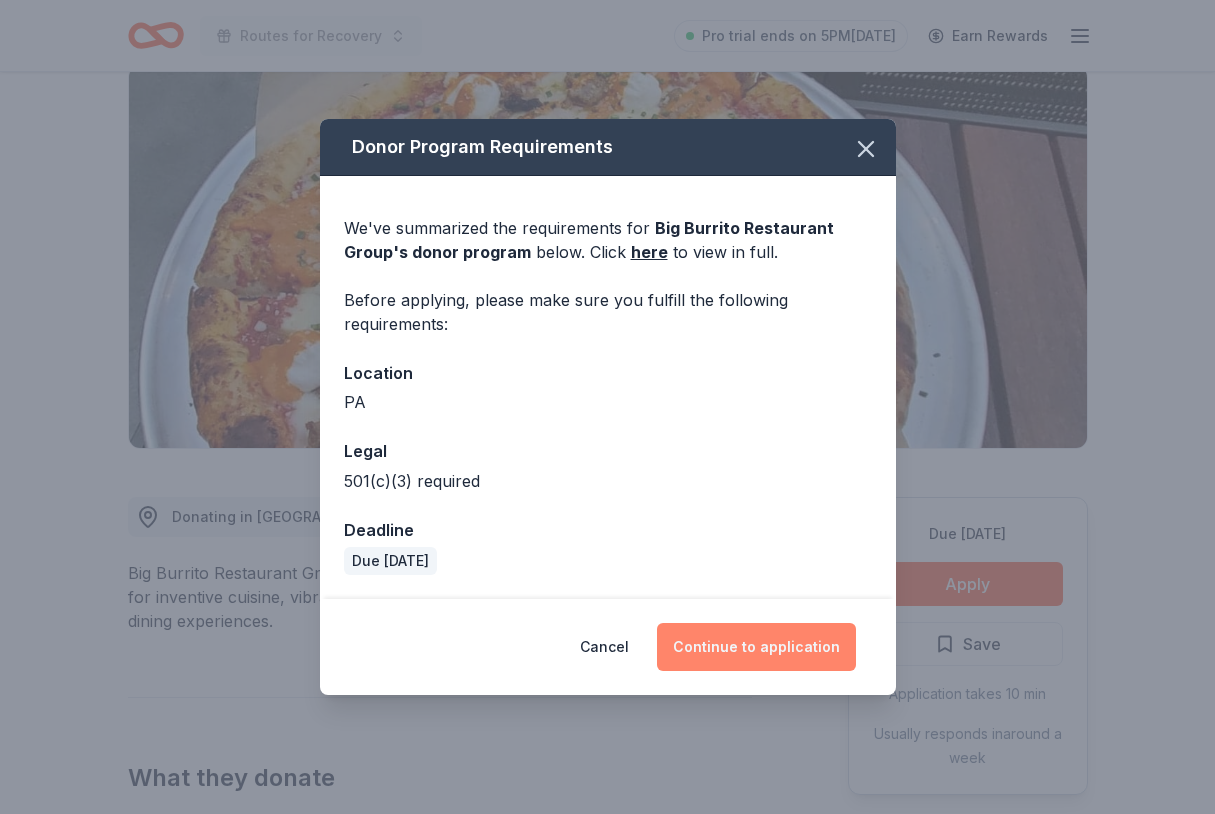 click on "Continue to application" at bounding box center [756, 647] 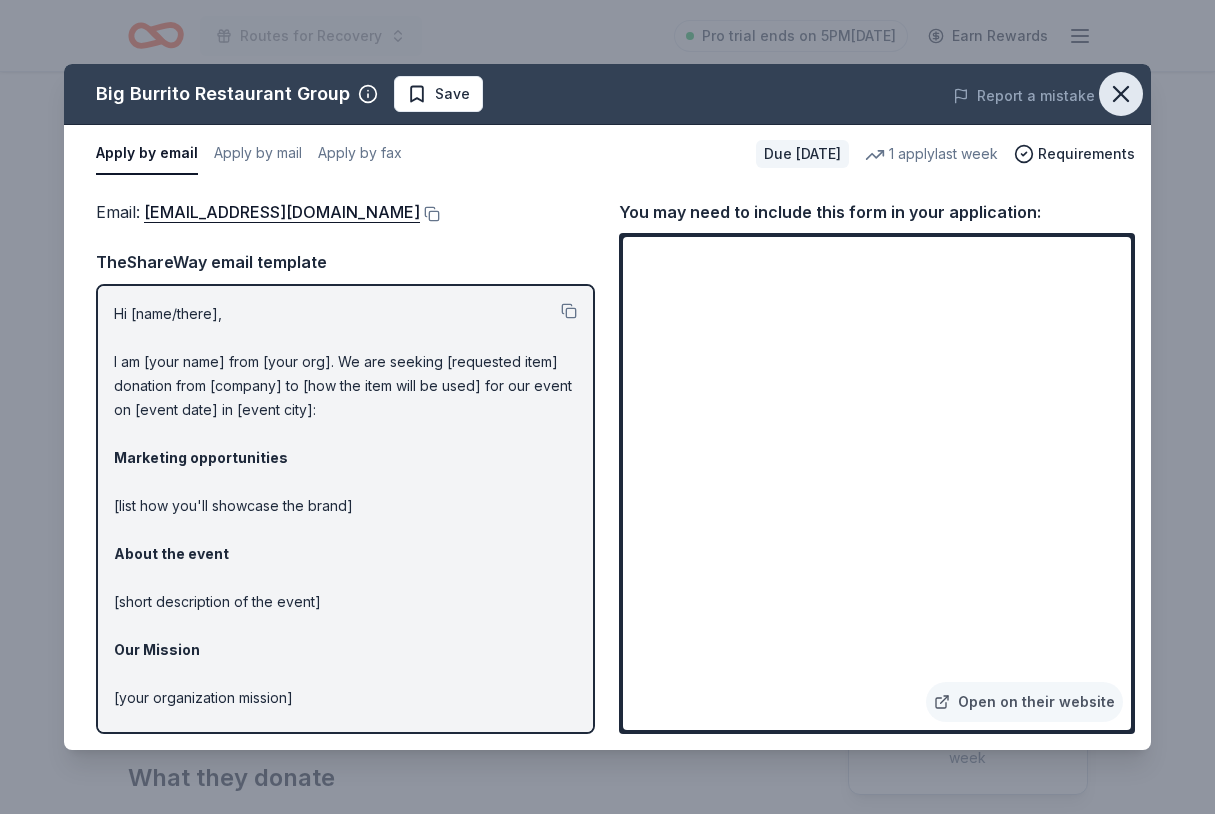 click 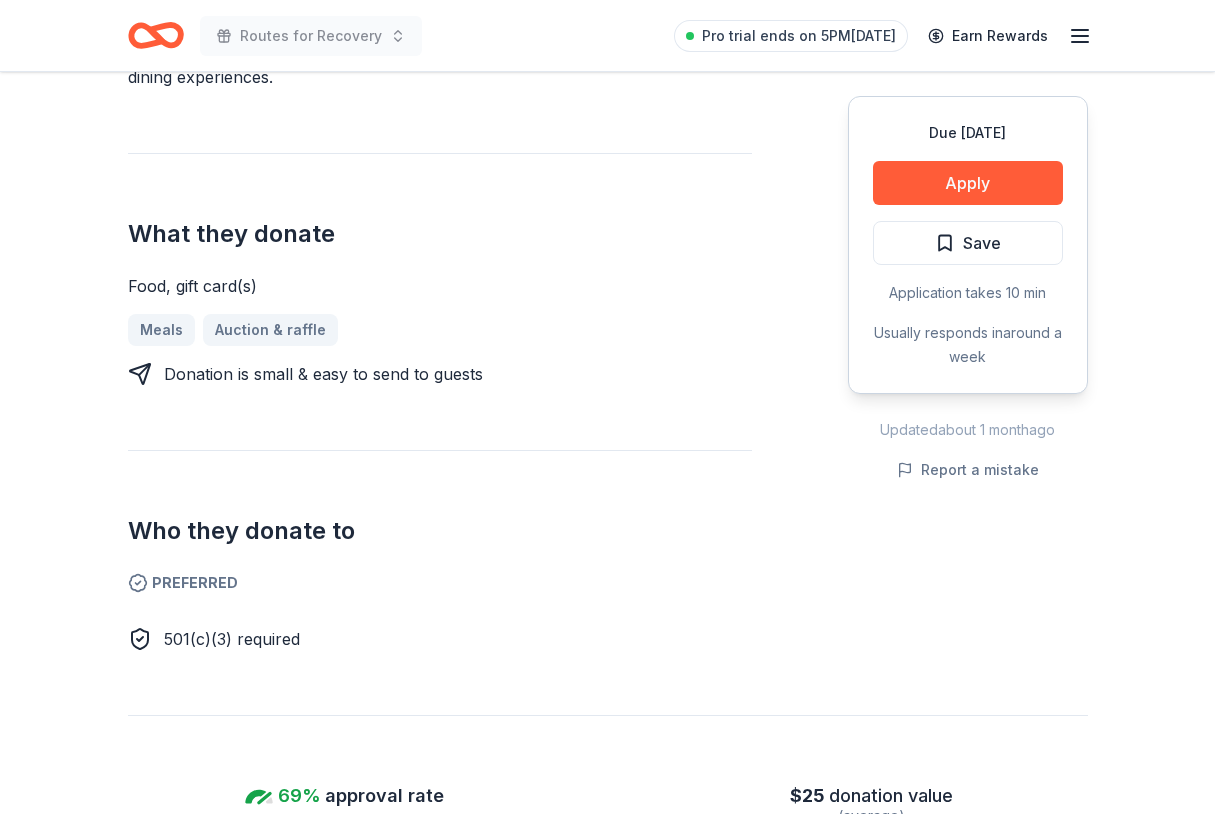 scroll, scrollTop: 712, scrollLeft: 0, axis: vertical 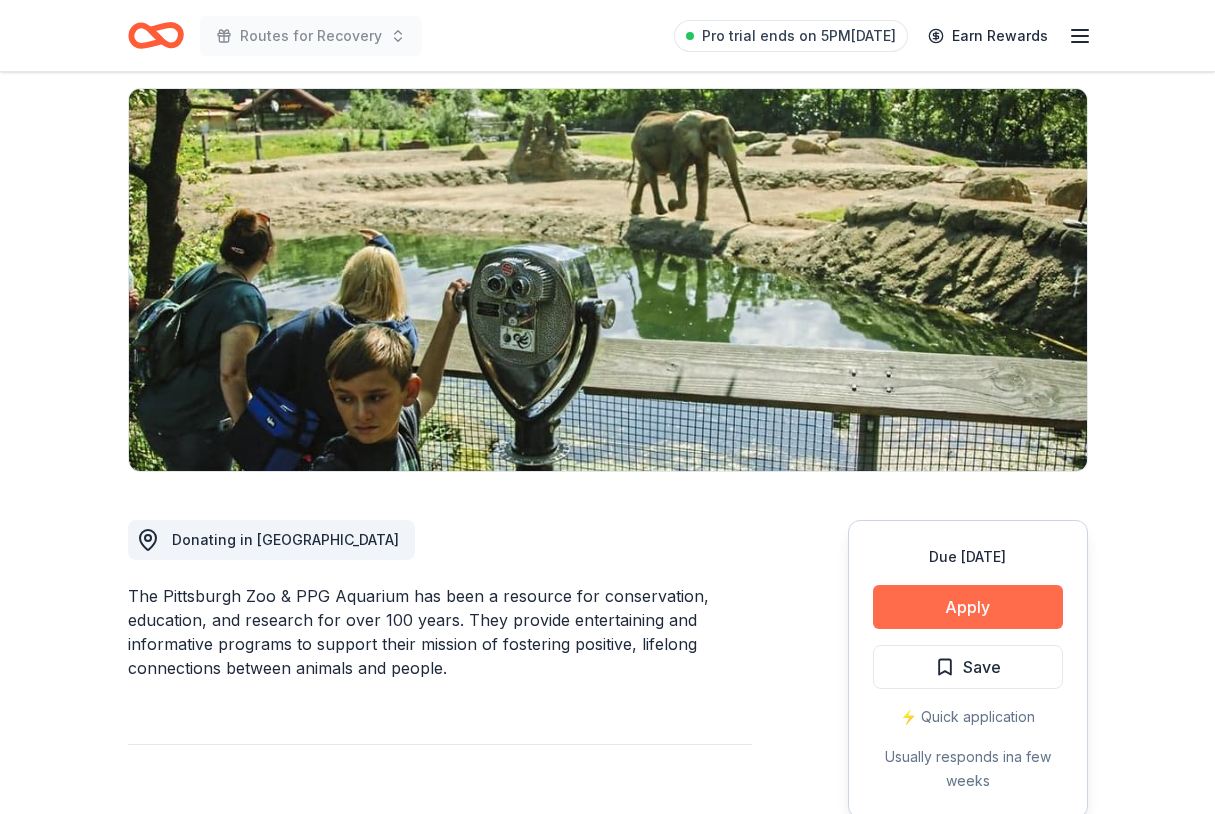 click on "Apply" at bounding box center [968, 607] 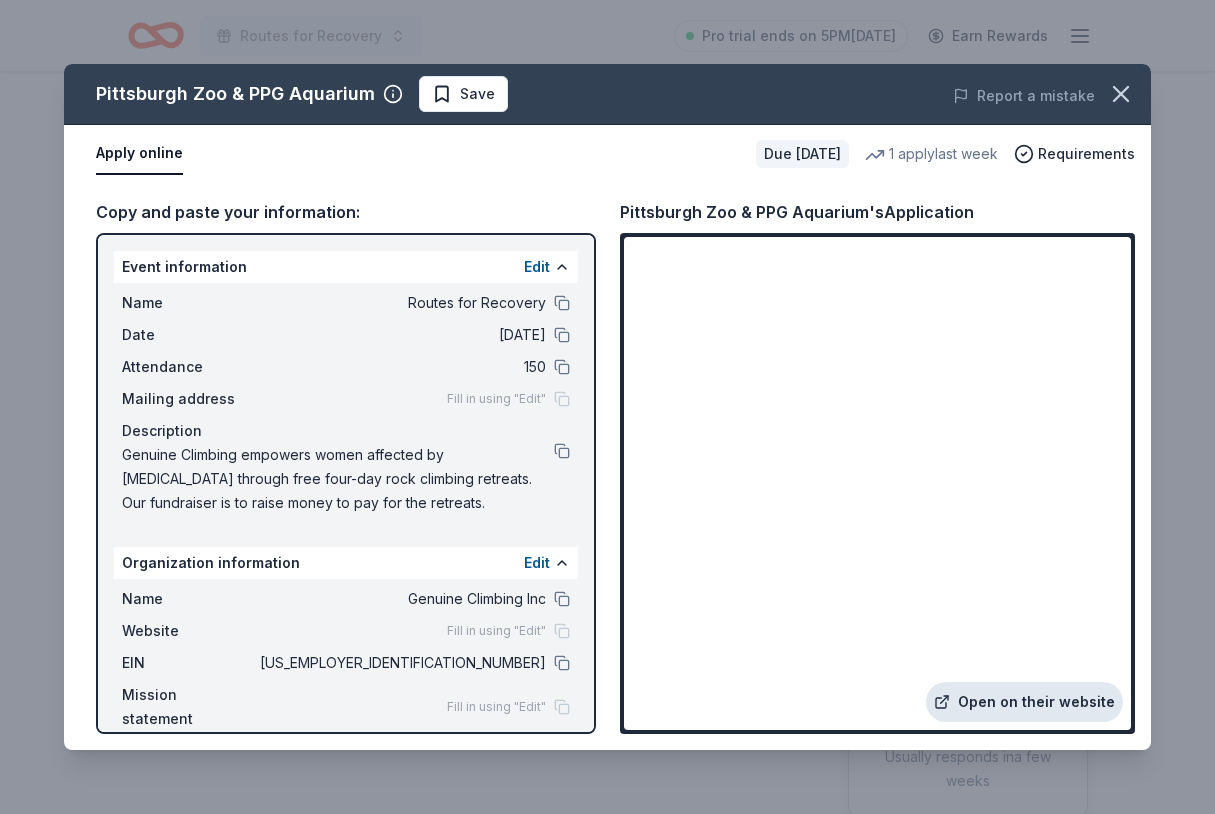 click on "Open on their website" at bounding box center [1024, 702] 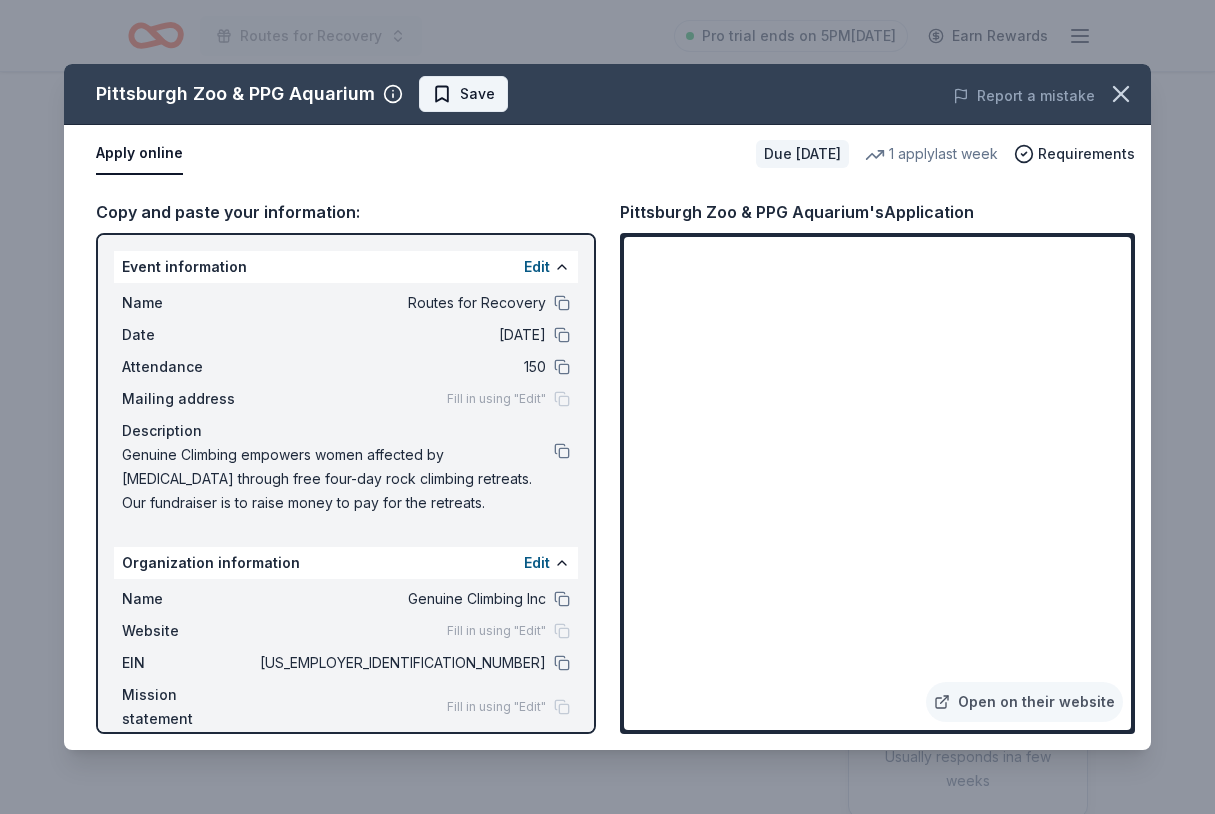 click on "Save" at bounding box center (463, 94) 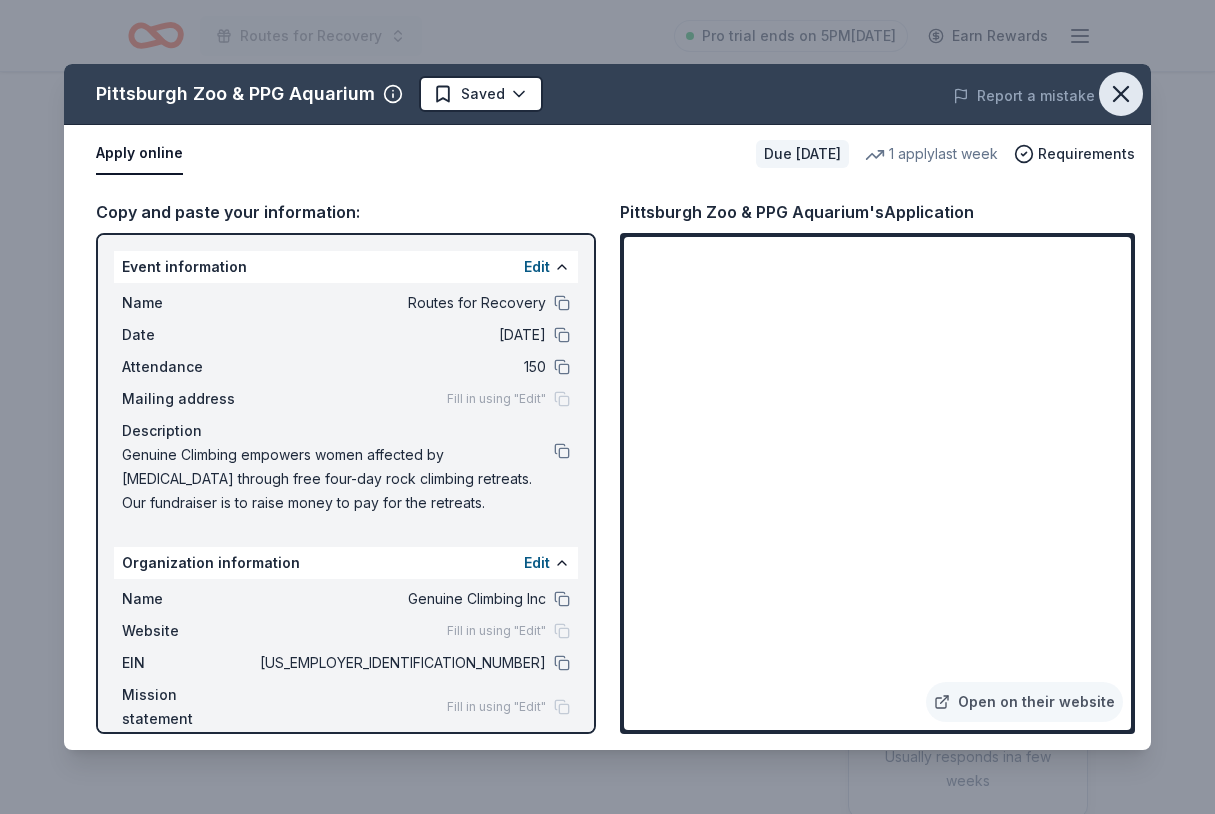 click 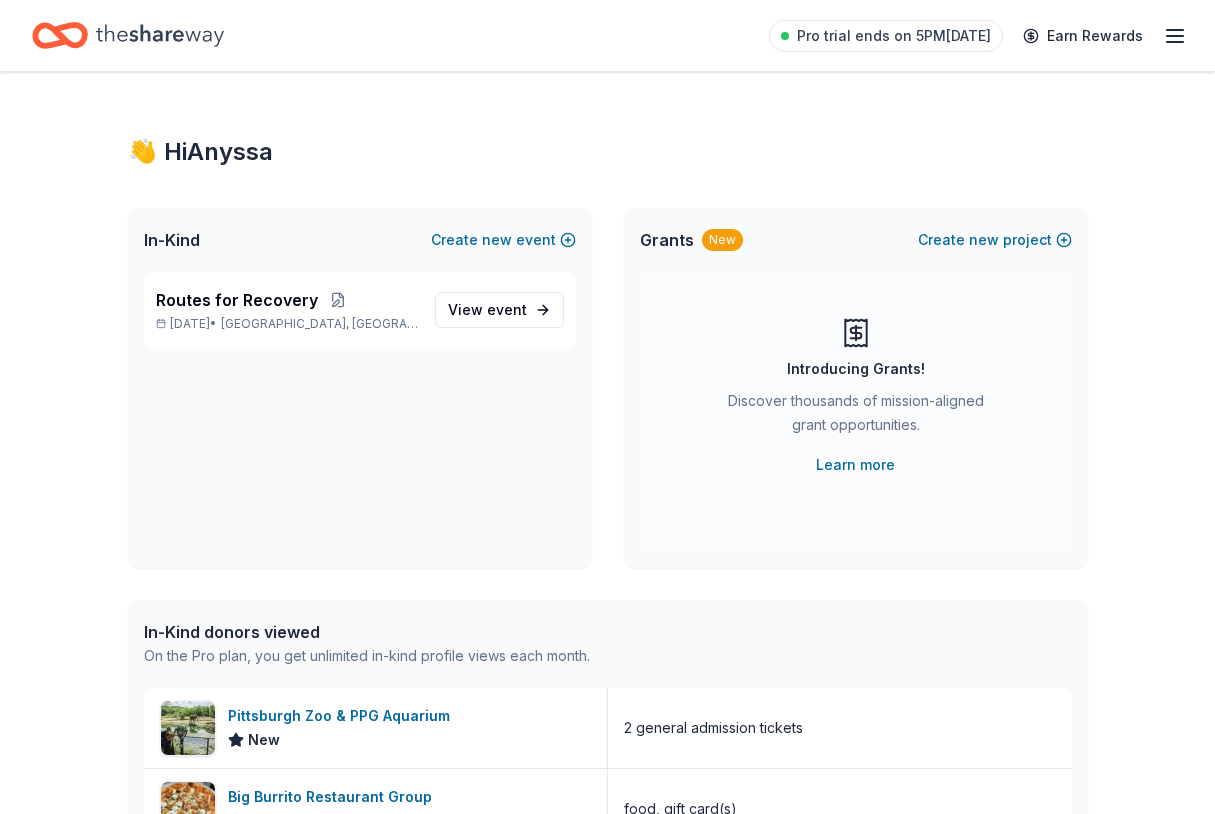 scroll, scrollTop: 0, scrollLeft: 0, axis: both 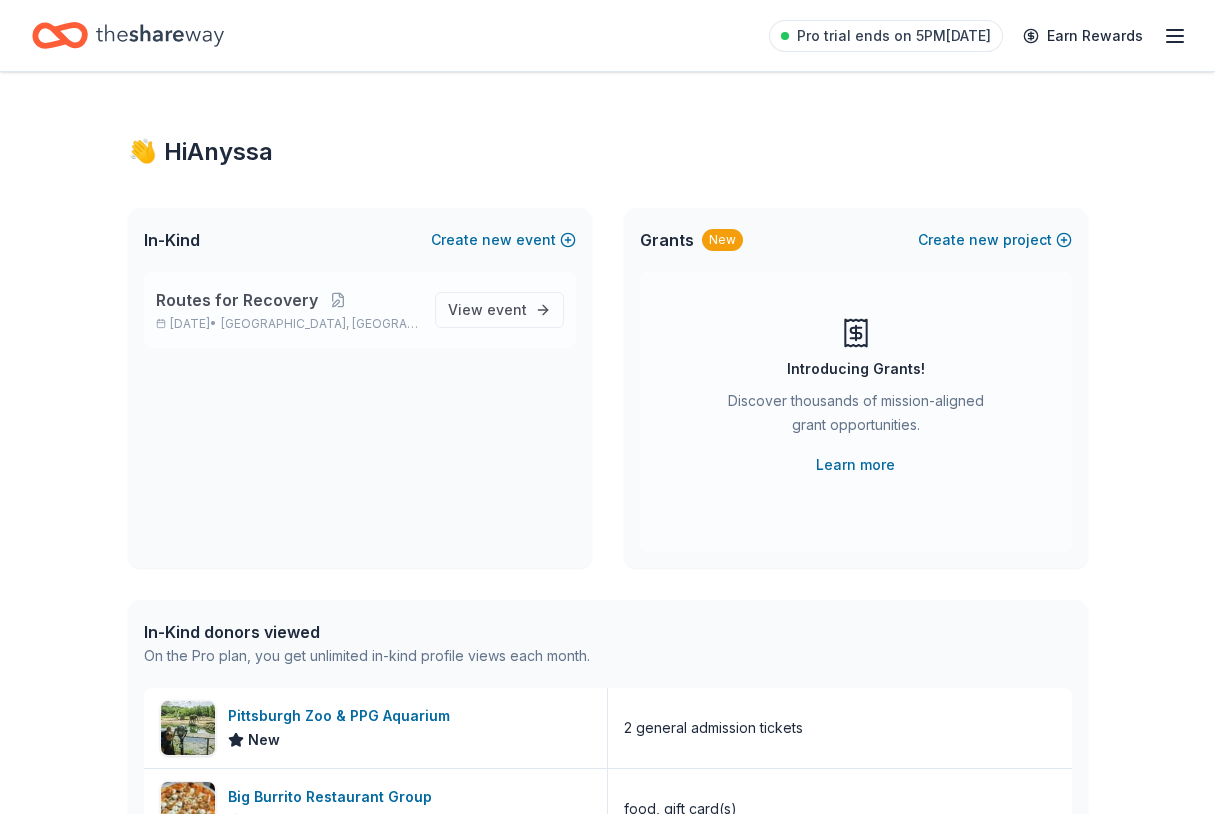 click on "Routes for Recovery" at bounding box center (237, 300) 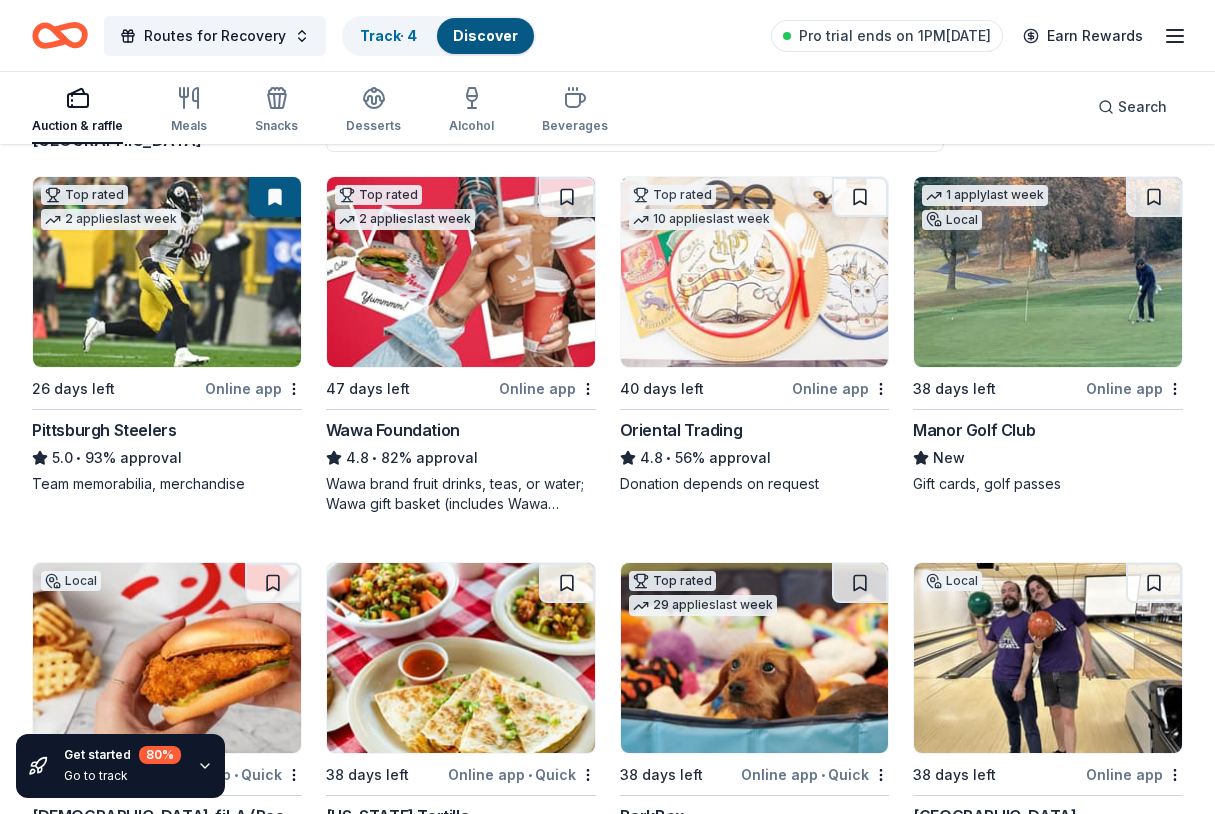 scroll, scrollTop: 0, scrollLeft: 0, axis: both 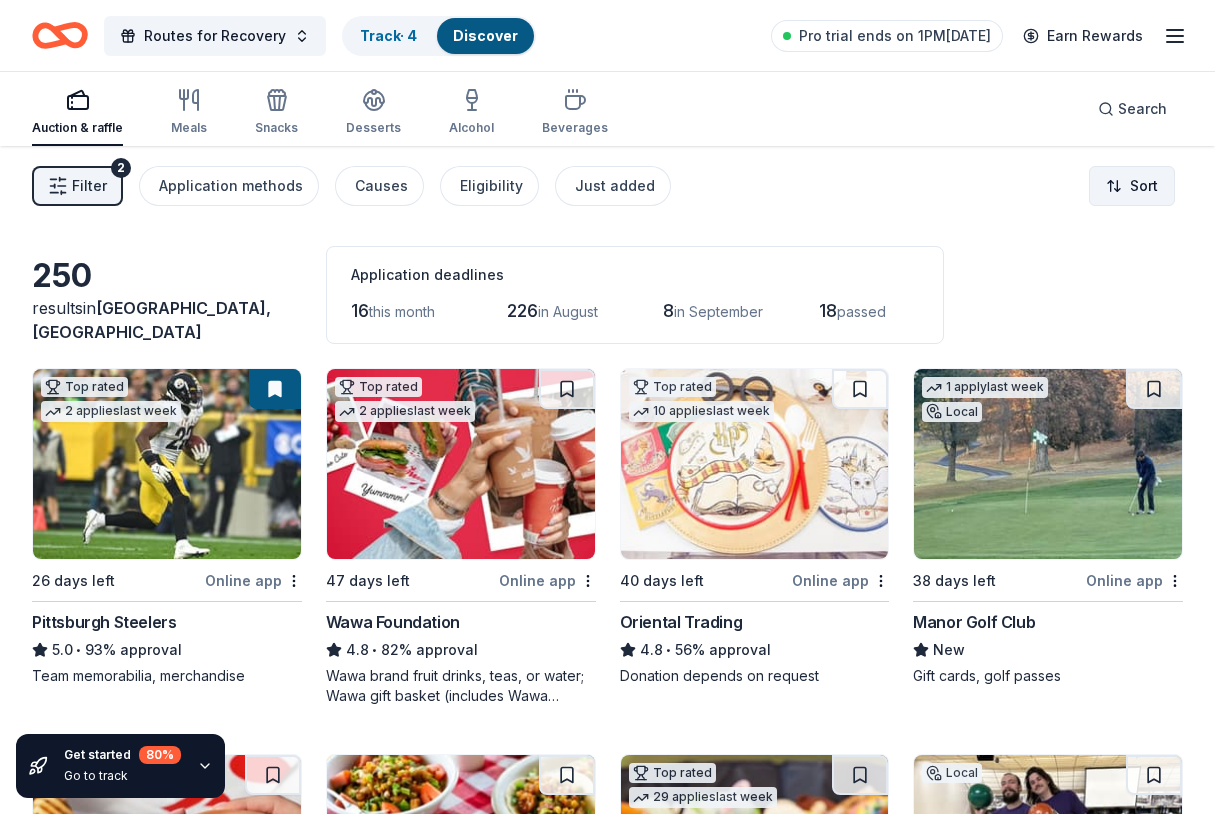 click on "Routes for Recovery Track  · 4 Discover Pro trial ends on 1PM, 7/19 Earn Rewards Auction & raffle Meals Snacks Desserts Alcohol Beverages Search Filter 2 Application methods Causes Eligibility Just added Sort Get started 80 % Go to track 250 results  in  Laureldale, PA Application deadlines 16  this month 226  in August 8  in September 18  passed Top rated 2   applies  last week 26 days left Online app Pittsburgh Steelers 5.0 • 93% approval Team memorabilia, merchandise Top rated 2   applies  last week 47 days left Online app Wawa Foundation 4.8 • 82% approval Wawa brand fruit drinks, teas, or water; Wawa gift basket (includes Wawa products and coupons) Top rated 10   applies  last week 40 days left Online app Oriental Trading 4.8 • 56% approval Donation depends on request 1   apply  last week Local 38 days left Online app Manor Golf Club New Gift cards, golf passes Local 40 days left Online app • Quick Chick-fil-A (Reading) New Food, gift card(s) 38 days left Online app • Quick California Tortilla" at bounding box center (607, 407) 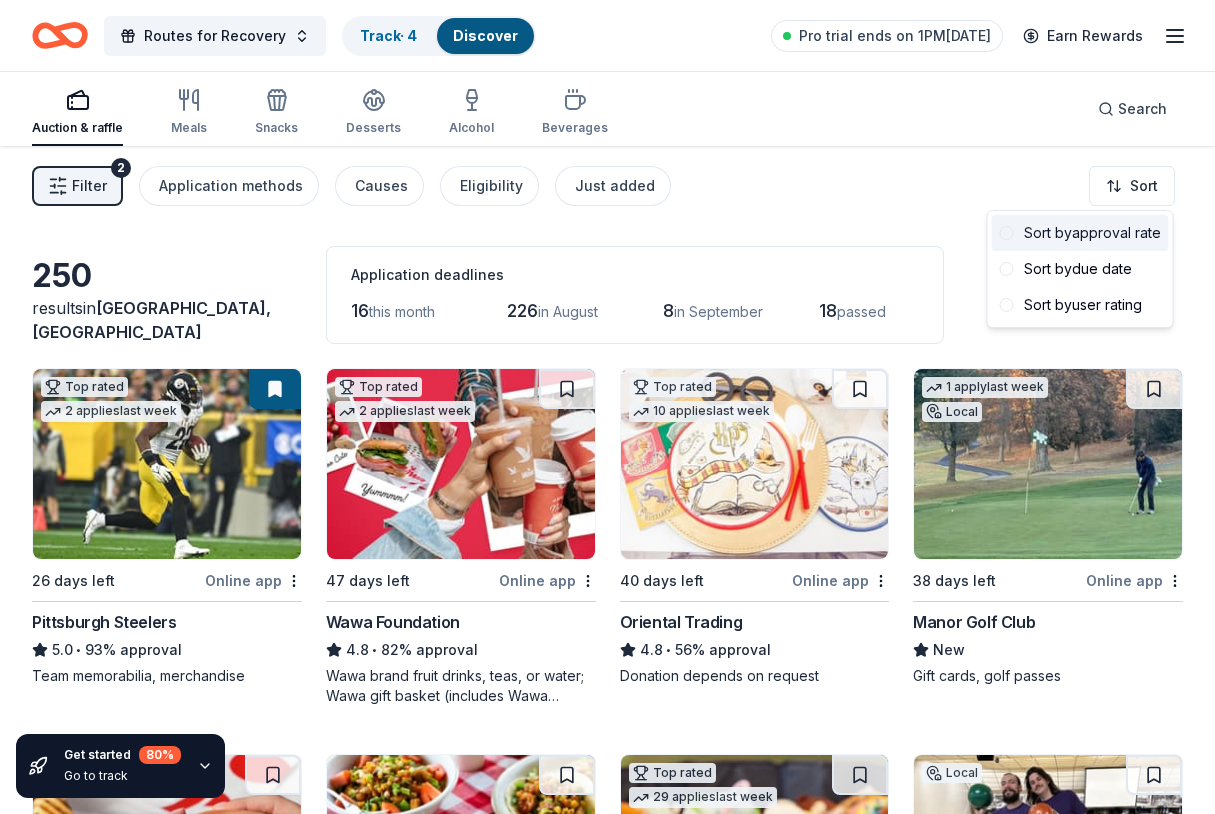 click on "Sort by  approval rate" at bounding box center (1080, 233) 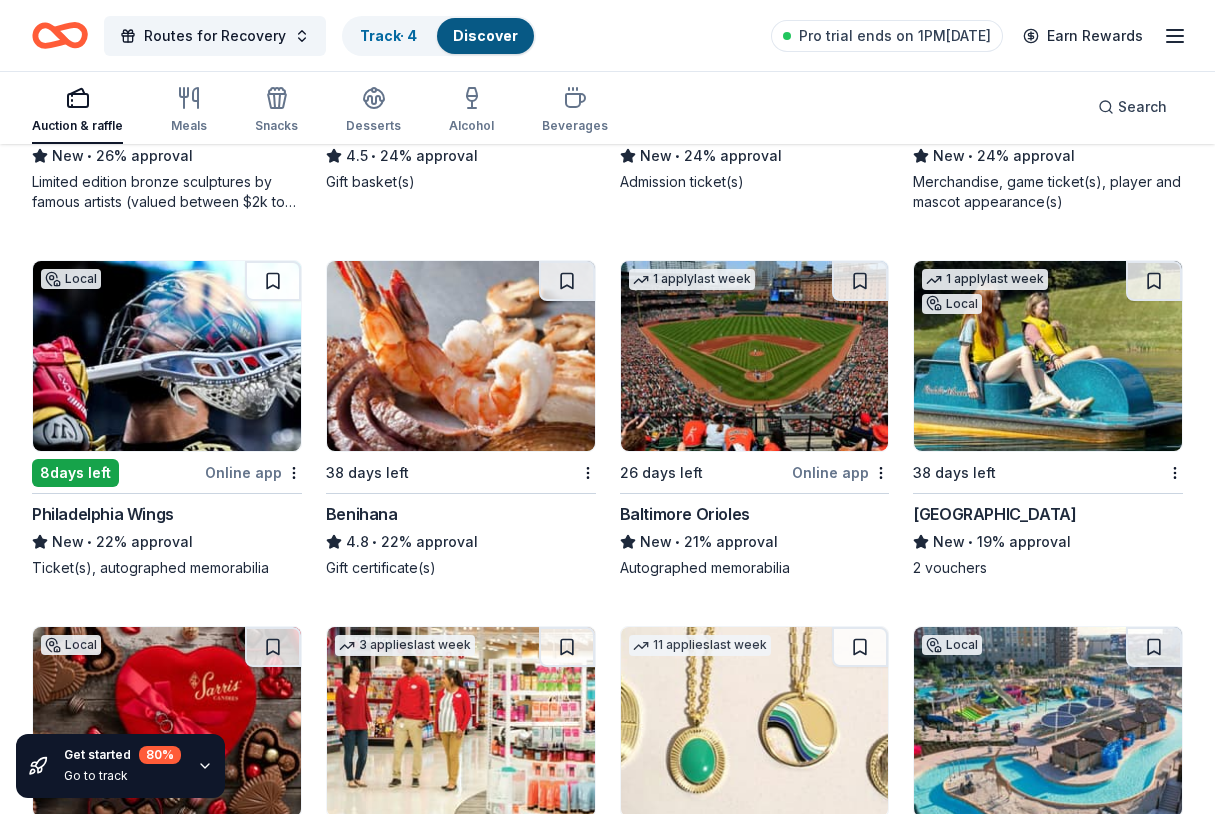 scroll, scrollTop: 3044, scrollLeft: 0, axis: vertical 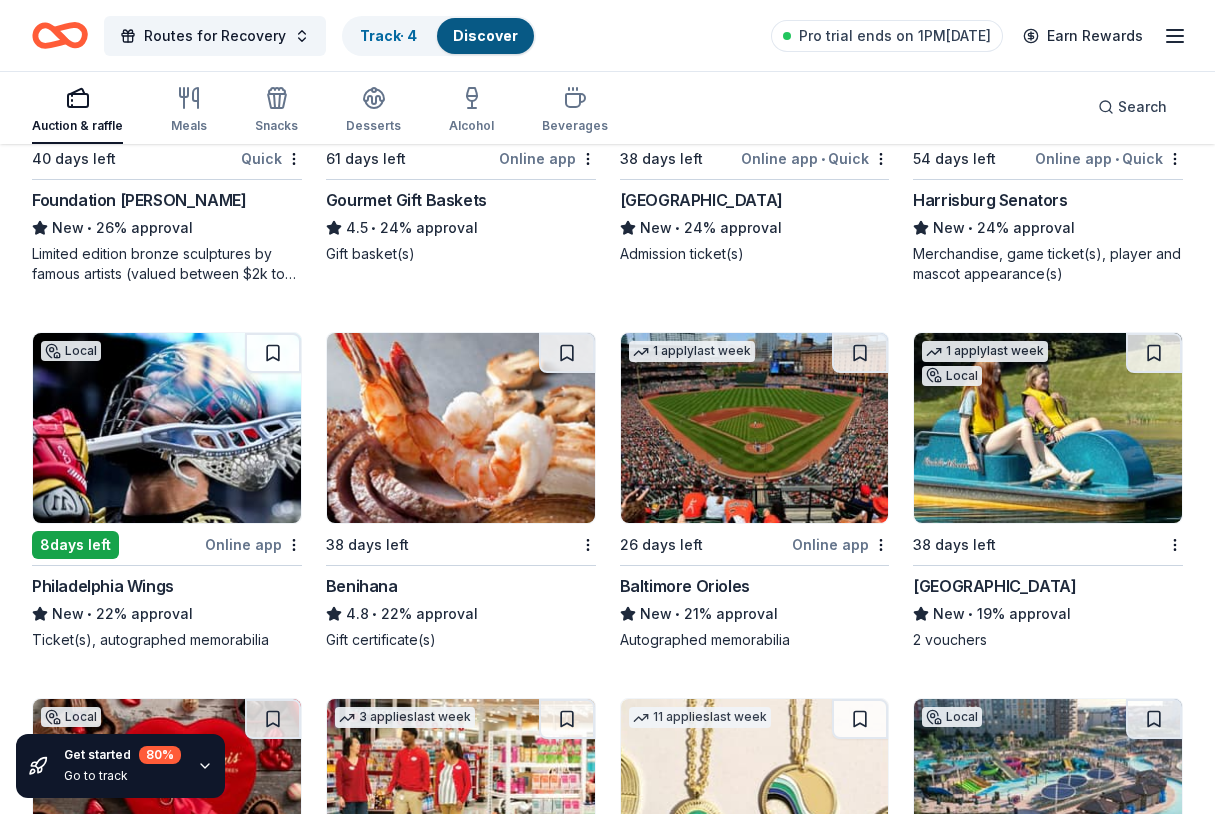 click at bounding box center [461, 428] 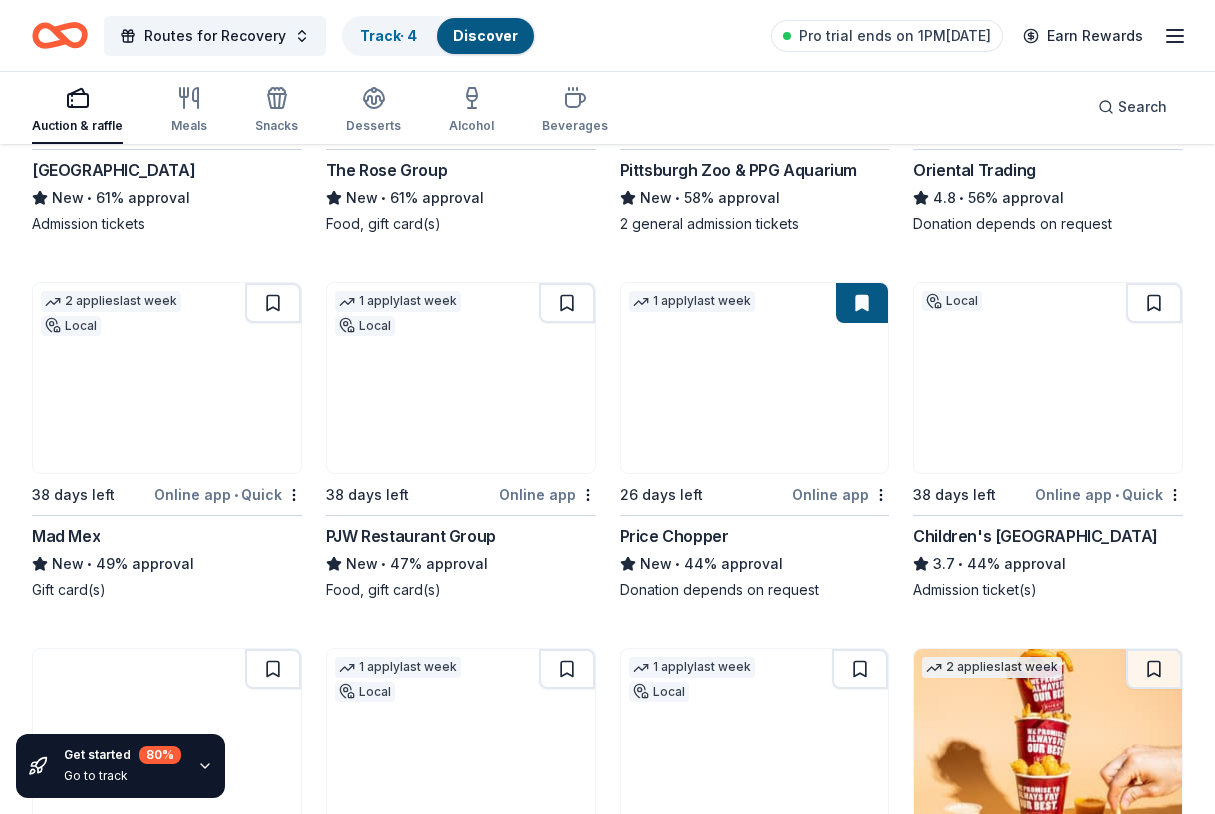 scroll, scrollTop: 1226, scrollLeft: 0, axis: vertical 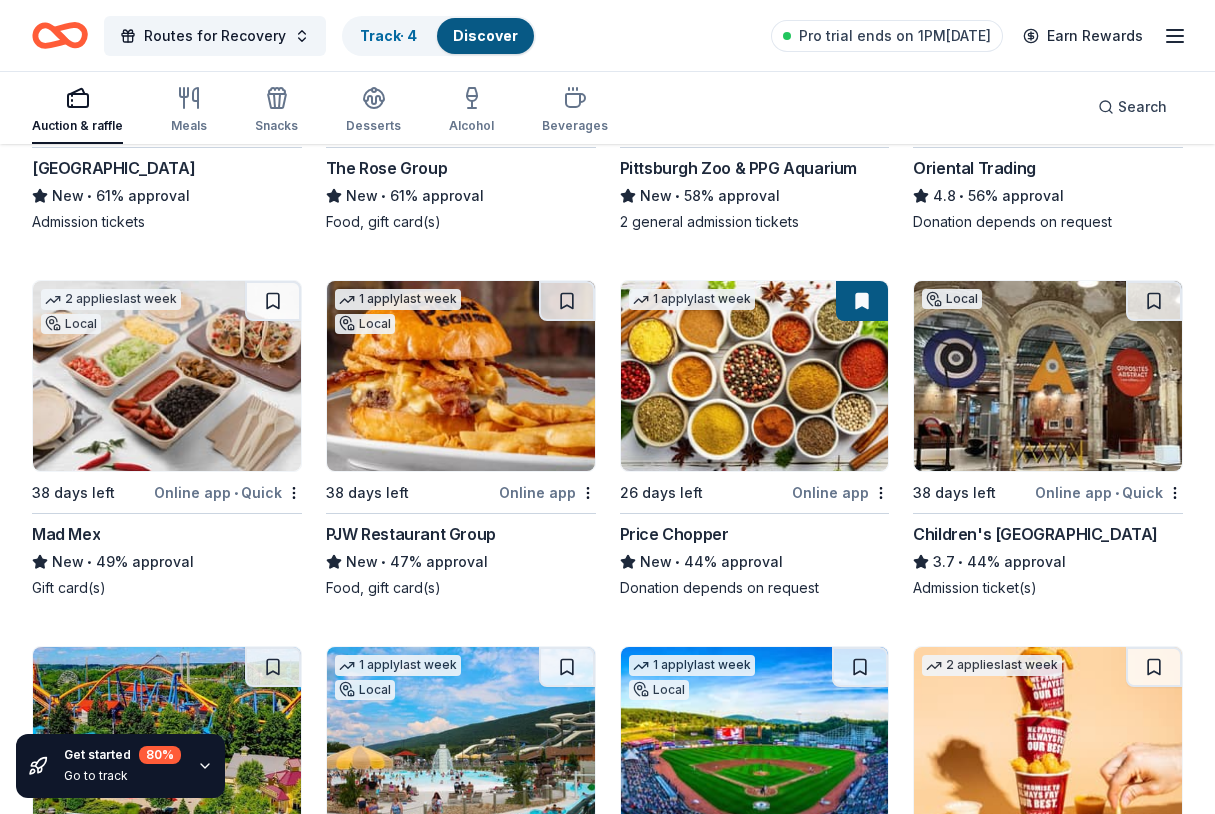 click at bounding box center (461, 376) 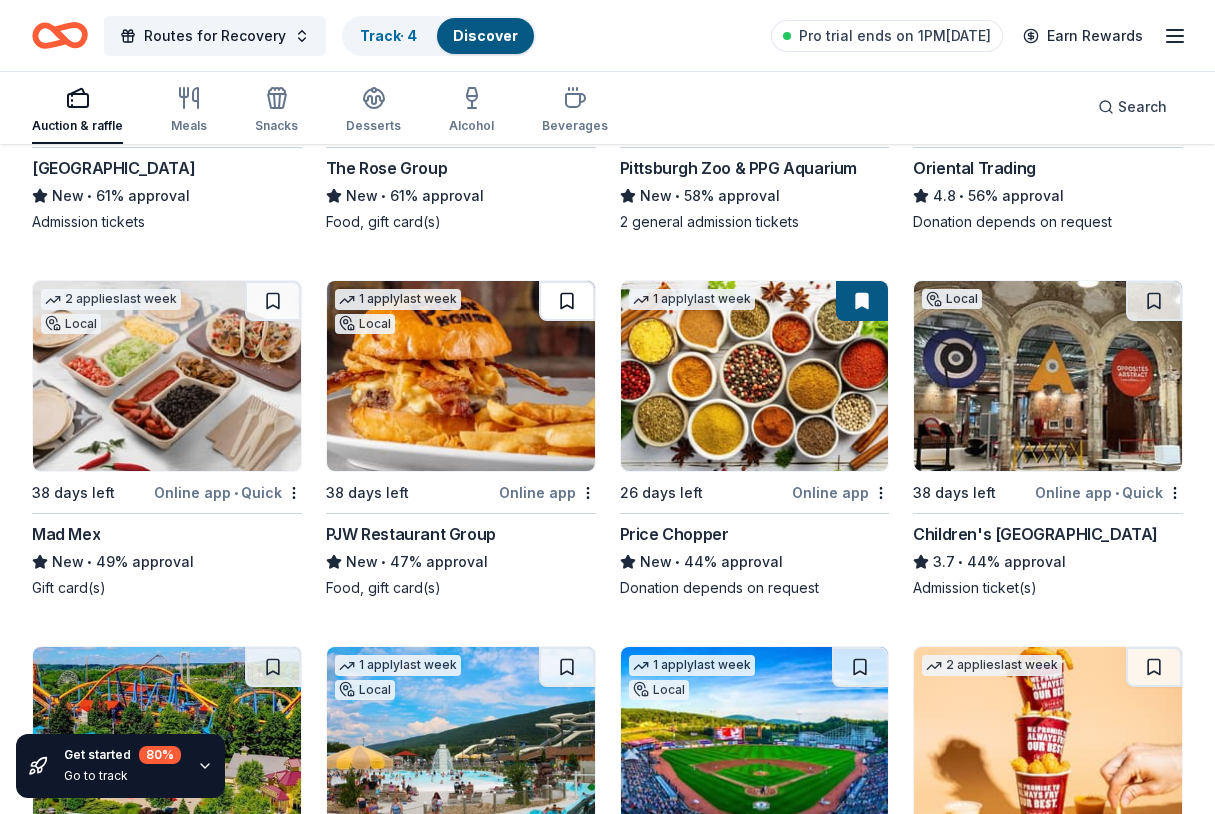 click at bounding box center (567, 301) 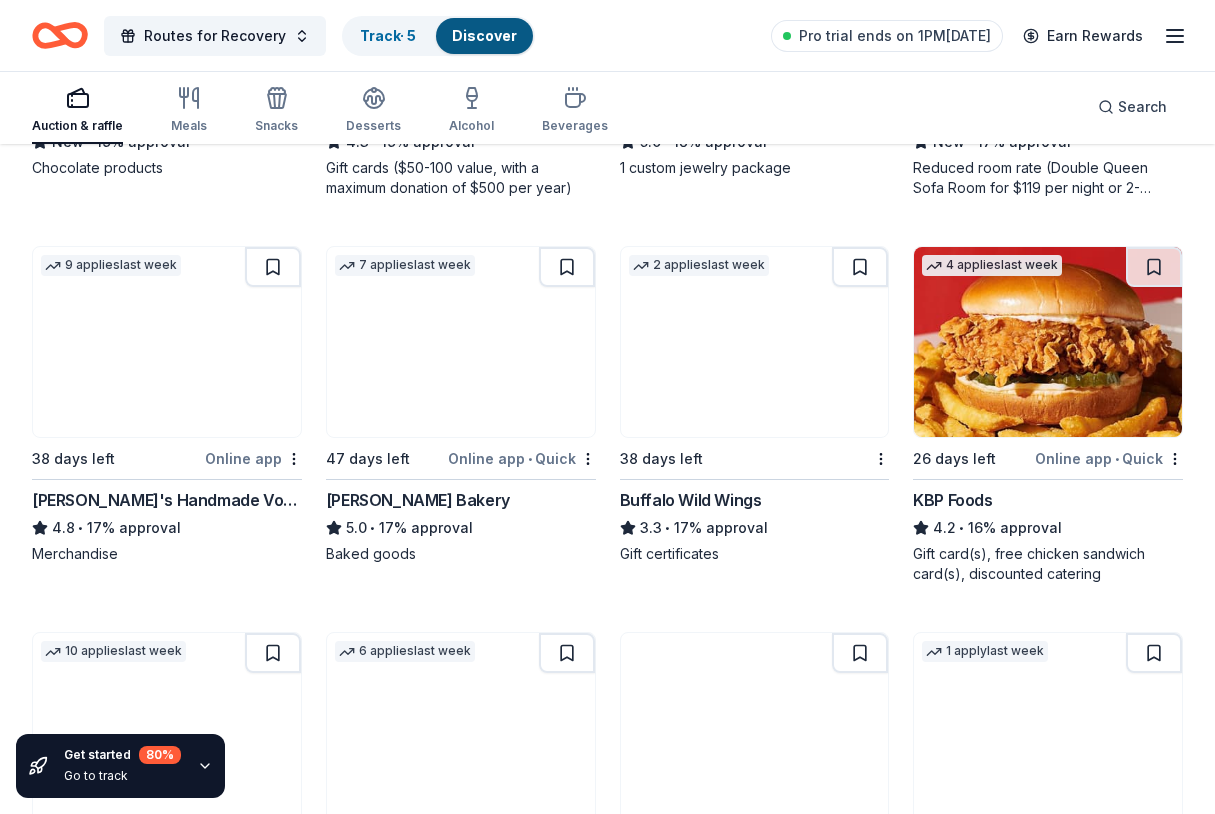 scroll, scrollTop: 3883, scrollLeft: 0, axis: vertical 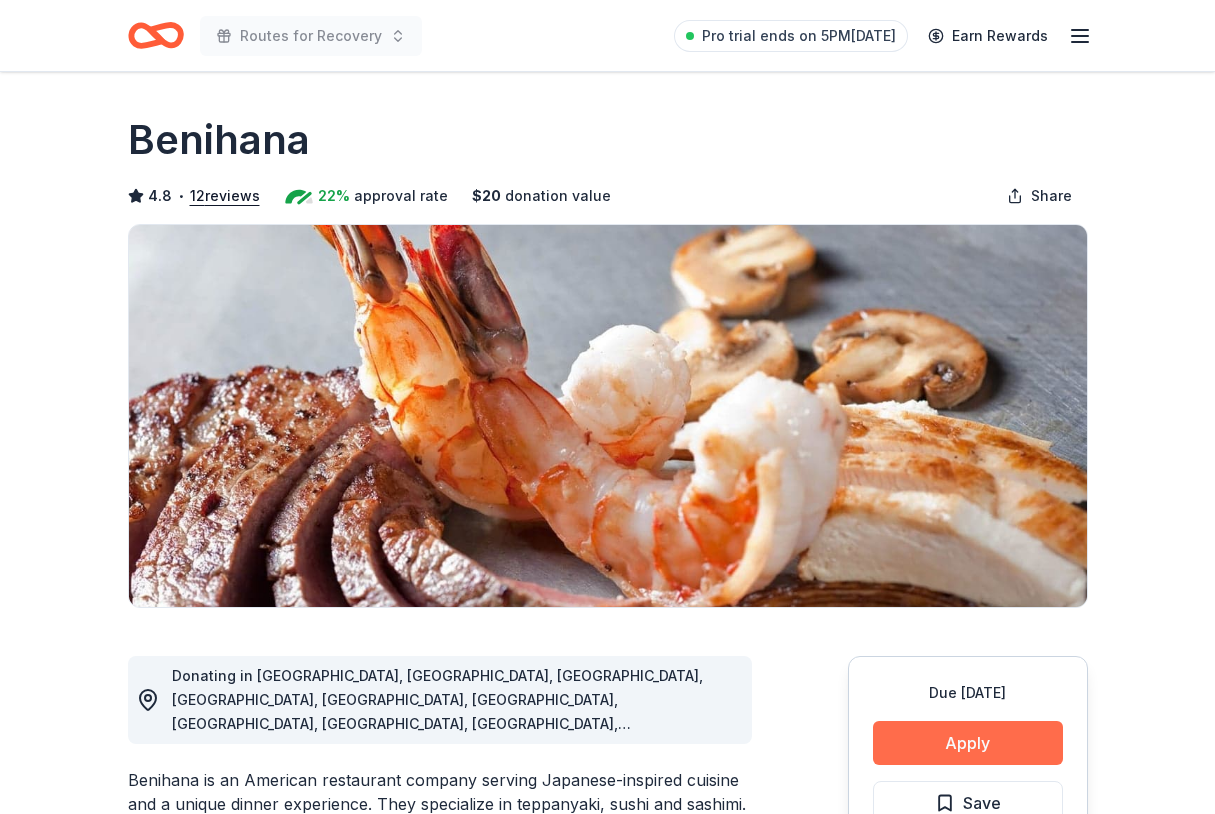 click on "Apply" at bounding box center [968, 743] 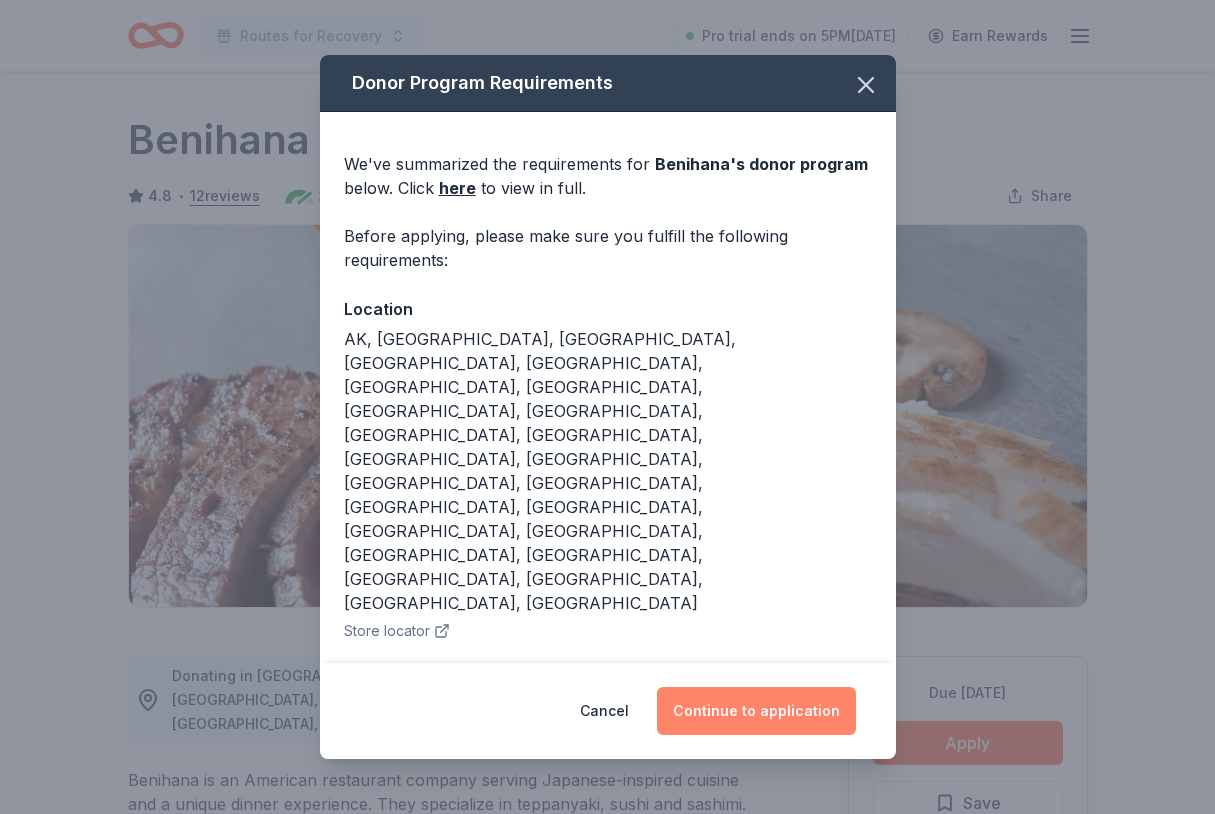click on "Continue to application" at bounding box center [756, 711] 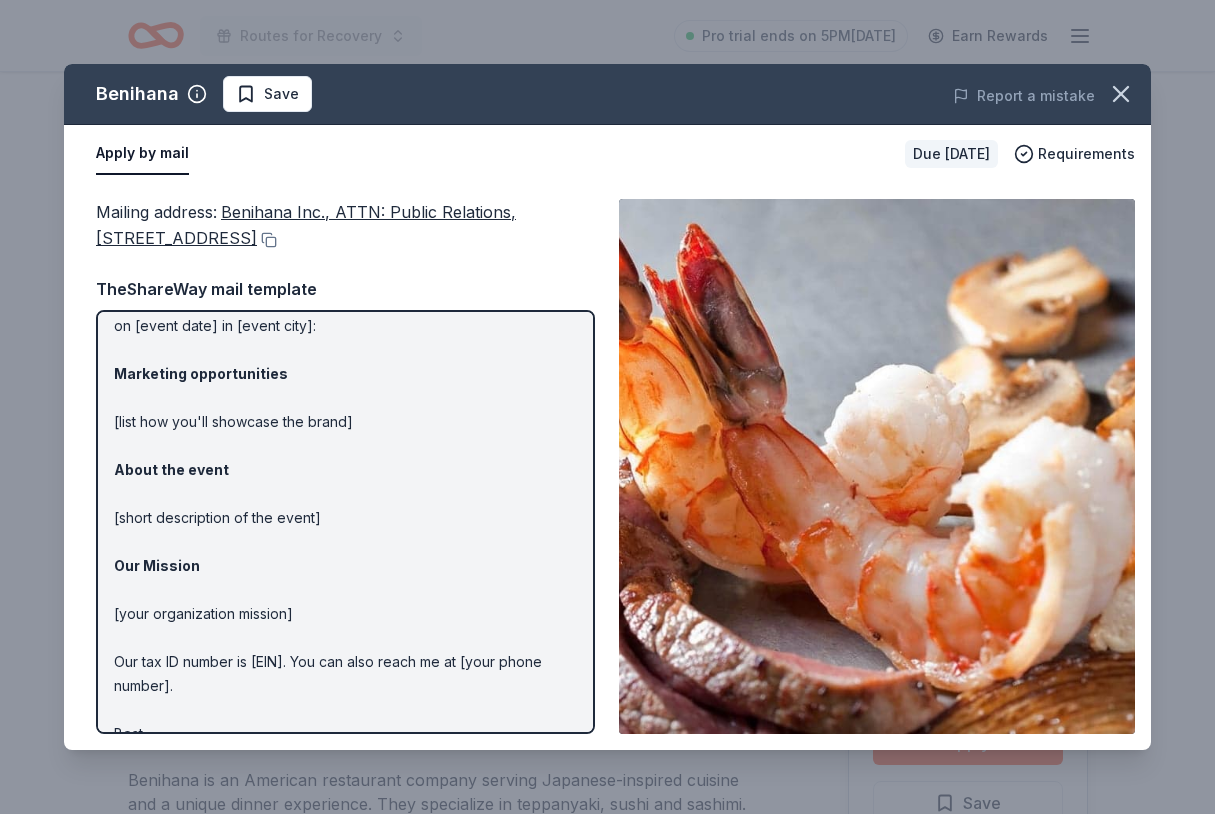 scroll, scrollTop: 164, scrollLeft: 0, axis: vertical 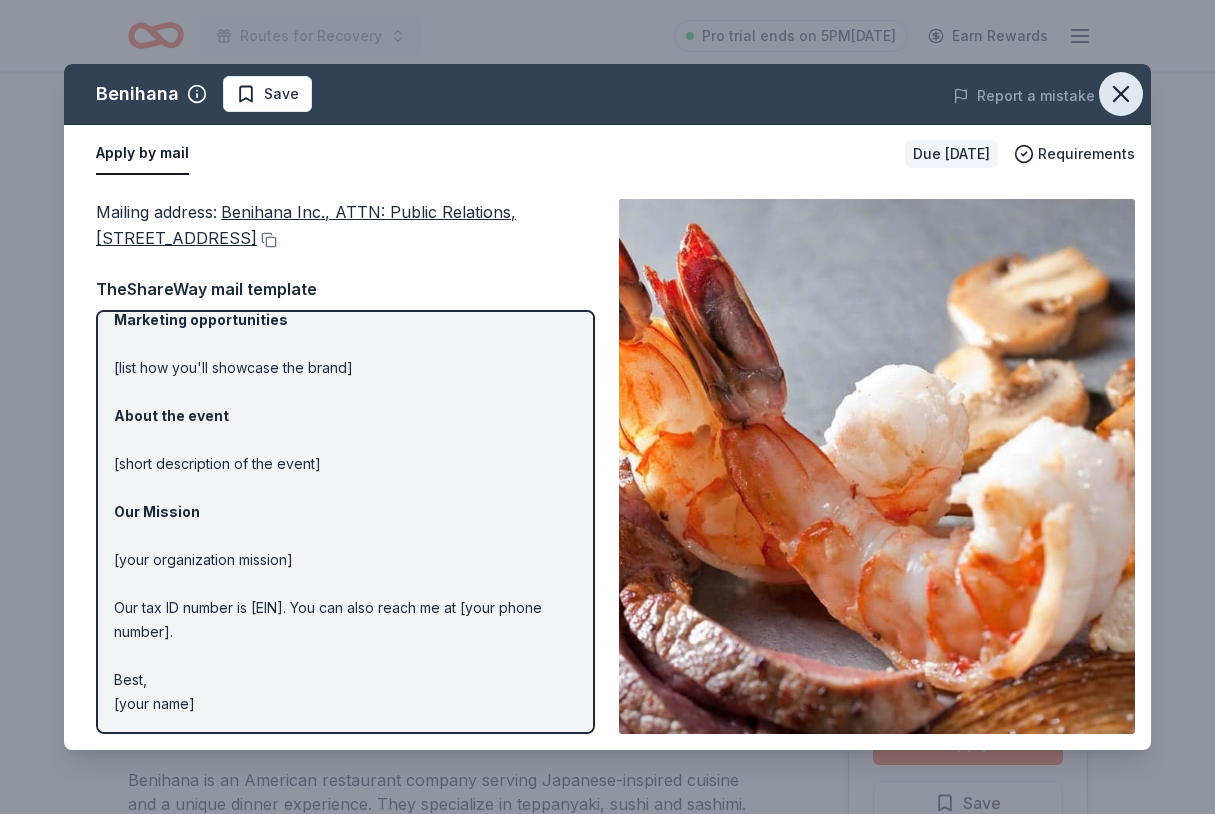 click 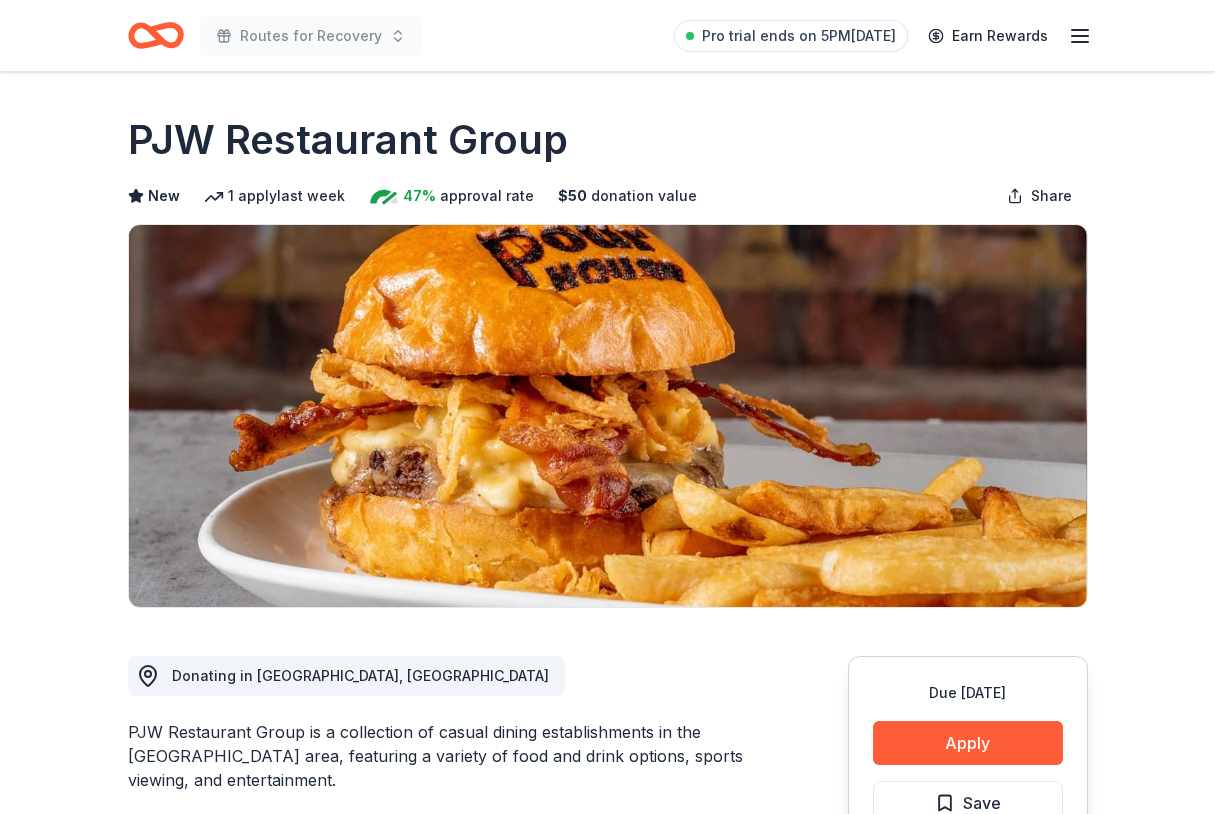 scroll, scrollTop: 0, scrollLeft: 0, axis: both 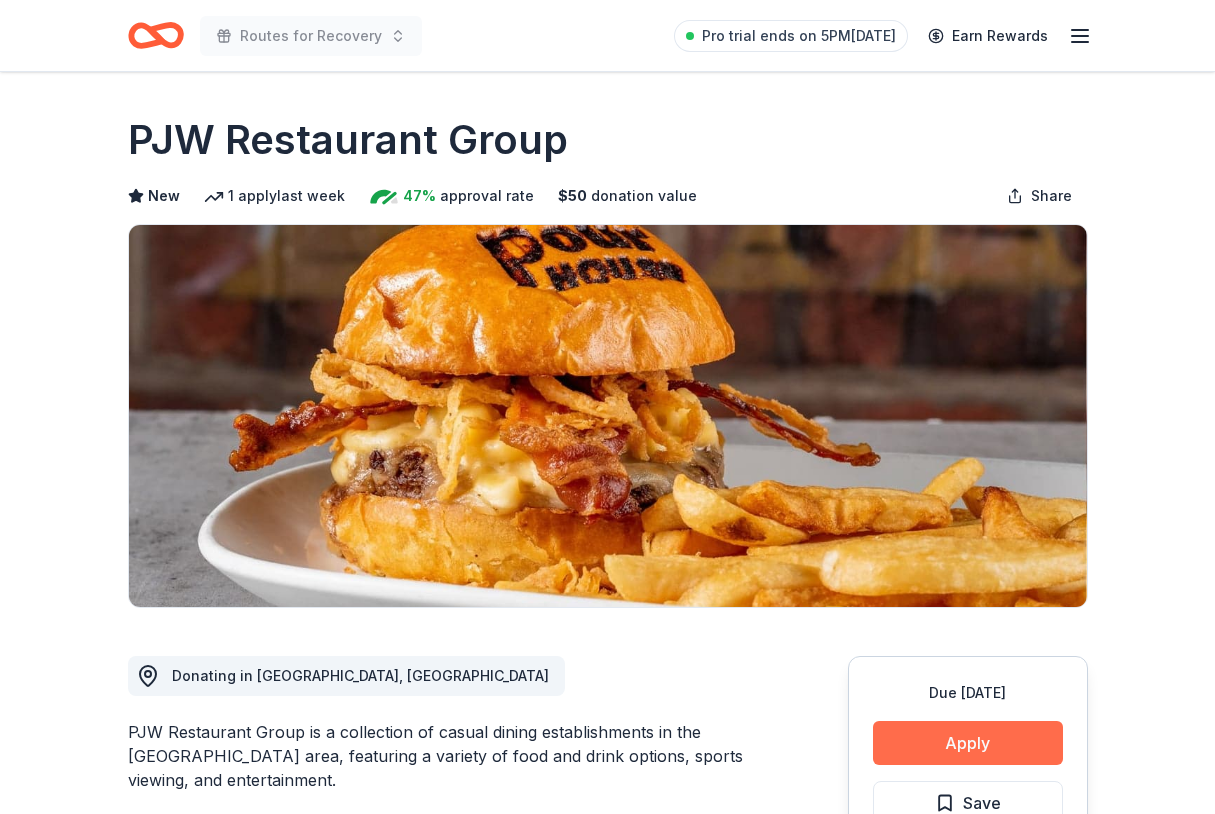 click on "Apply" at bounding box center [968, 743] 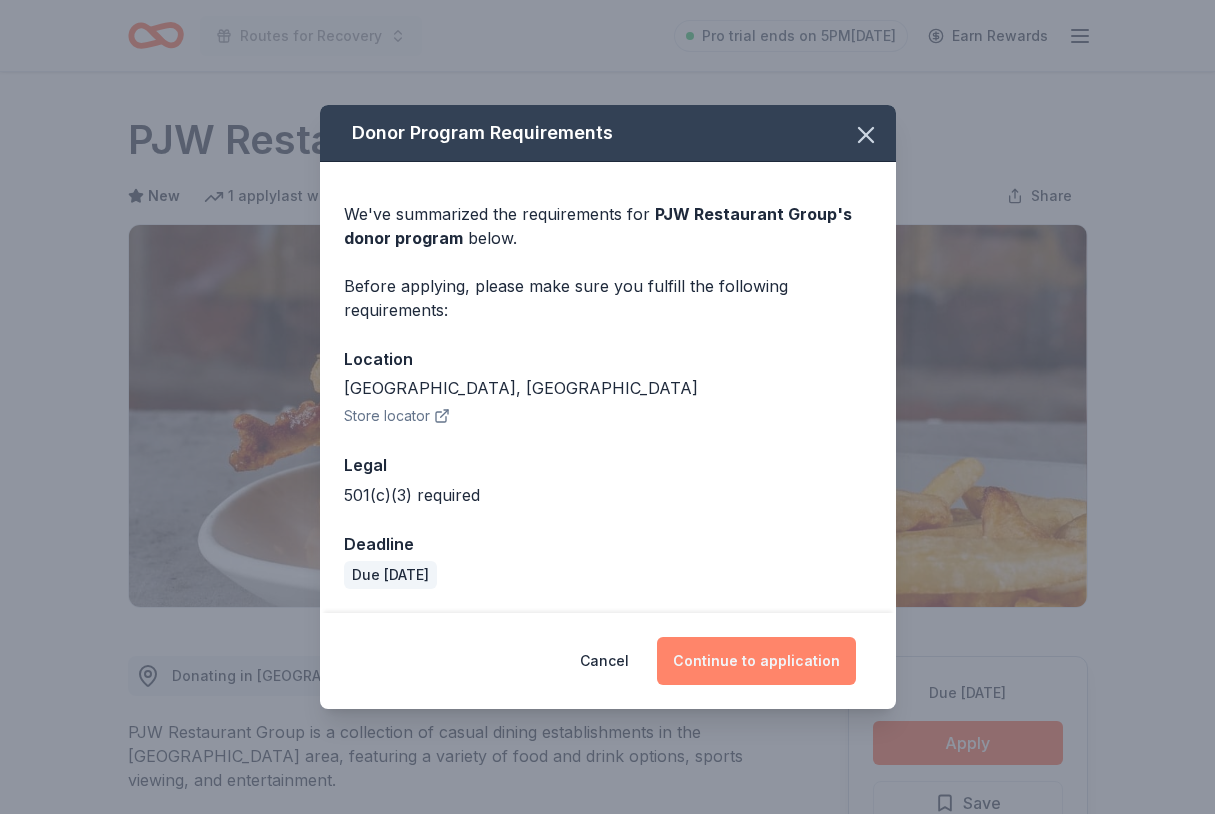 click on "Continue to application" at bounding box center (756, 661) 